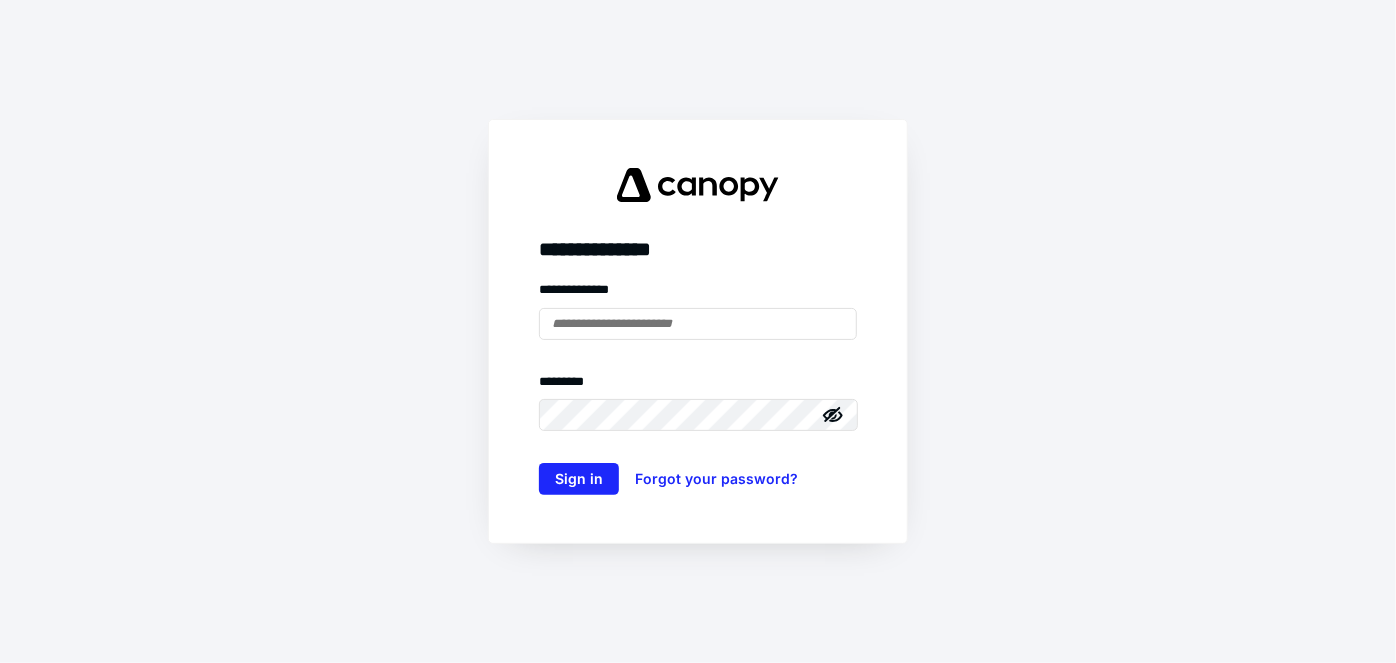scroll, scrollTop: 0, scrollLeft: 0, axis: both 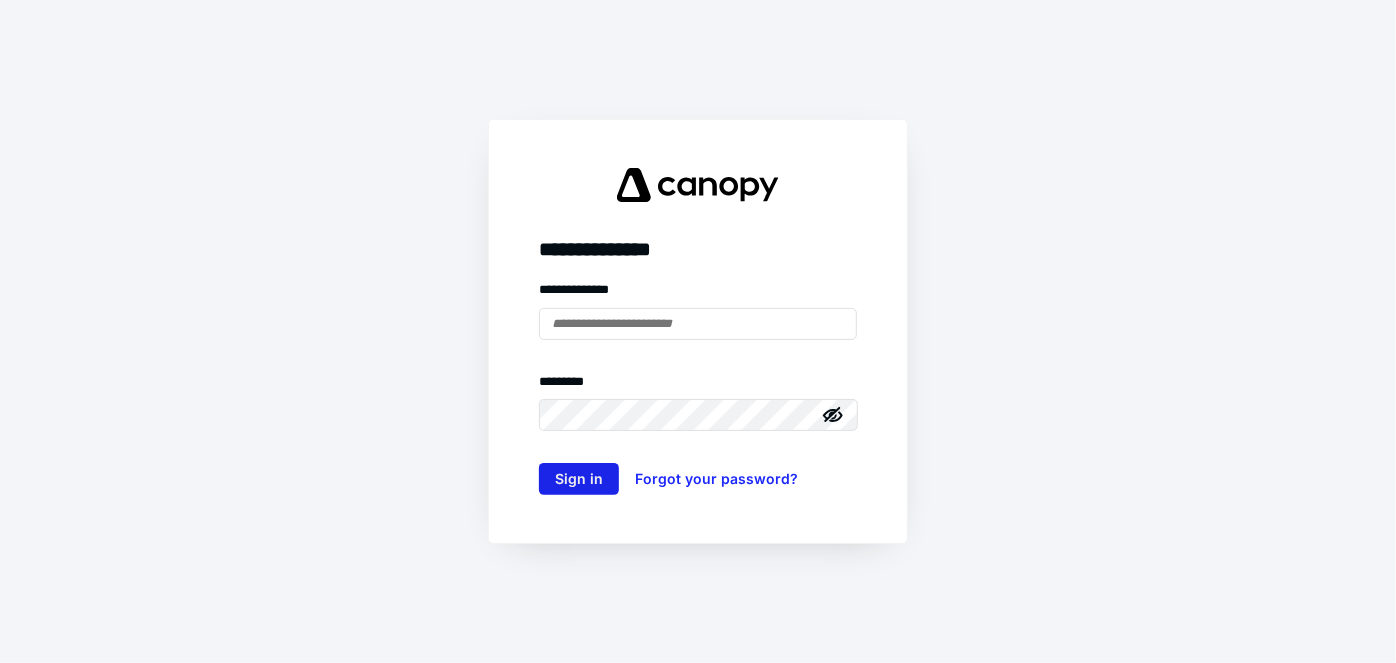 type on "**********" 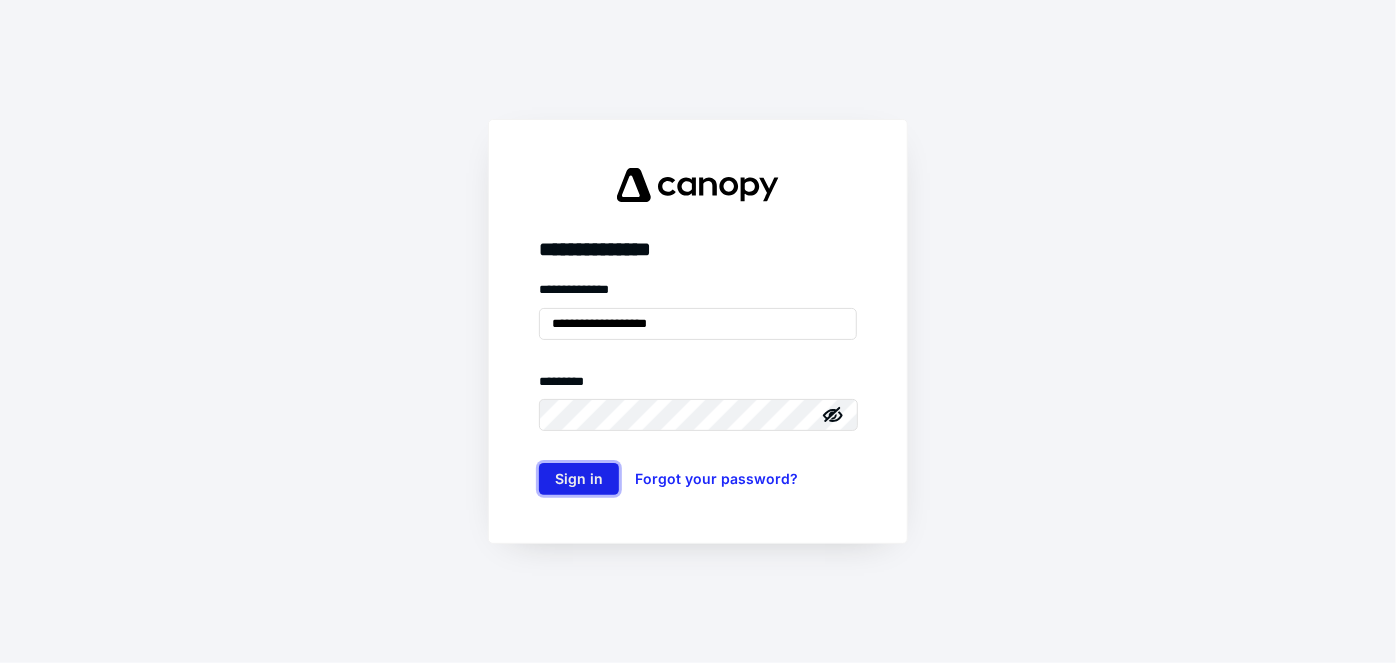 click on "Sign in" at bounding box center [579, 479] 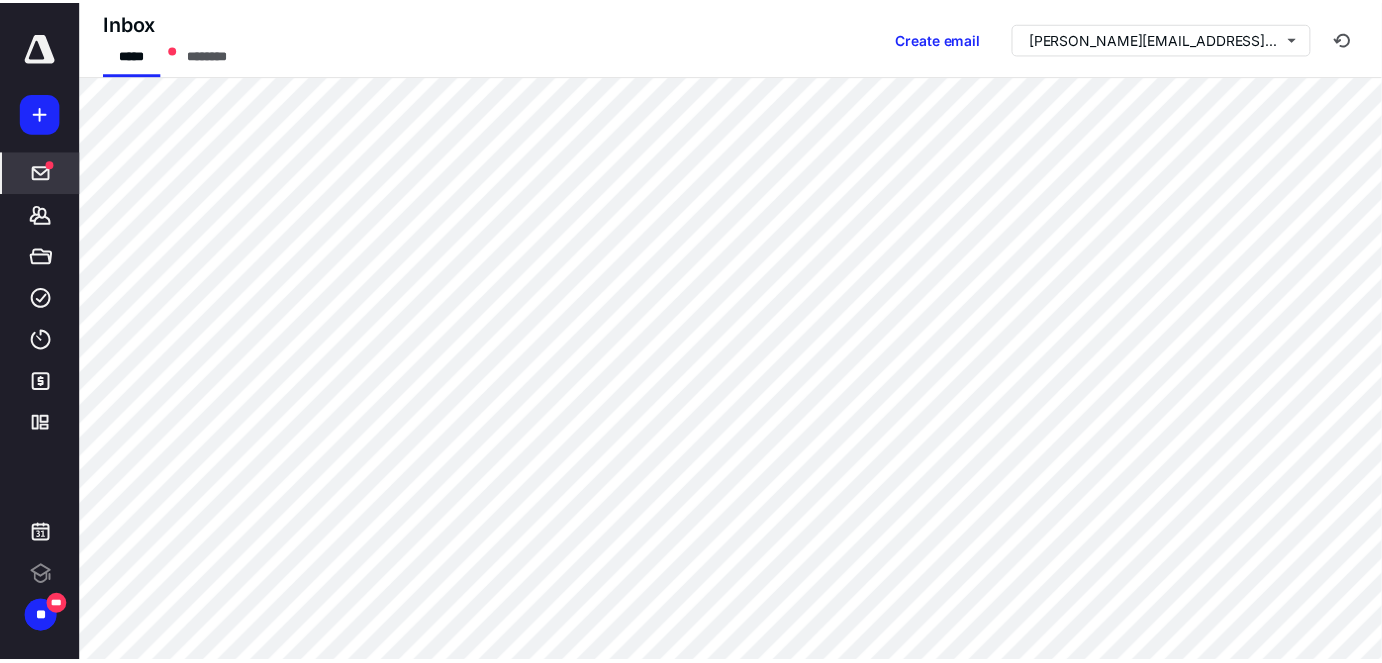 scroll, scrollTop: 0, scrollLeft: 0, axis: both 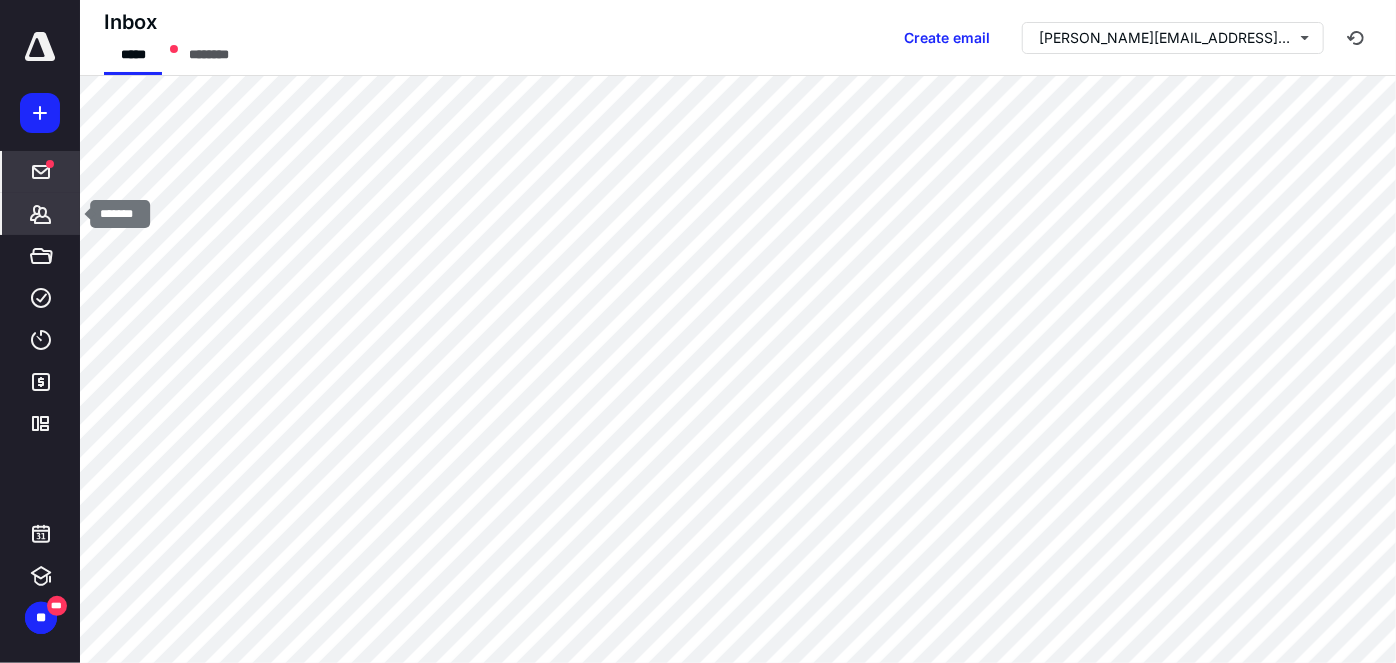 click 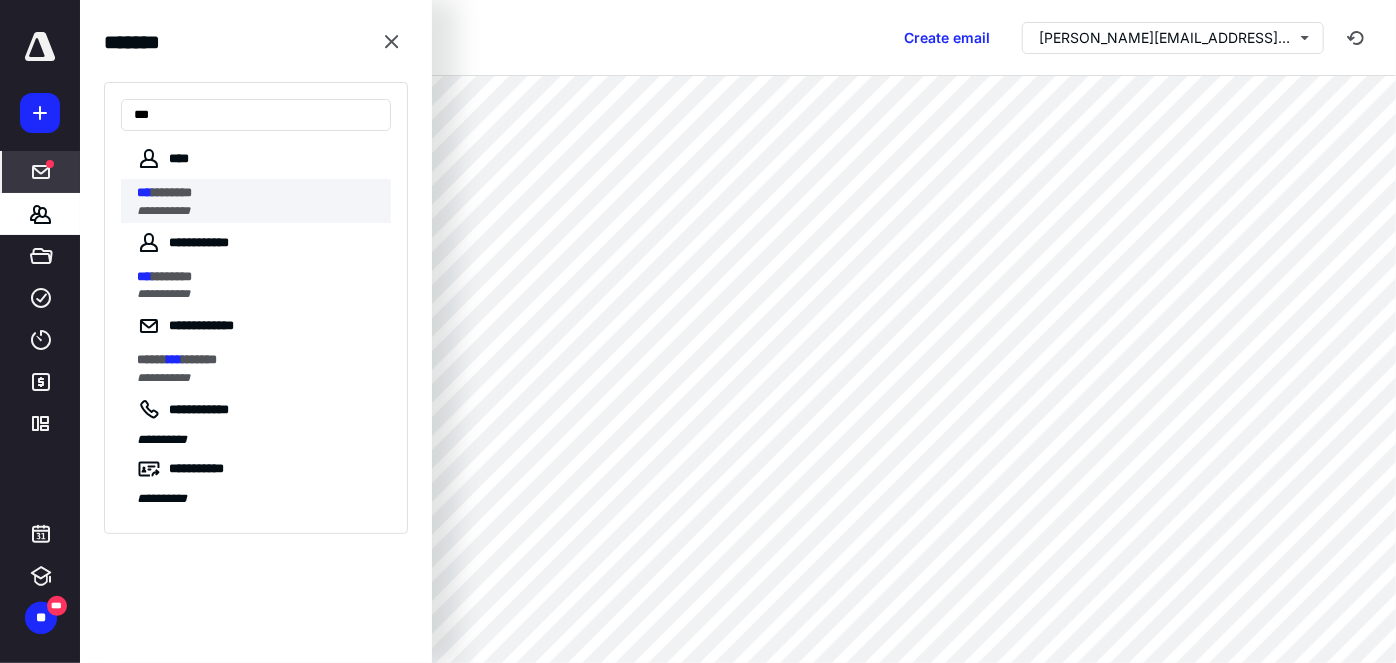 type on "***" 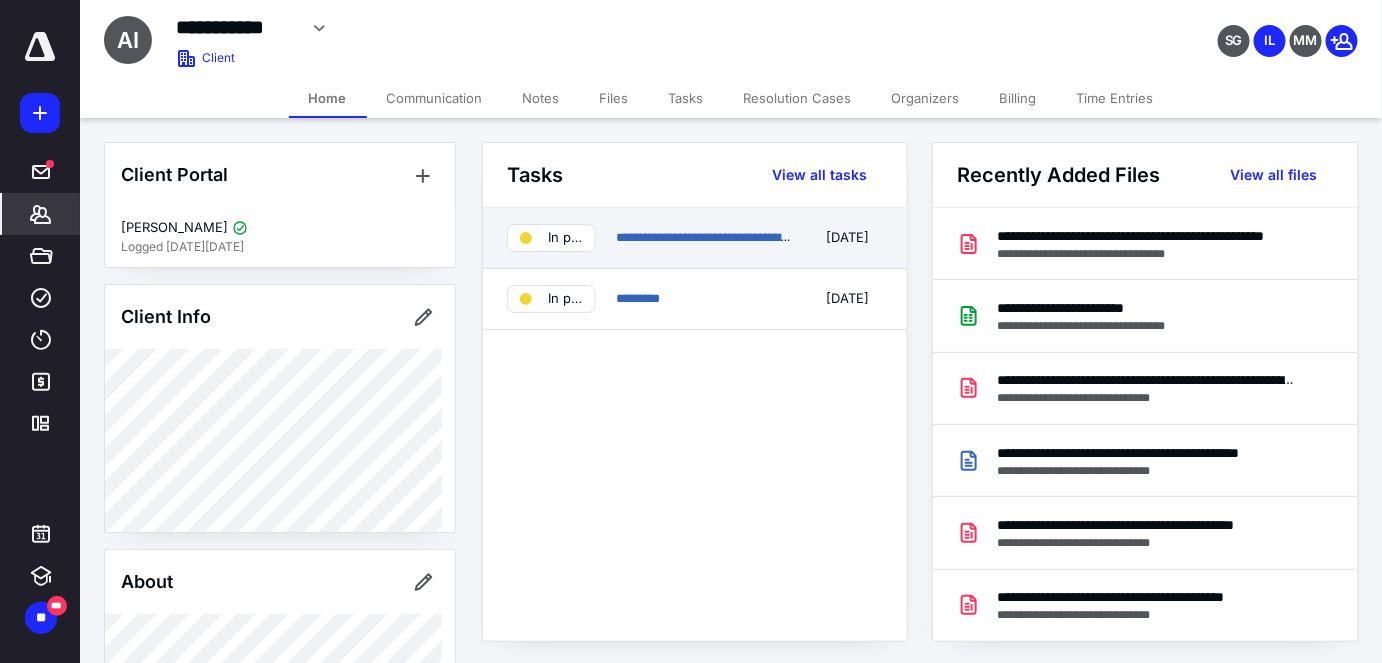 click on "**********" at bounding box center [695, 238] 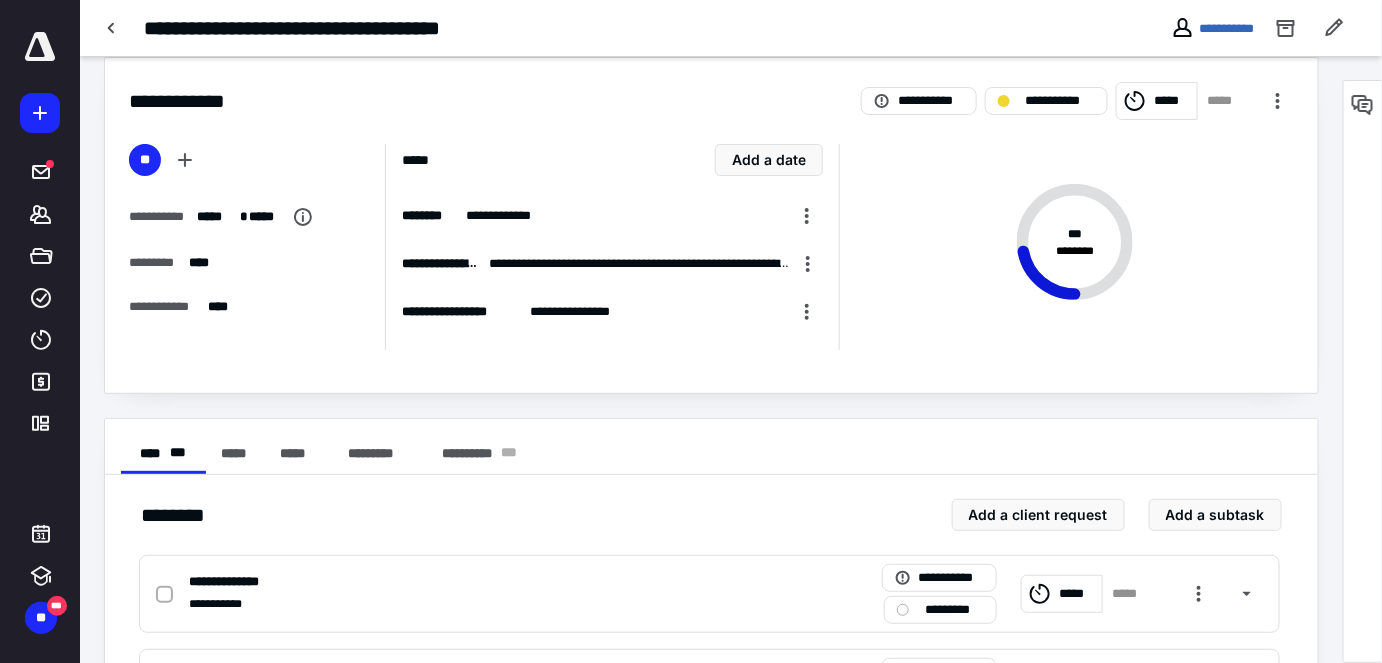scroll, scrollTop: 14, scrollLeft: 0, axis: vertical 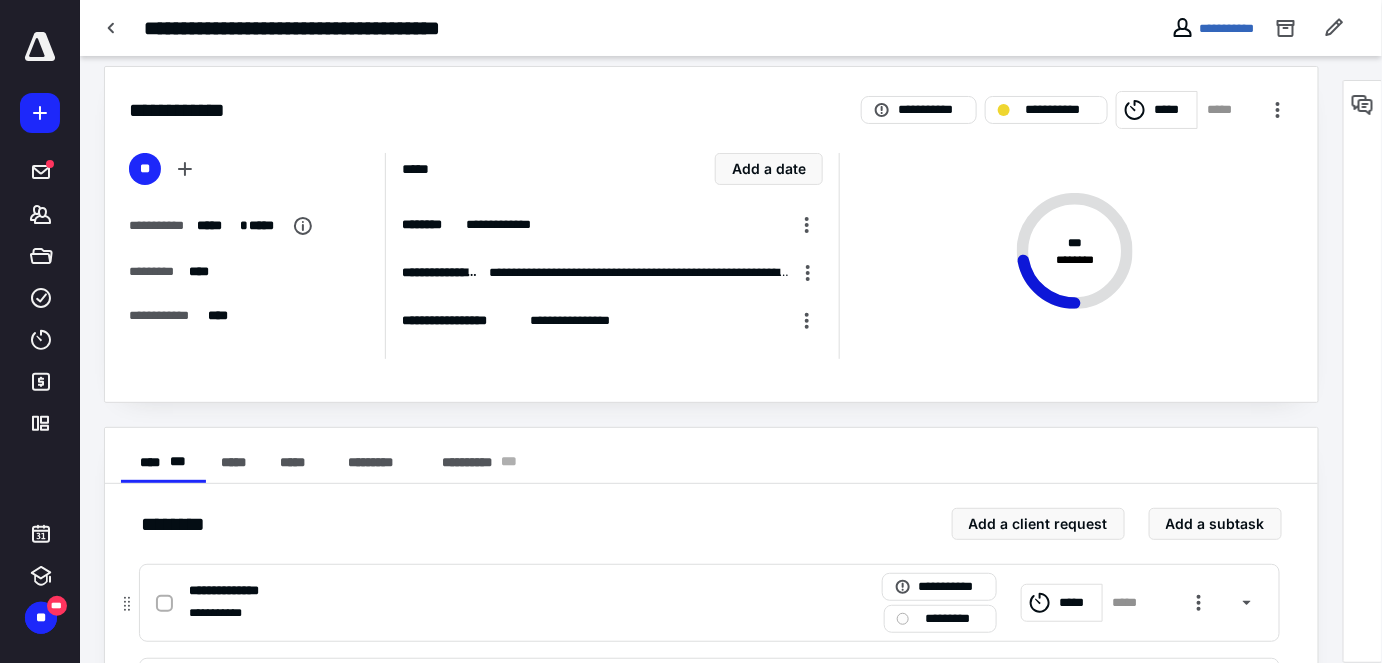 click at bounding box center [164, 604] 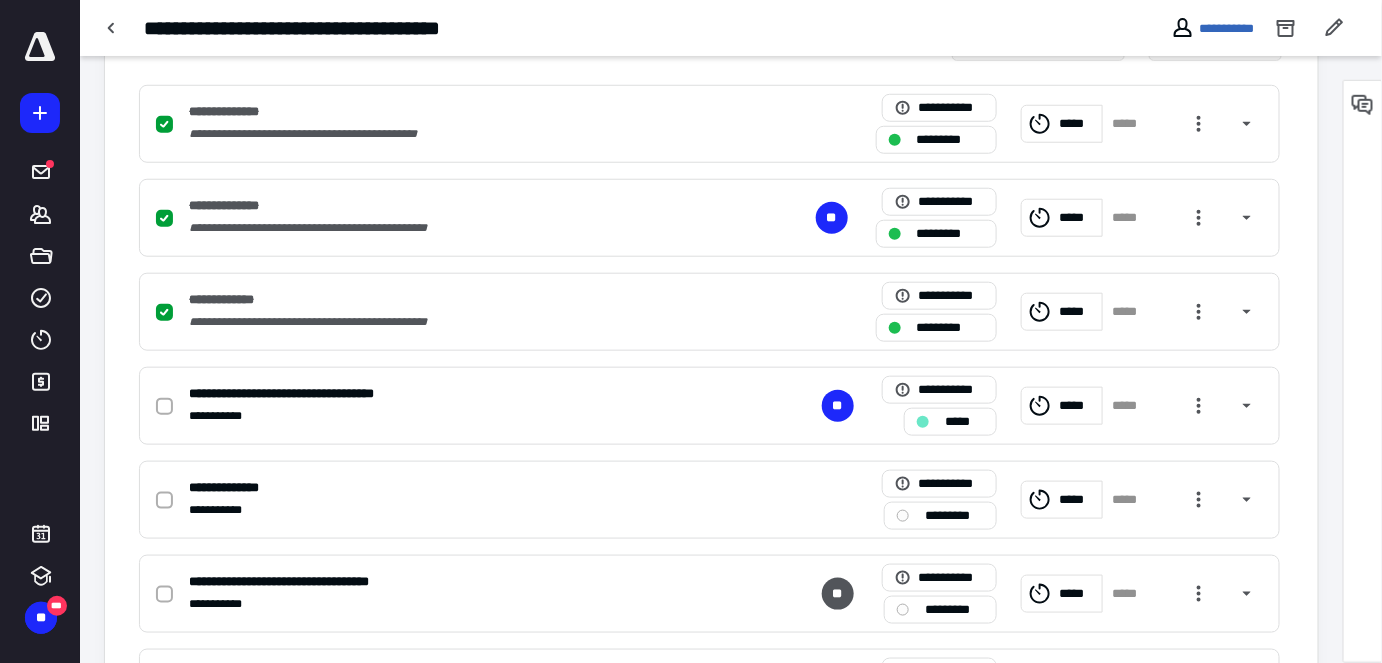 scroll, scrollTop: 0, scrollLeft: 0, axis: both 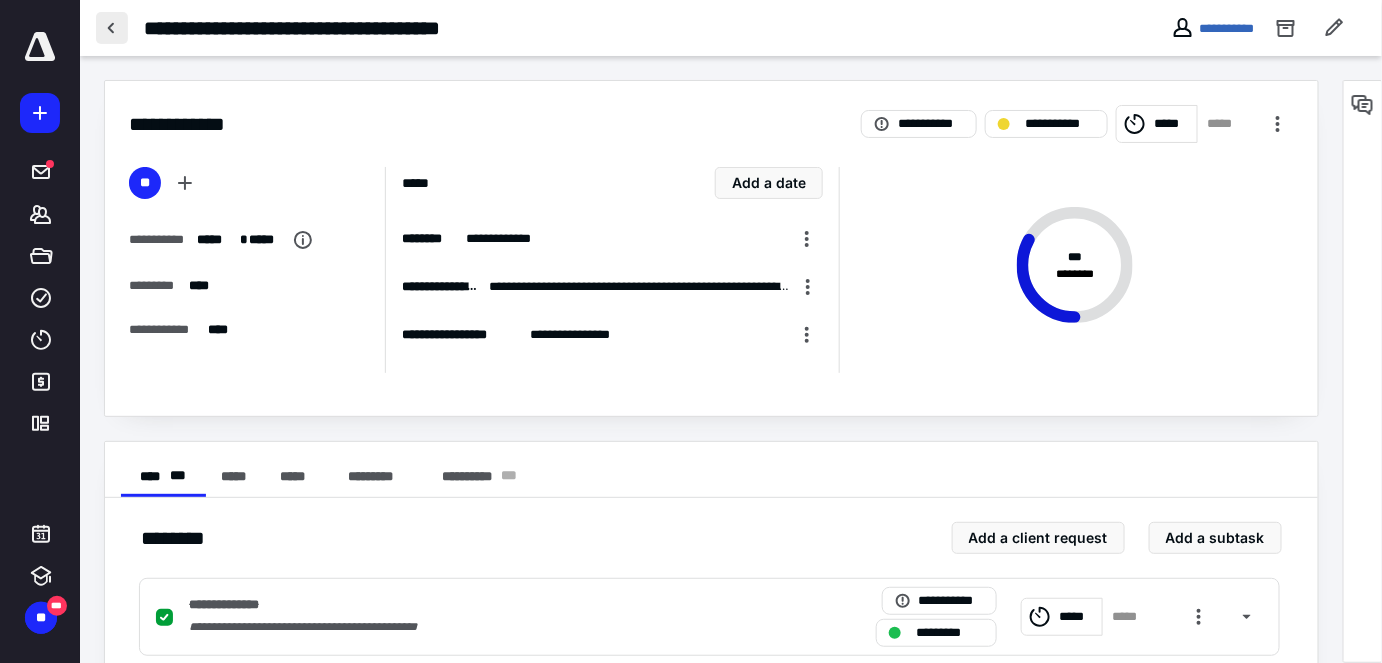 click at bounding box center (112, 28) 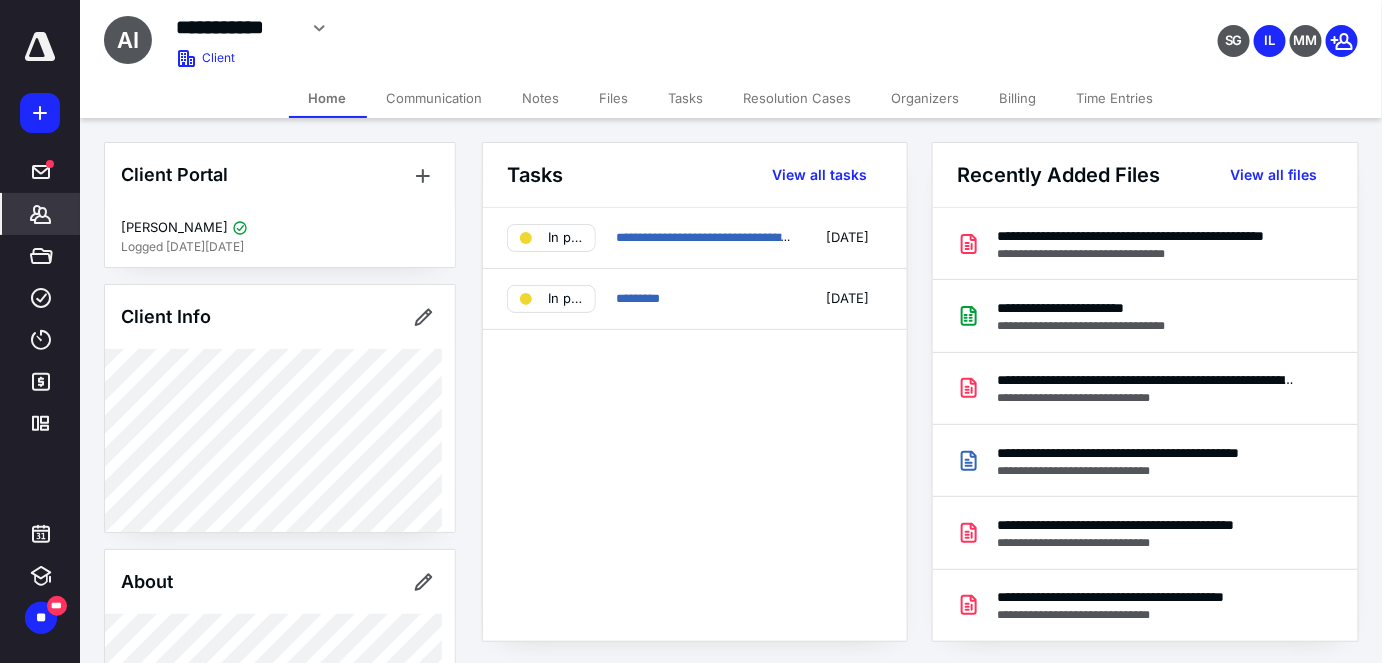 click on "Files" at bounding box center [614, 98] 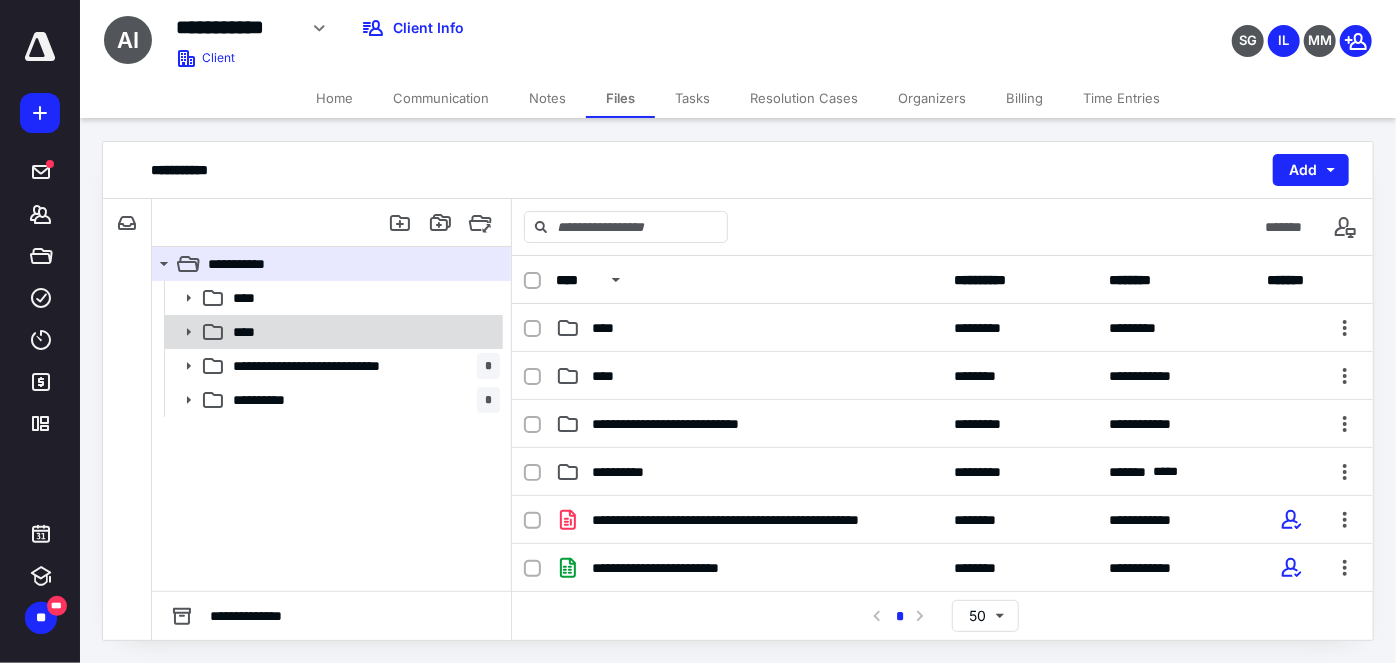 click on "****" at bounding box center (362, 332) 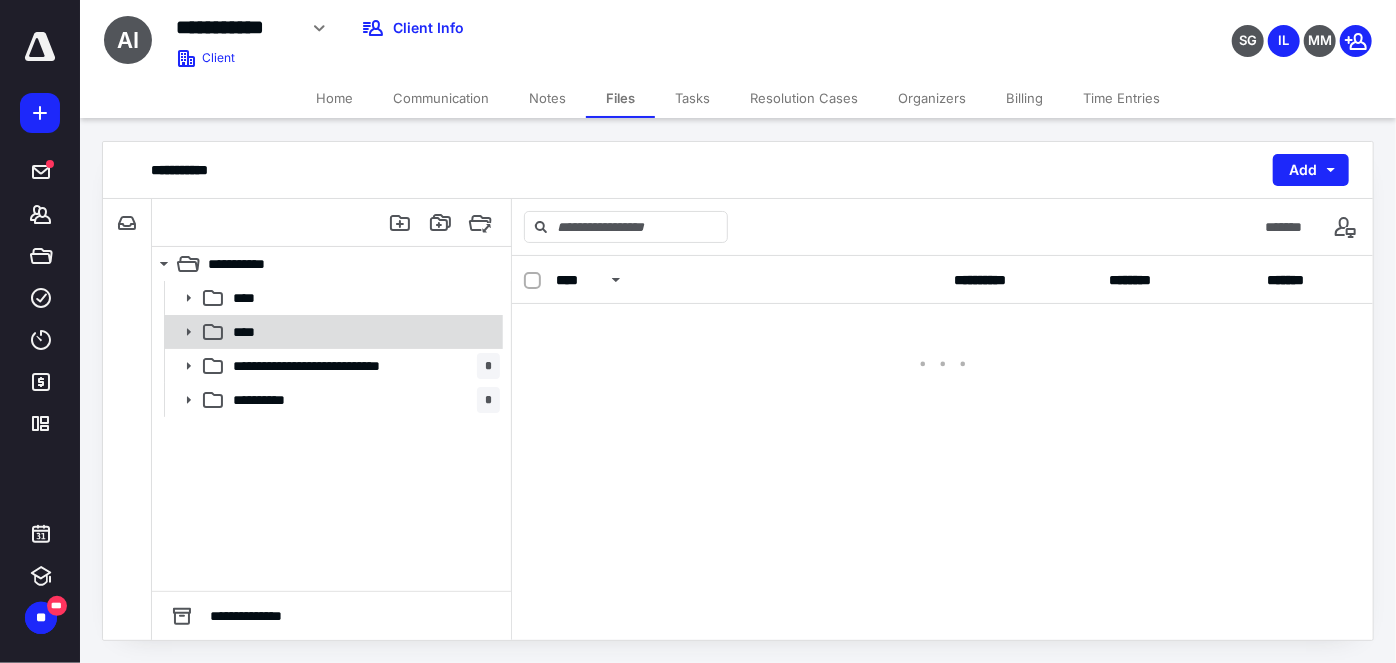 click on "****" at bounding box center (362, 332) 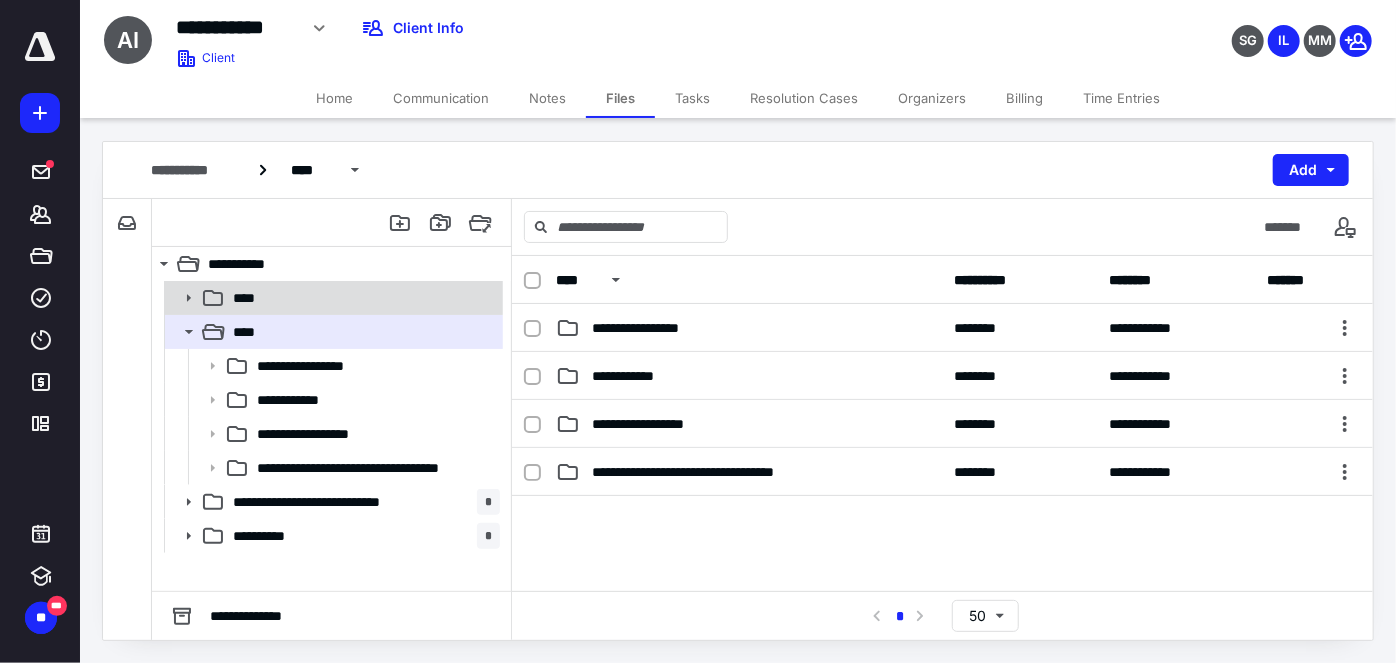 click on "****" at bounding box center [362, 298] 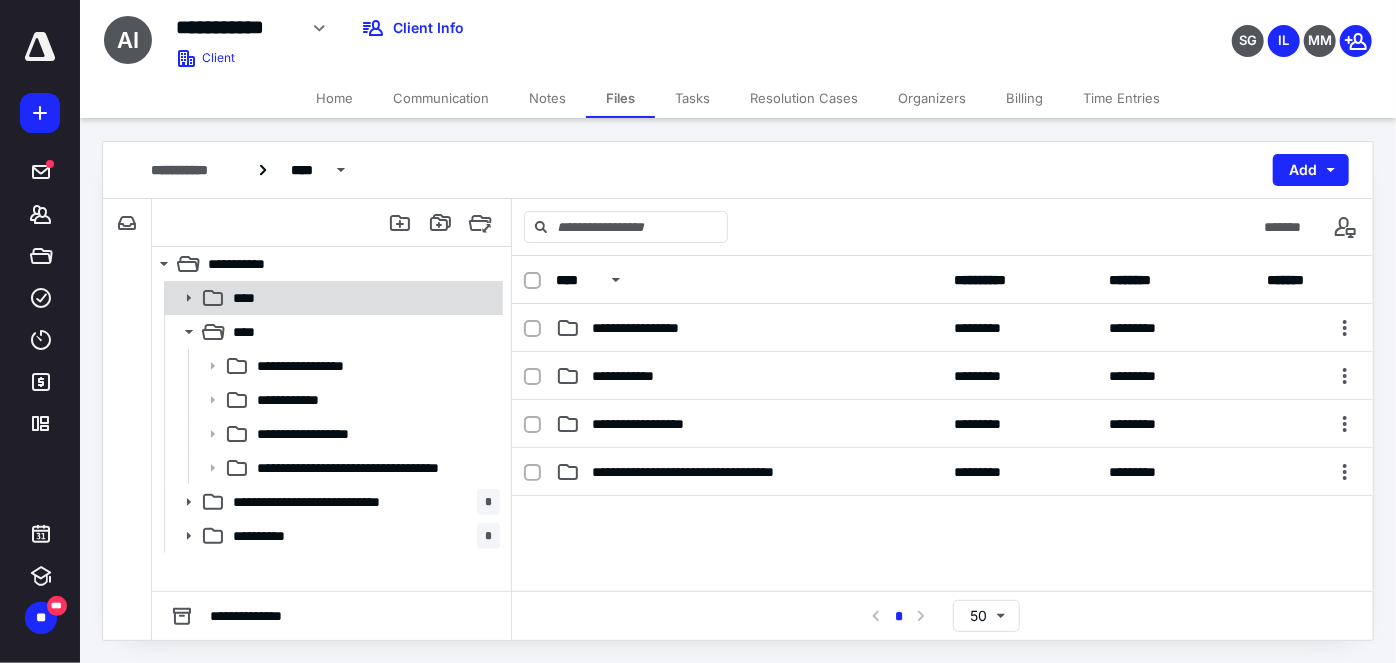 click on "****" at bounding box center [362, 298] 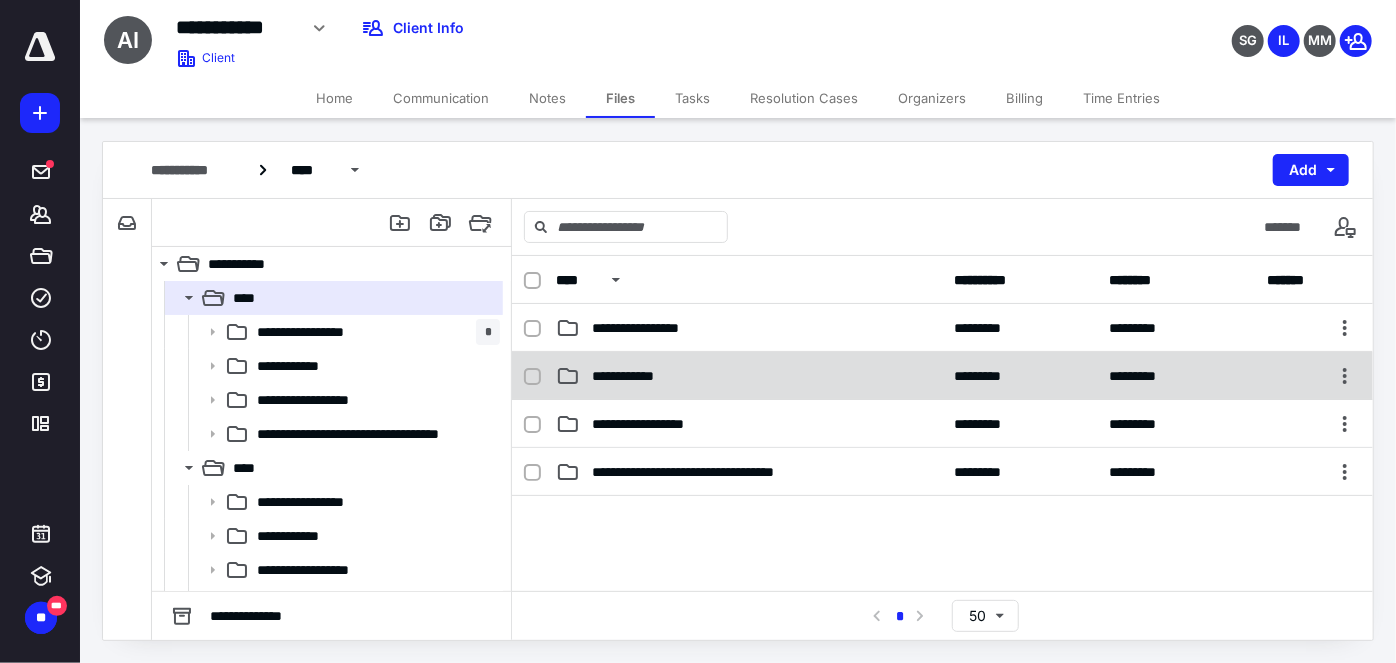 click on "**********" at bounding box center (749, 376) 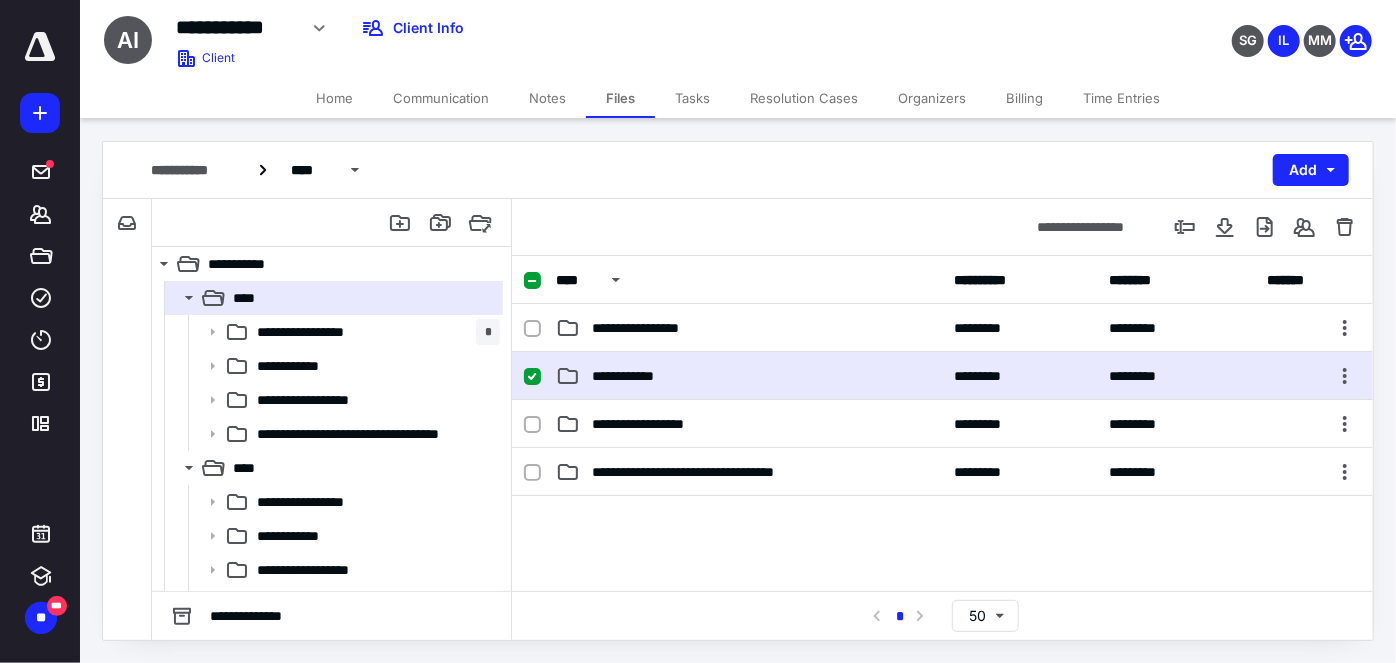 click on "**********" at bounding box center [749, 376] 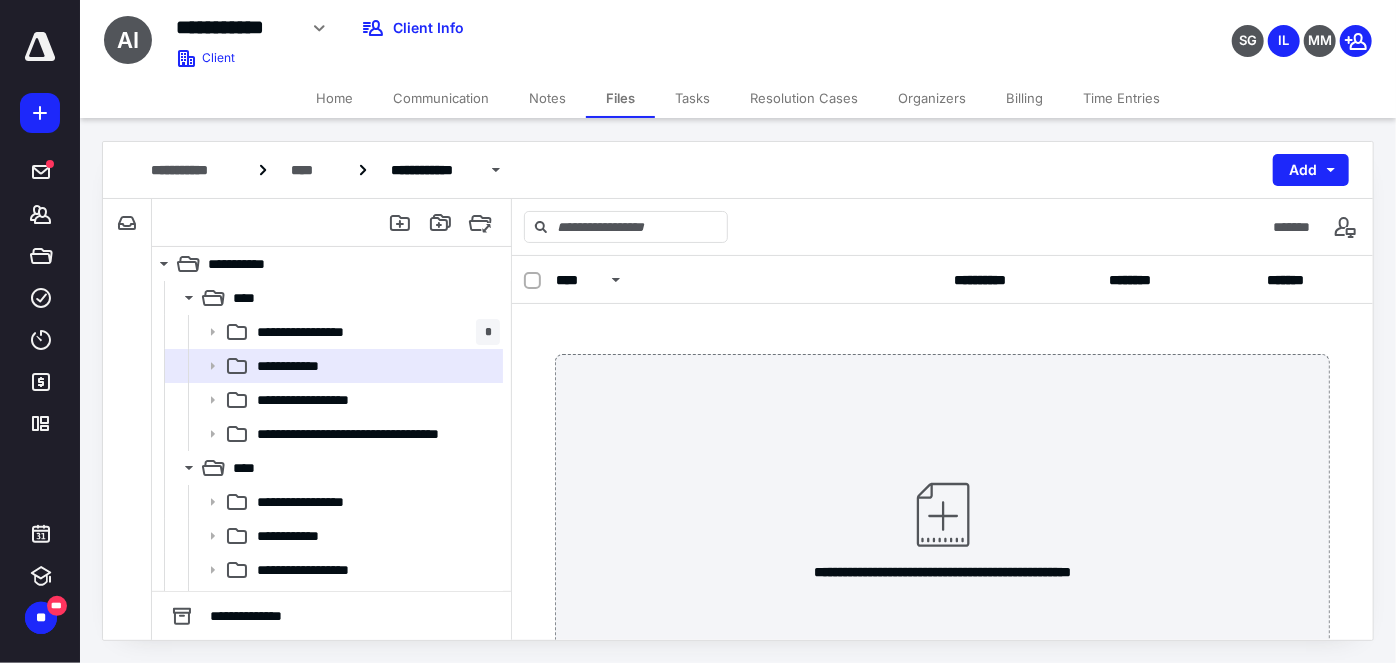 click on "Tasks" at bounding box center [692, 98] 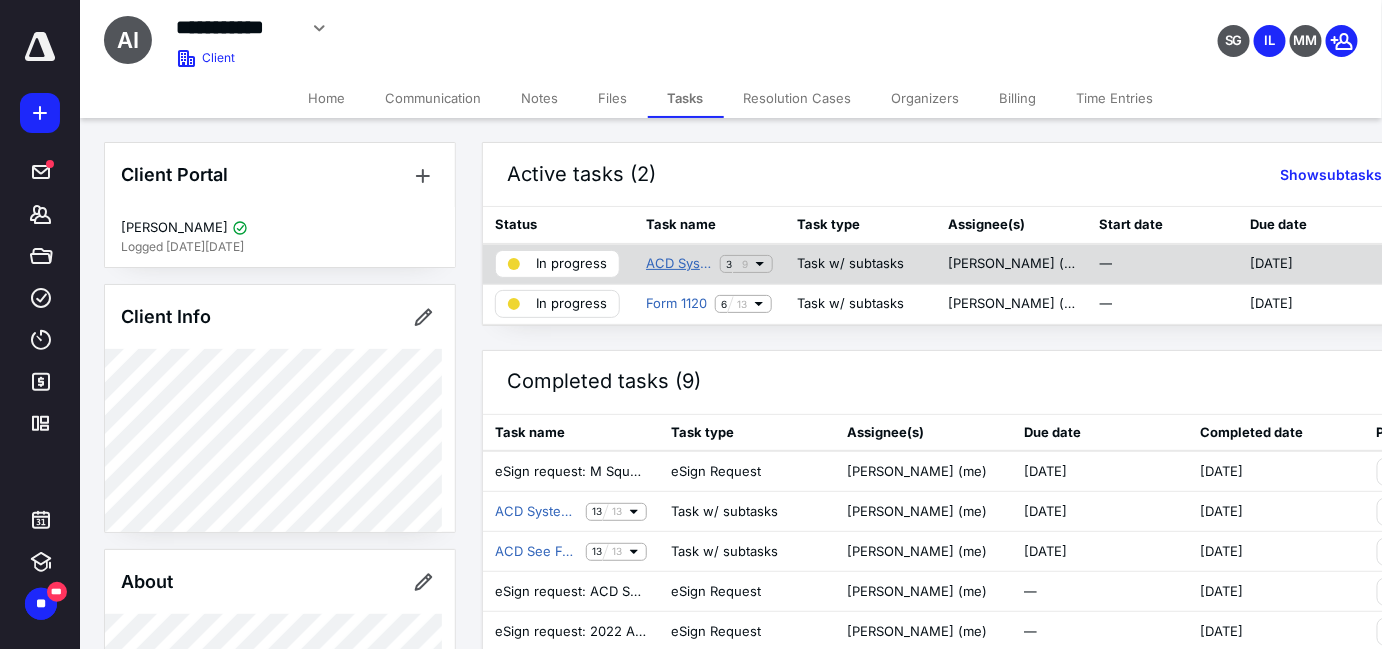click on "ACD Systems International Form 1120-F" at bounding box center [679, 264] 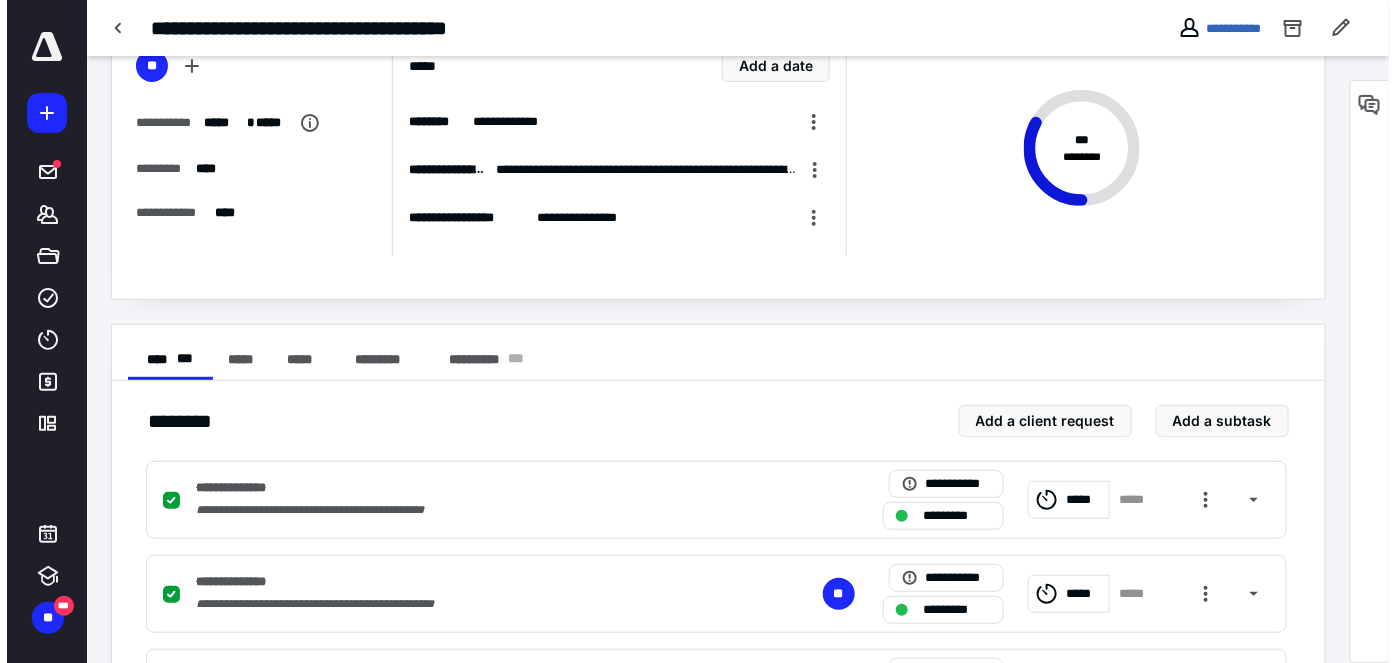 scroll, scrollTop: 0, scrollLeft: 0, axis: both 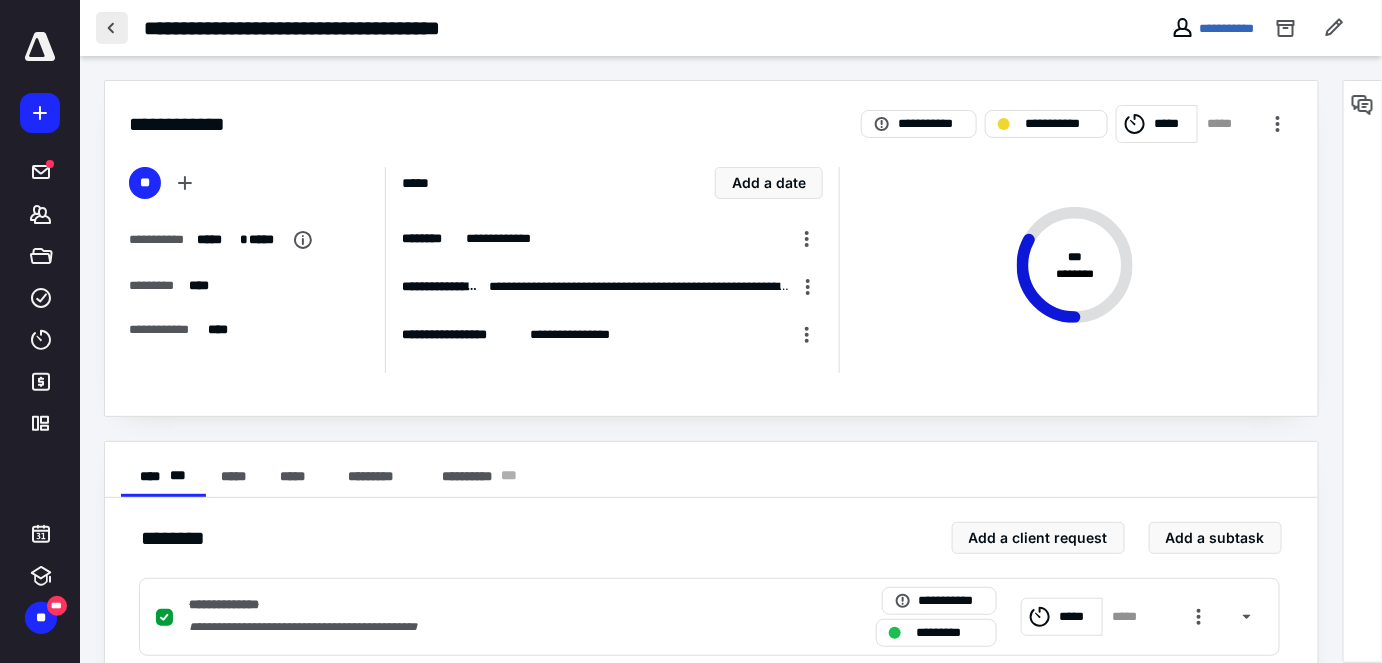 click at bounding box center (112, 28) 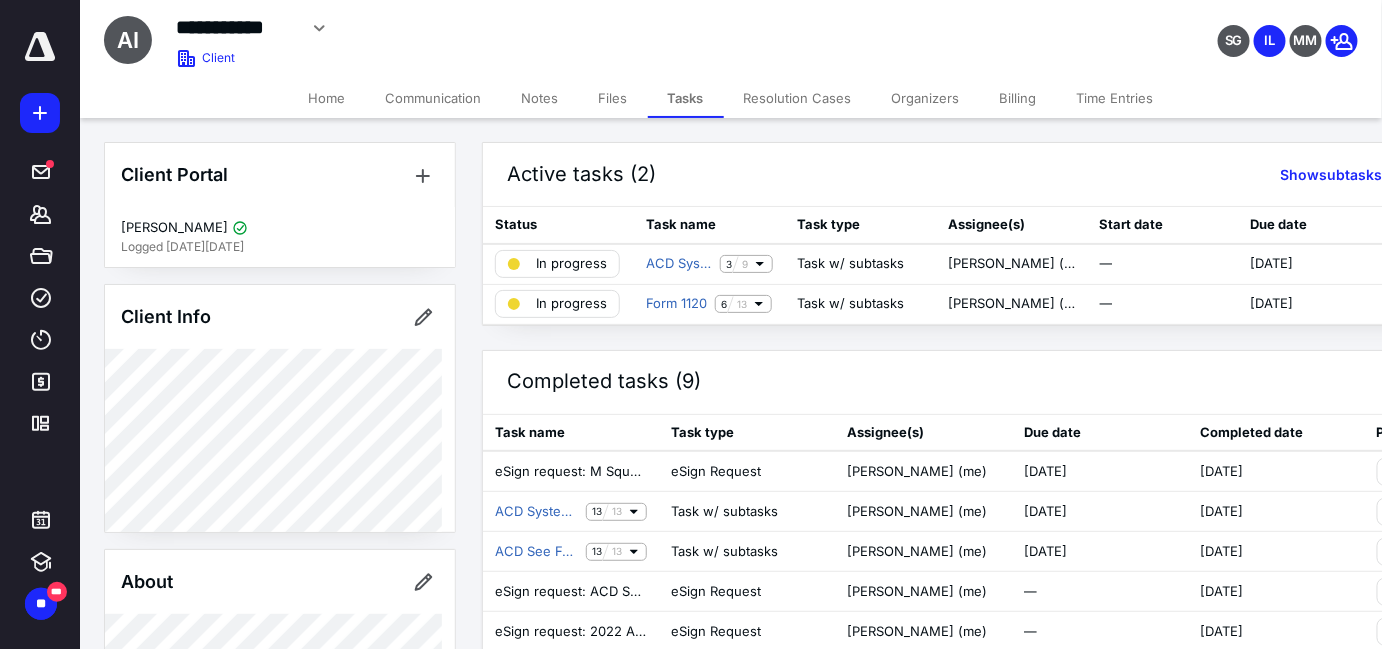 click on "Files" at bounding box center (613, 98) 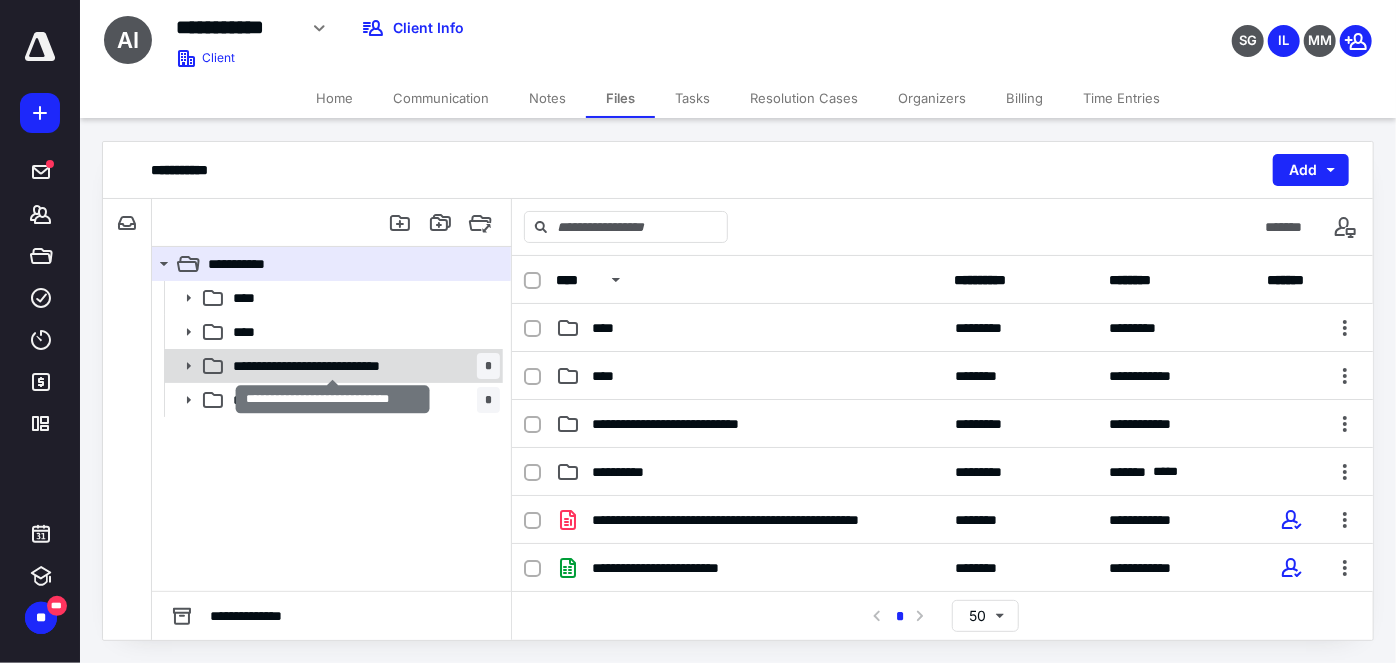 click on "**********" at bounding box center (333, 366) 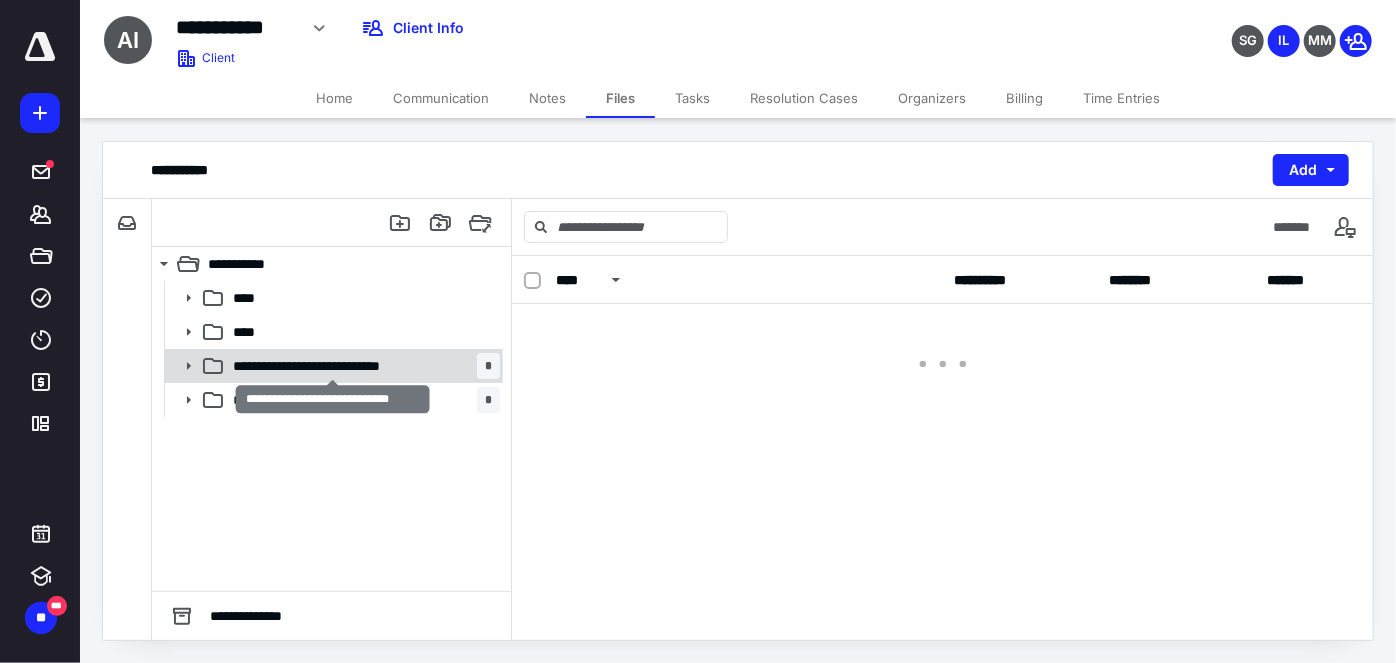 click on "**********" at bounding box center (333, 366) 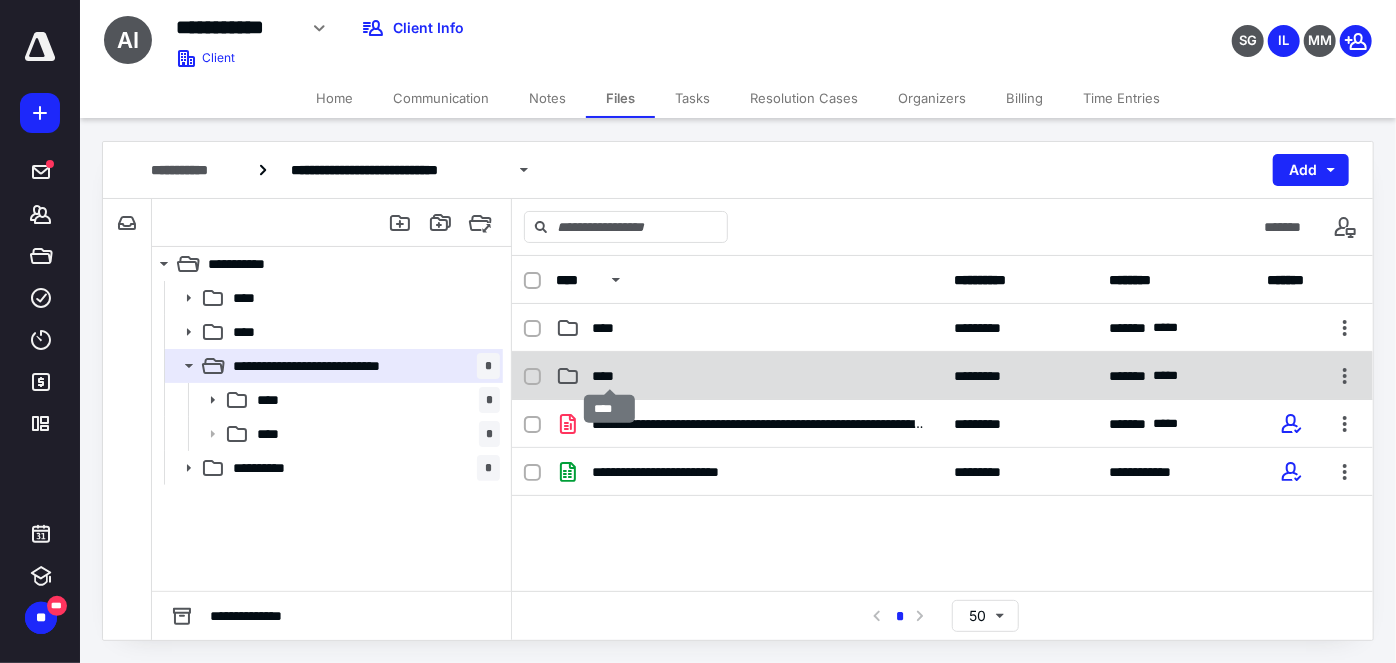 click on "****" at bounding box center [609, 376] 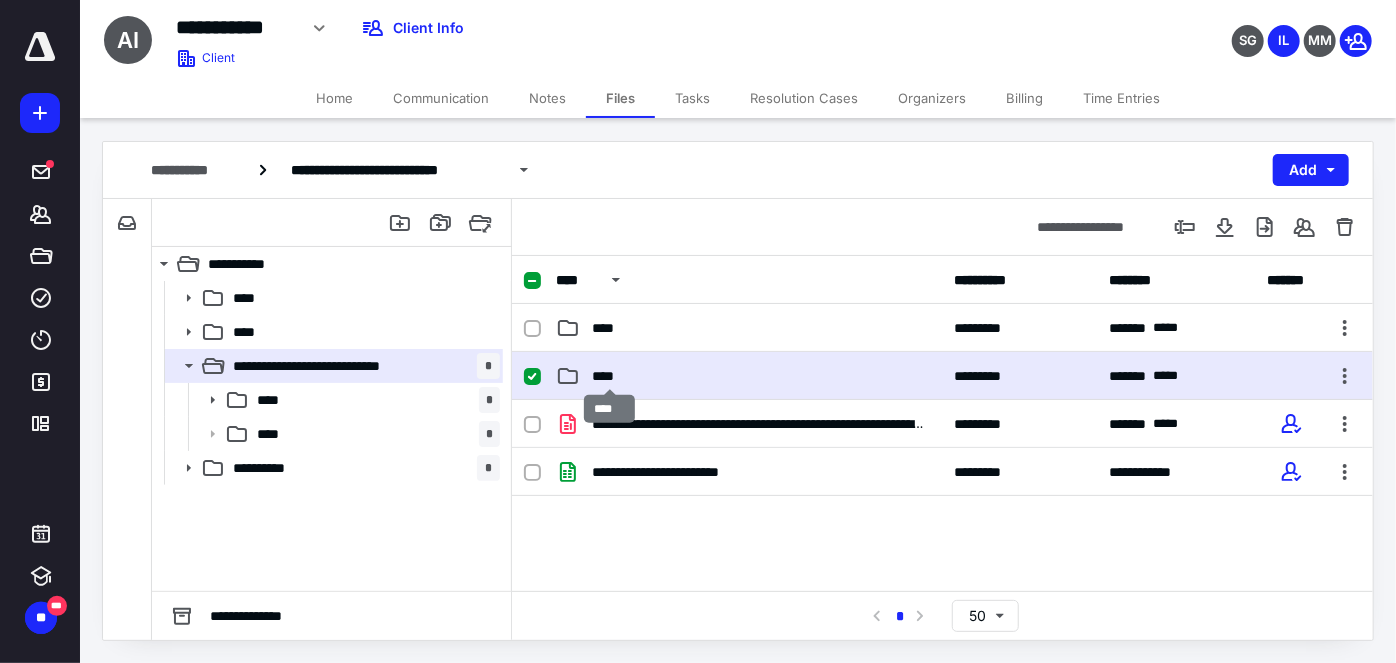 click on "****" at bounding box center [609, 376] 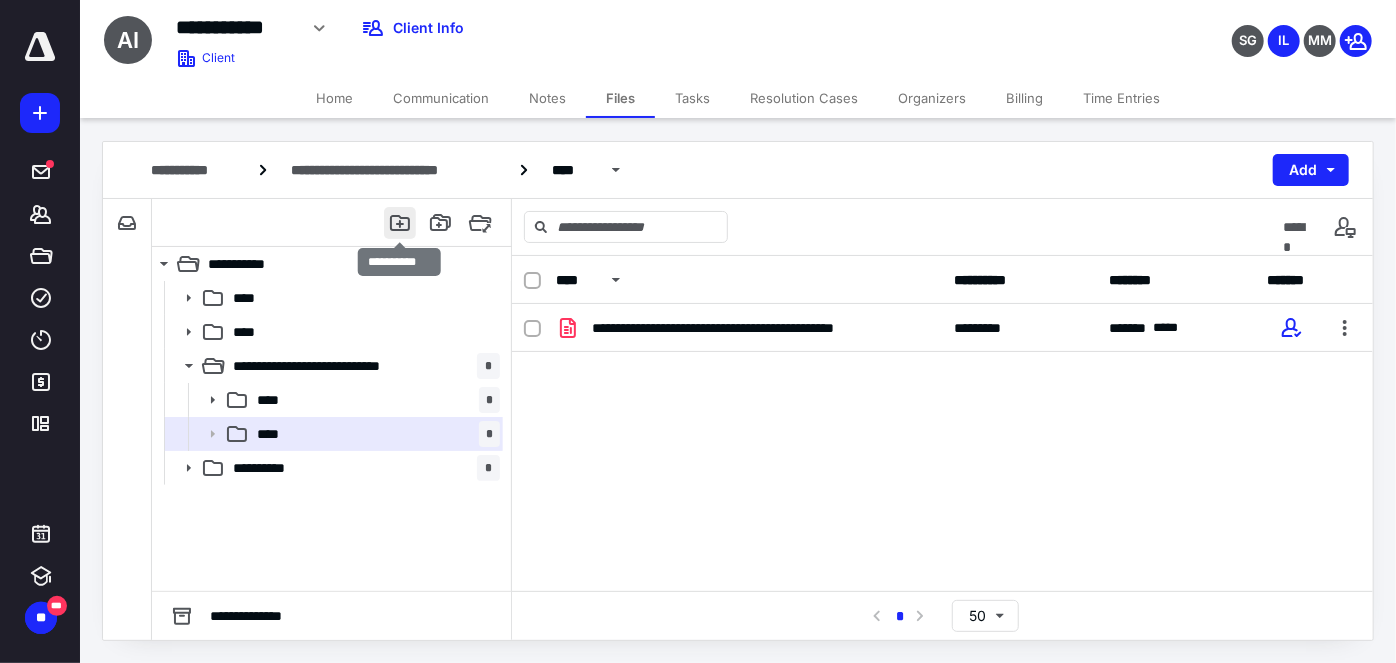 click at bounding box center (400, 223) 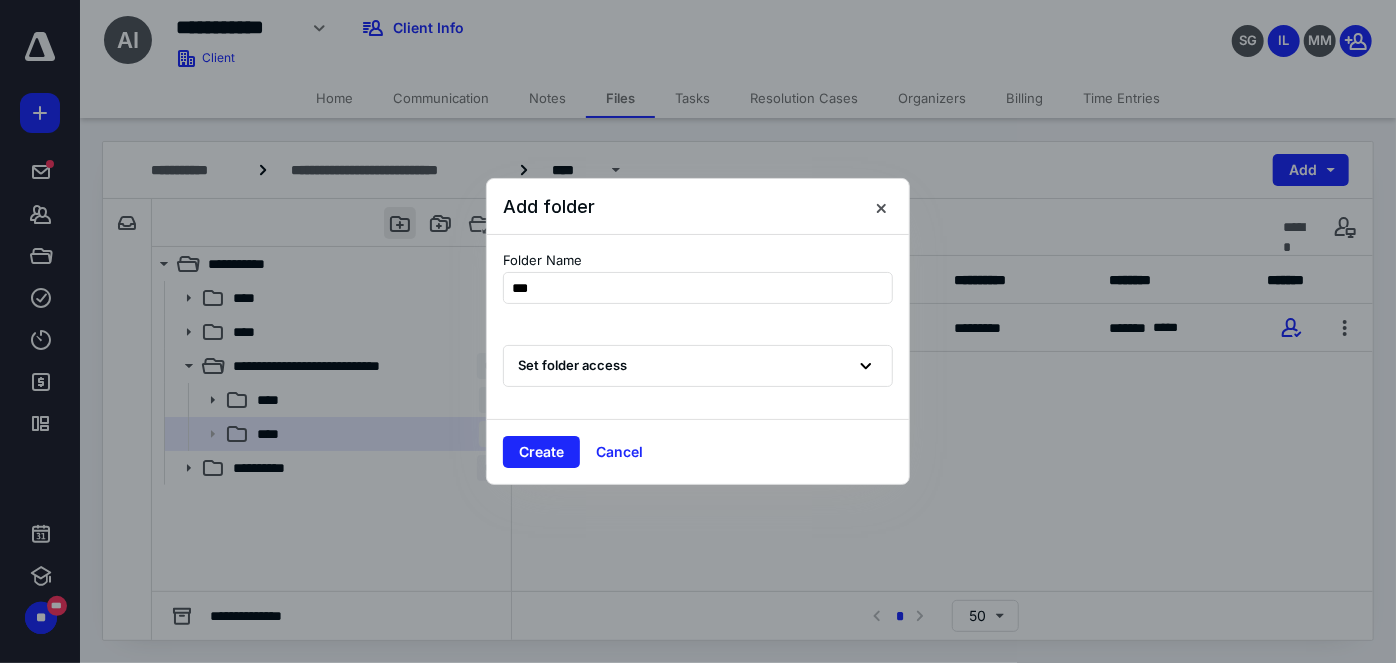 type on "****" 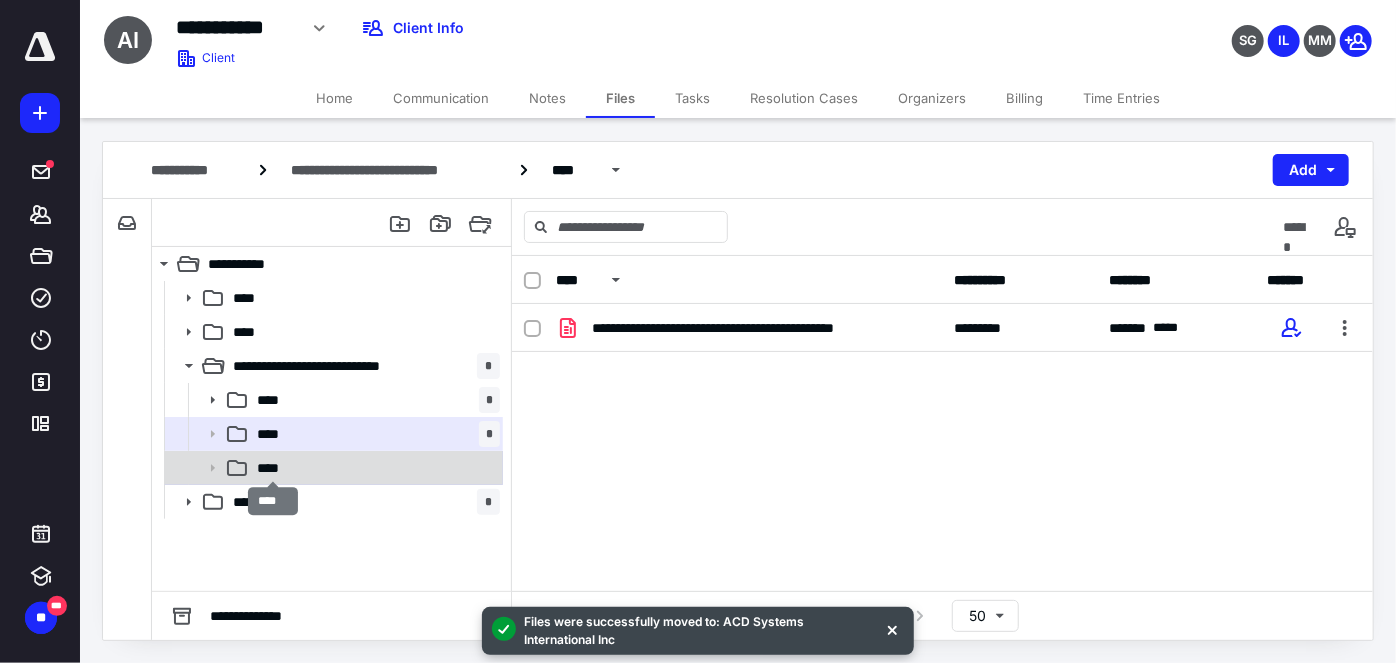 click on "****" at bounding box center [274, 468] 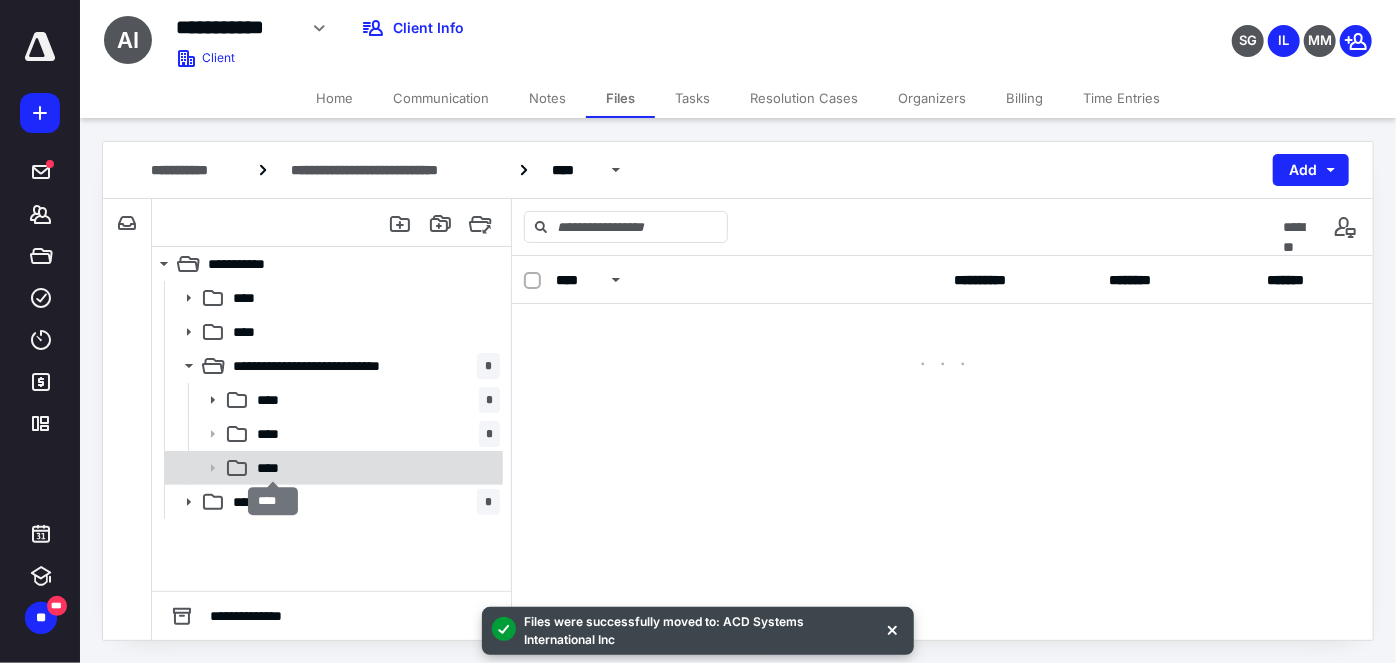 click on "****" at bounding box center (274, 468) 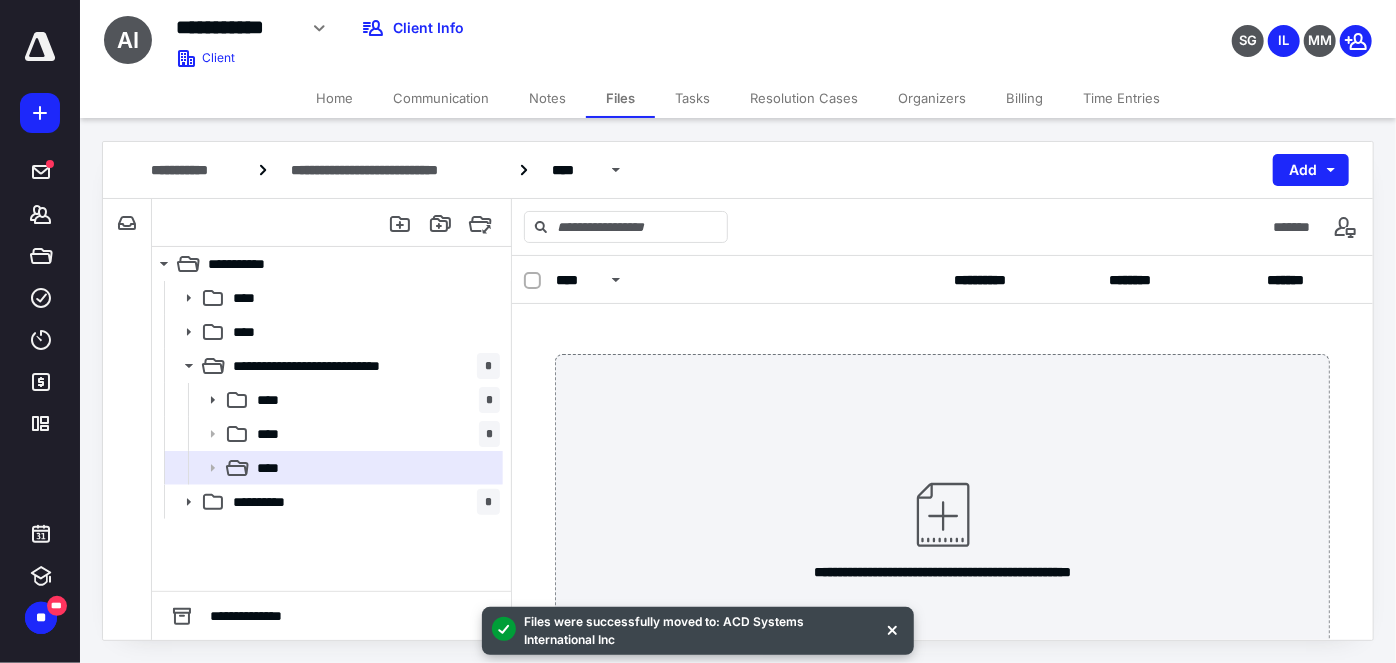 click on "**********" at bounding box center [943, 572] 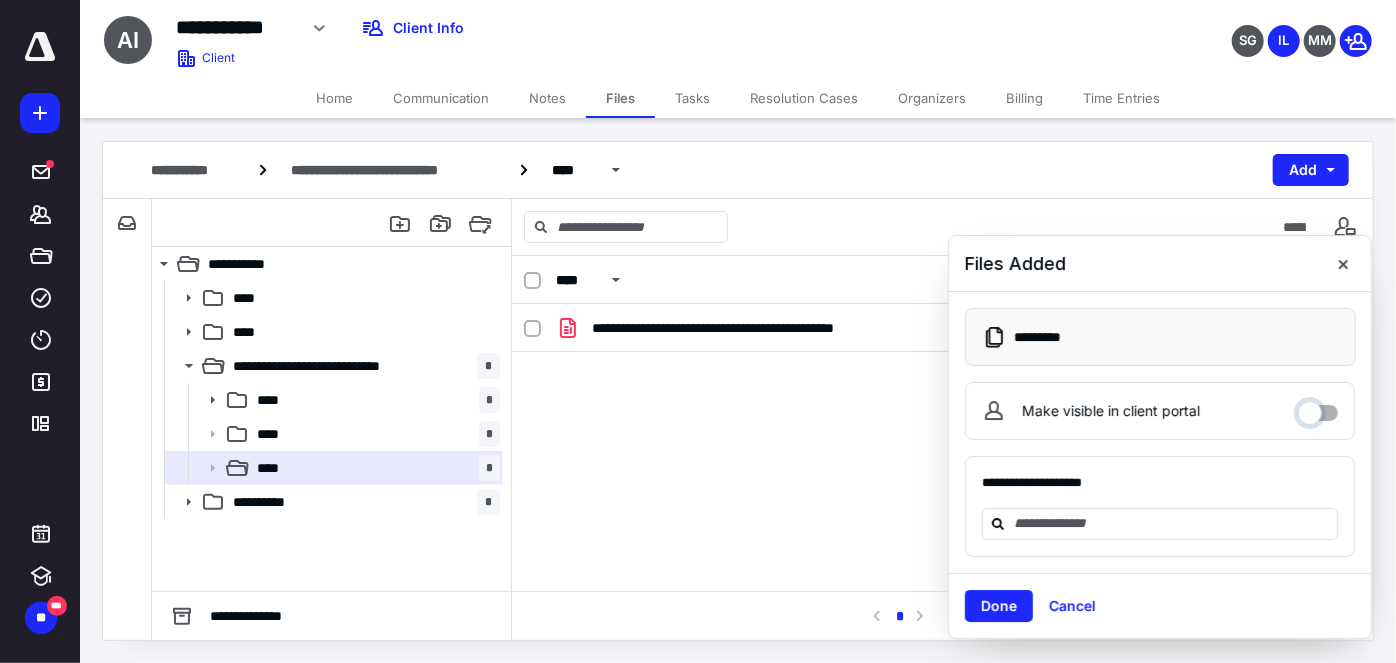 click on "Make visible in client portal" at bounding box center [1318, 408] 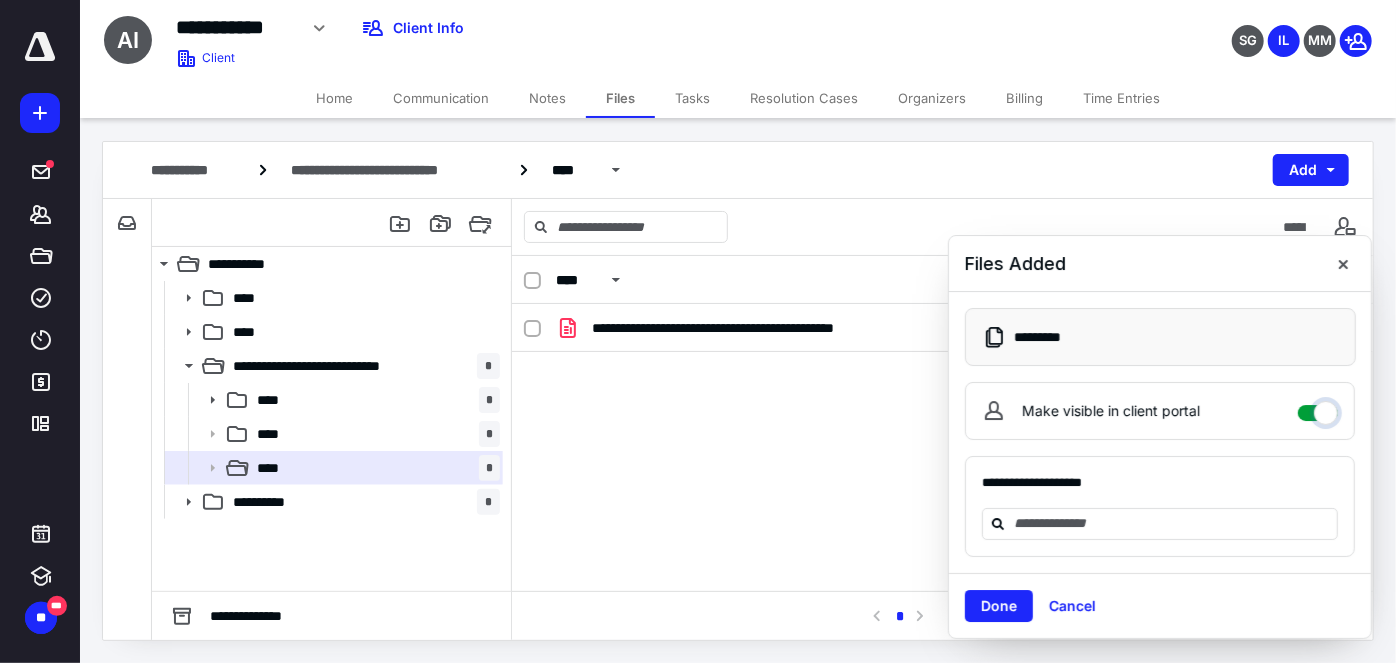 checkbox on "****" 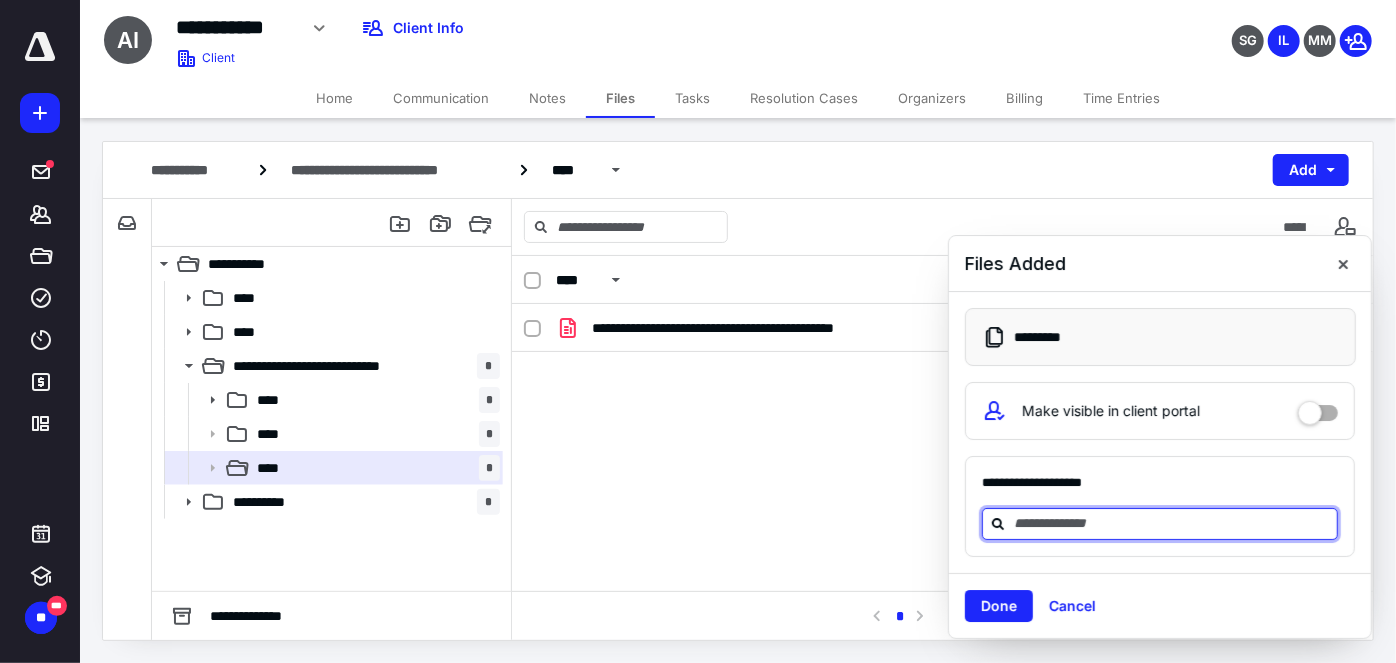 click at bounding box center [1172, 523] 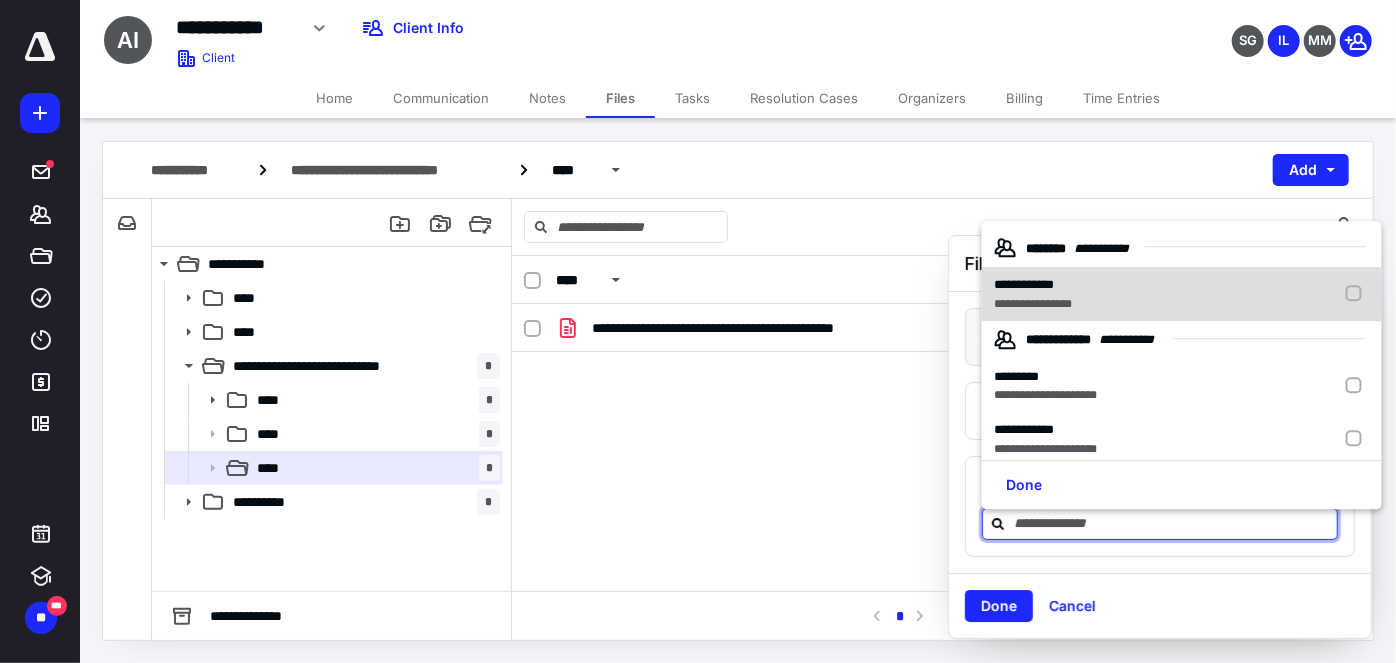 click on "**********" at bounding box center (1182, 295) 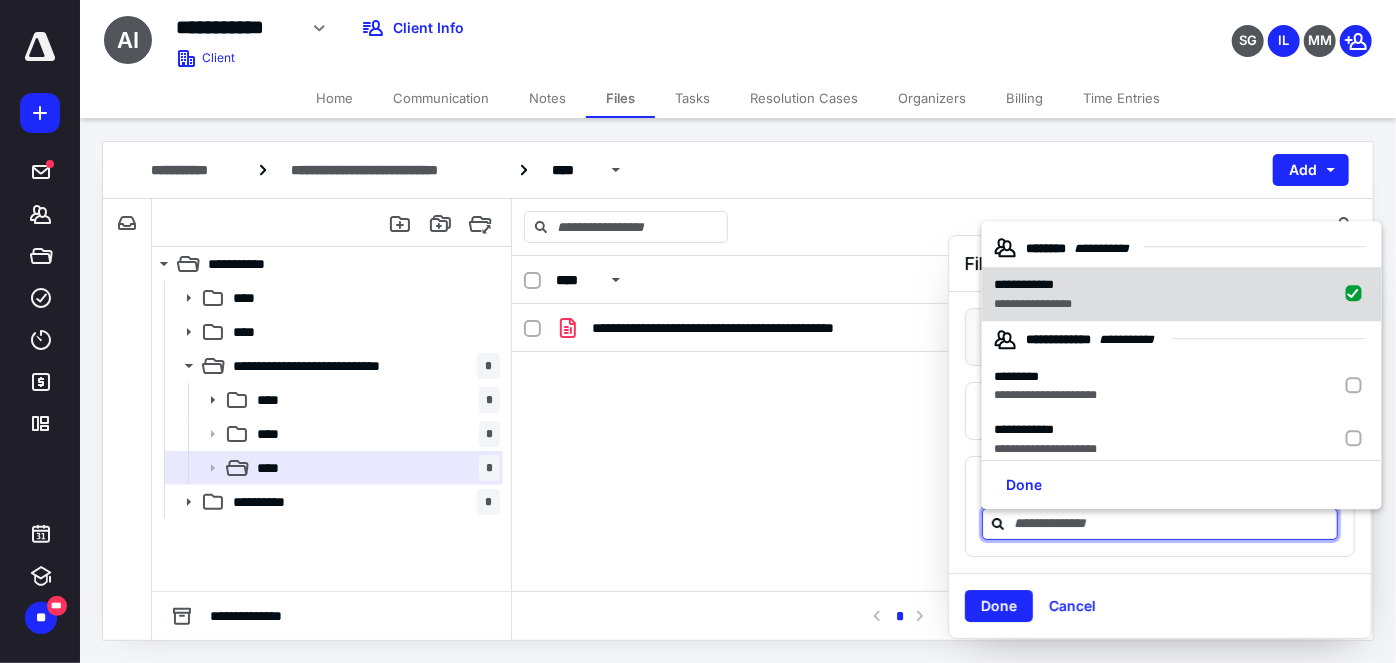 checkbox on "true" 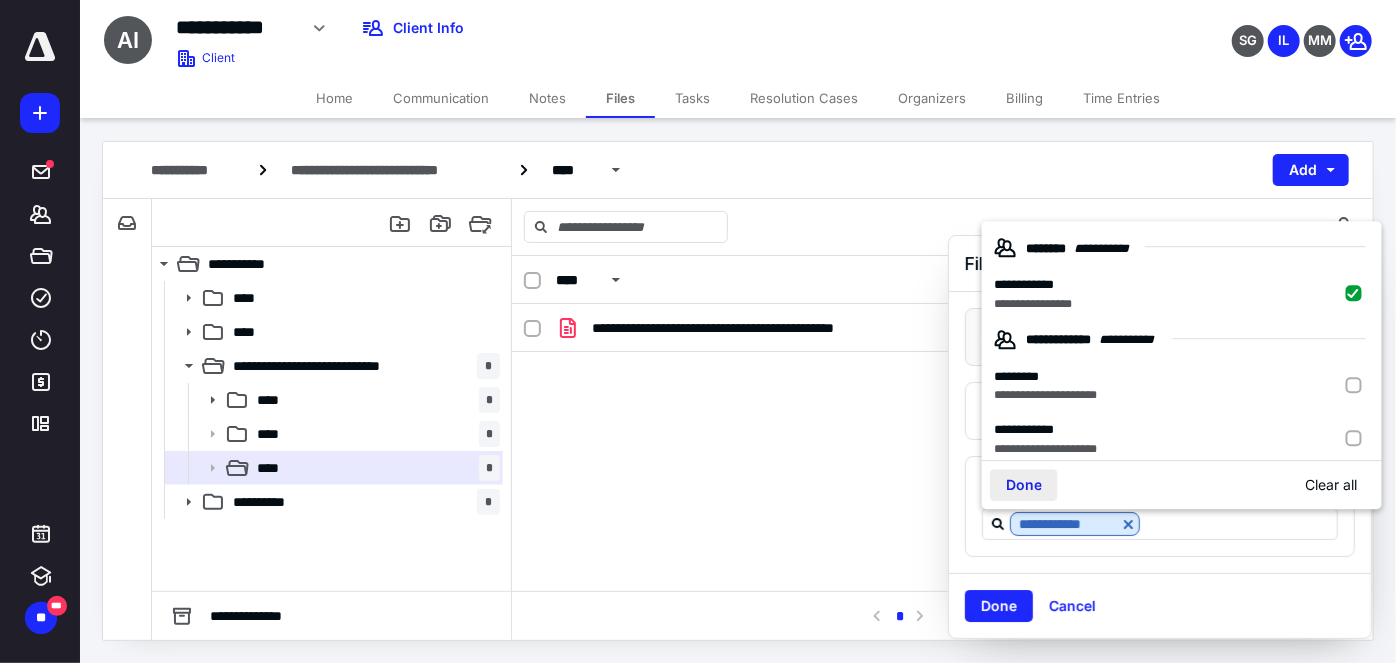 click on "Done" at bounding box center [1024, 486] 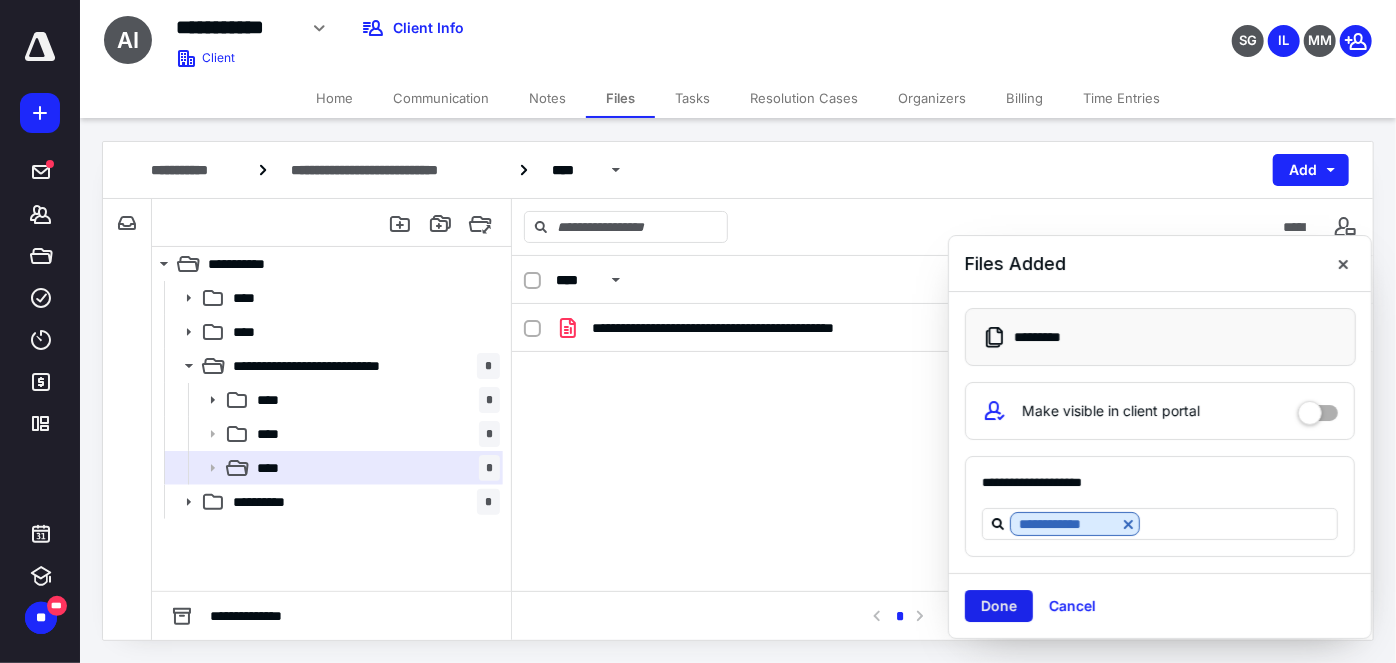 click on "Done" at bounding box center (999, 606) 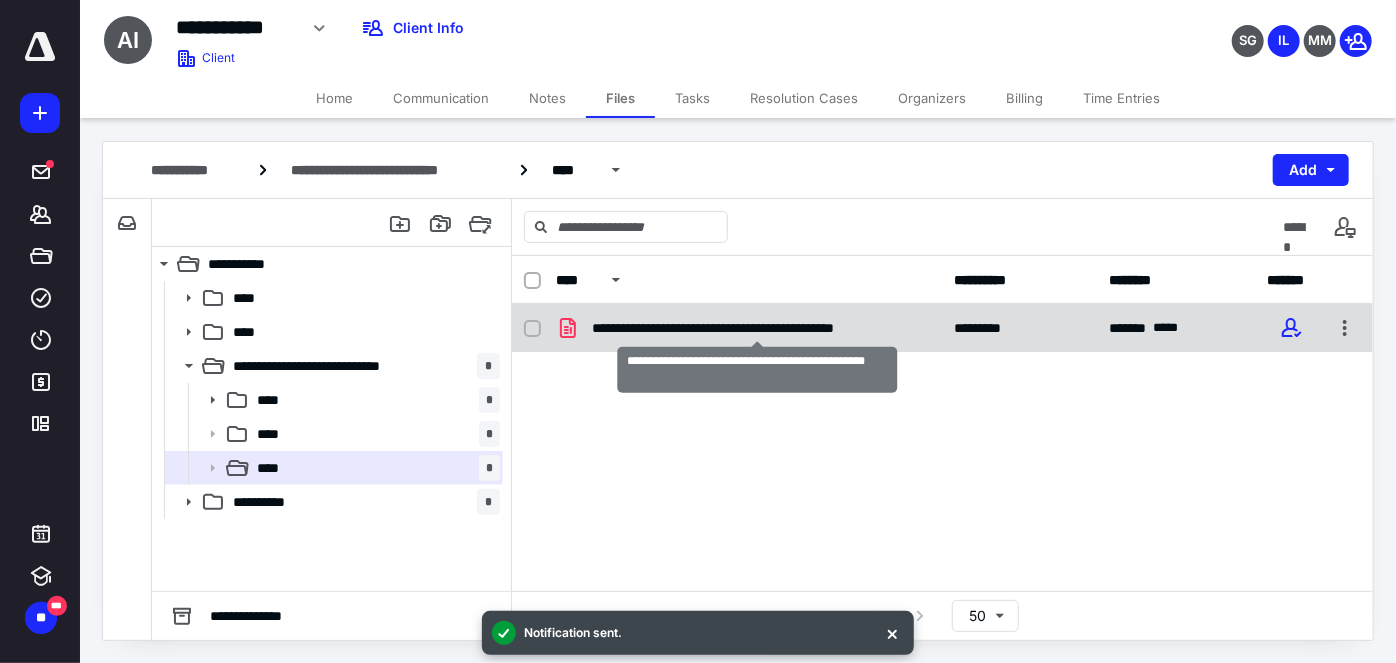 checkbox on "true" 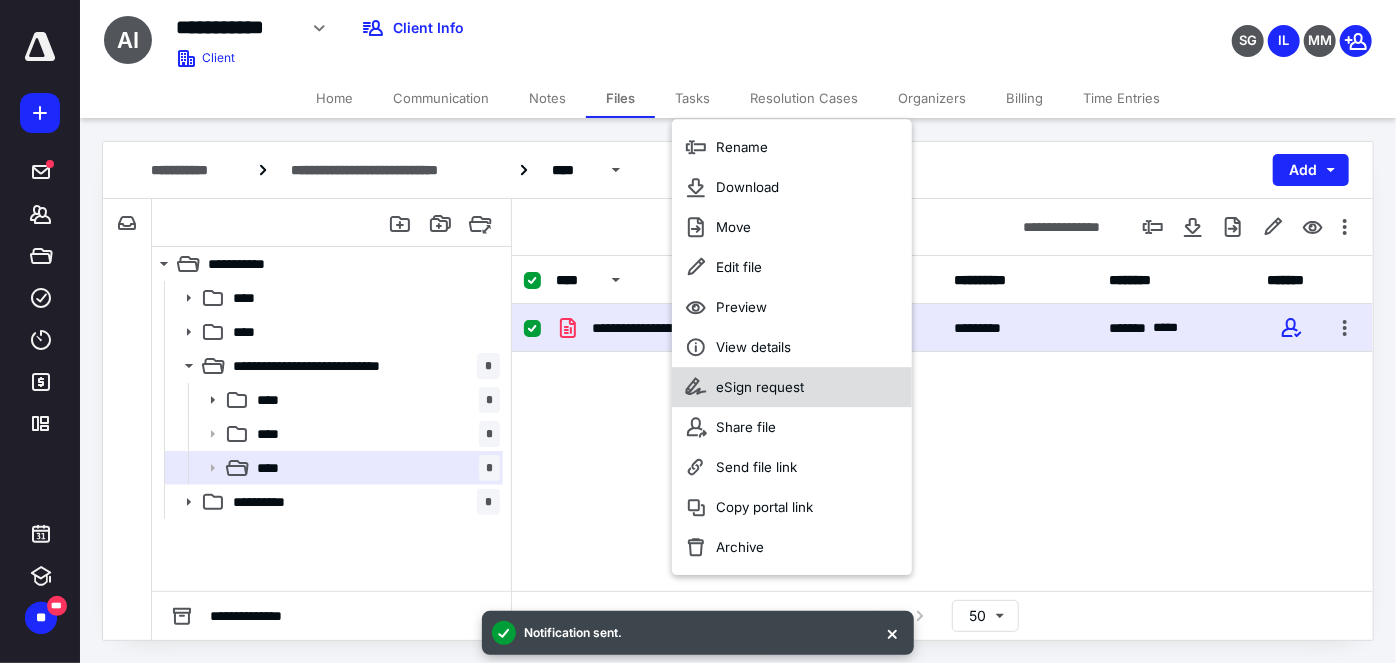 click on "eSign request" at bounding box center (760, 387) 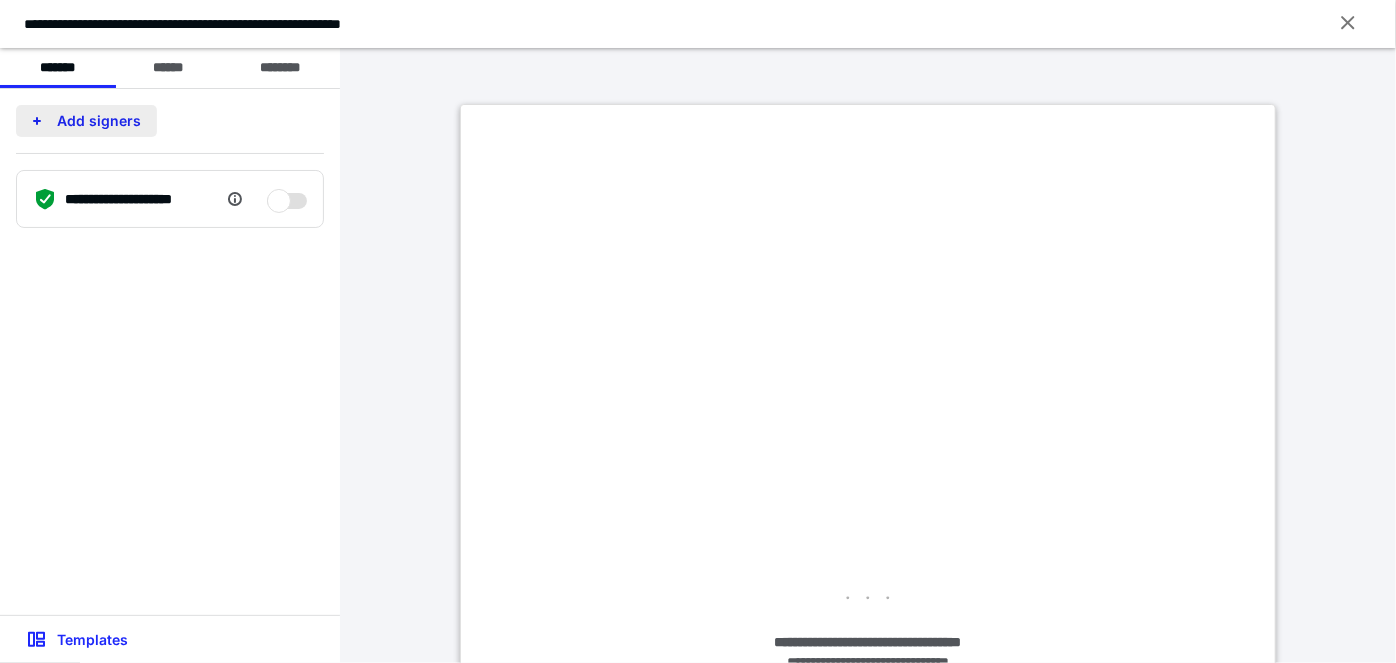 click on "Add signers" at bounding box center (86, 121) 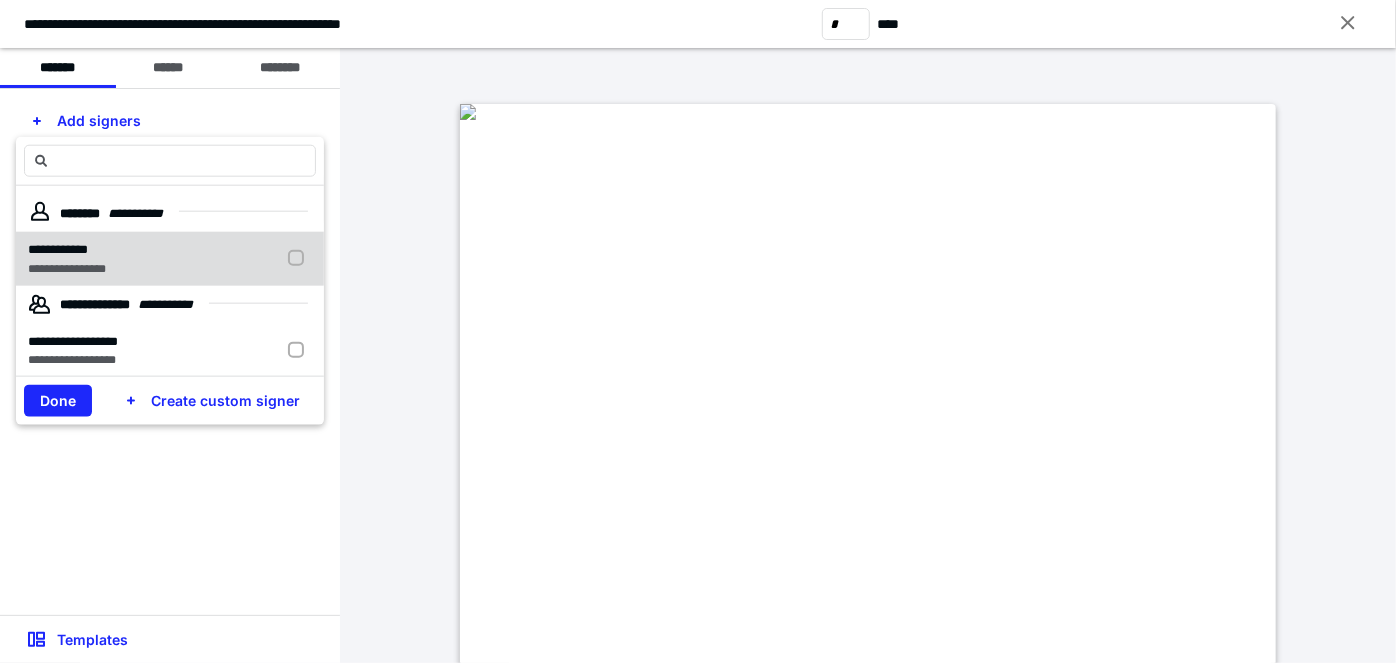 click on "**********" at bounding box center [170, 258] 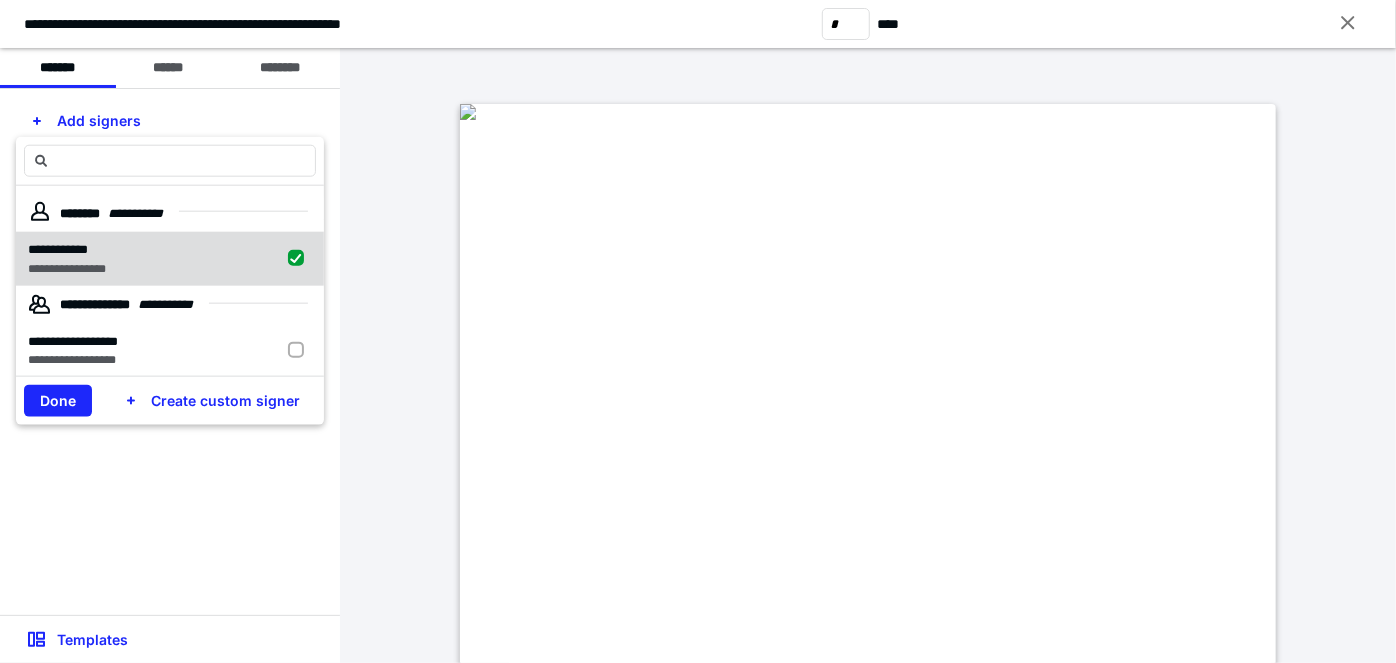 click on "**********" at bounding box center [170, 258] 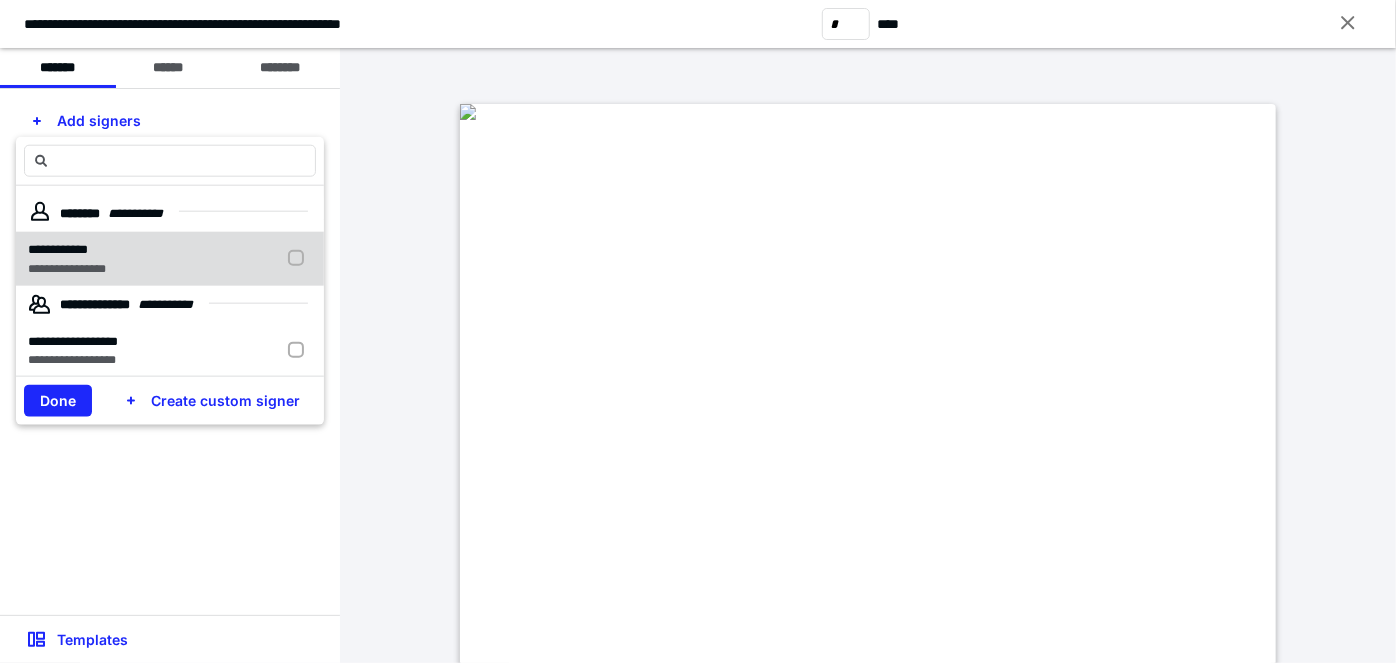 checkbox on "false" 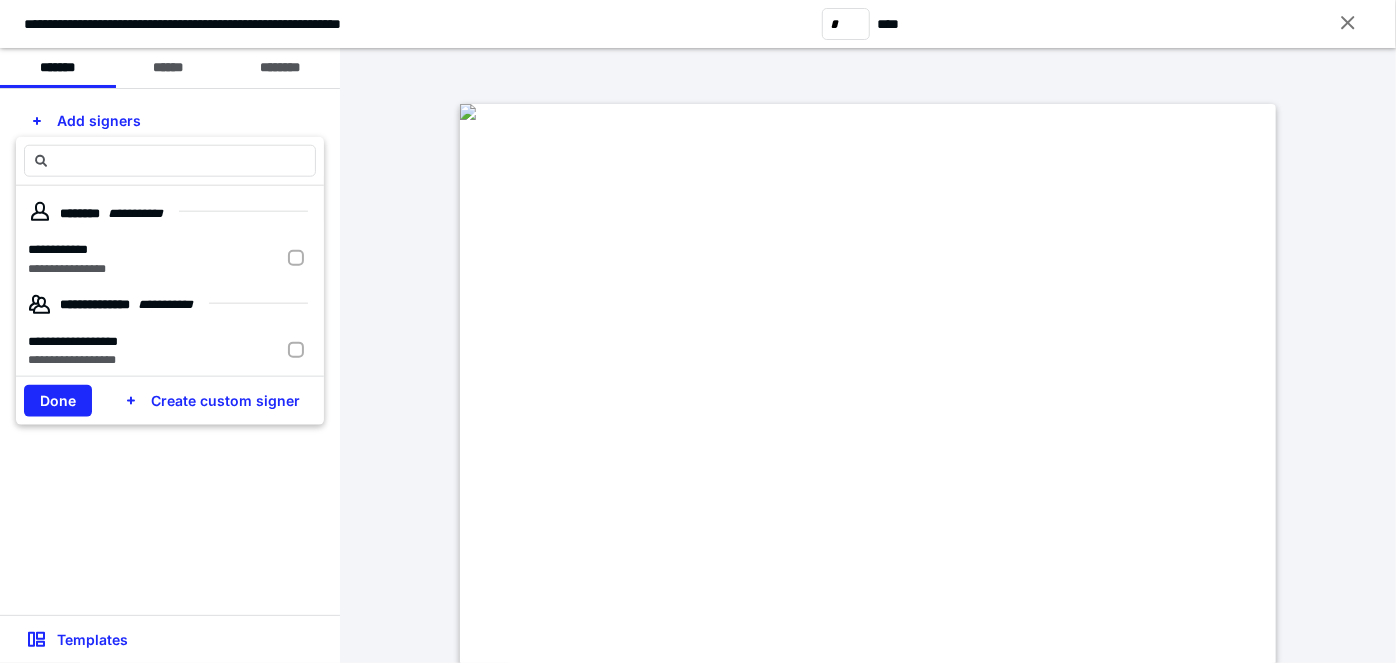 click on "**********" at bounding box center [170, 352] 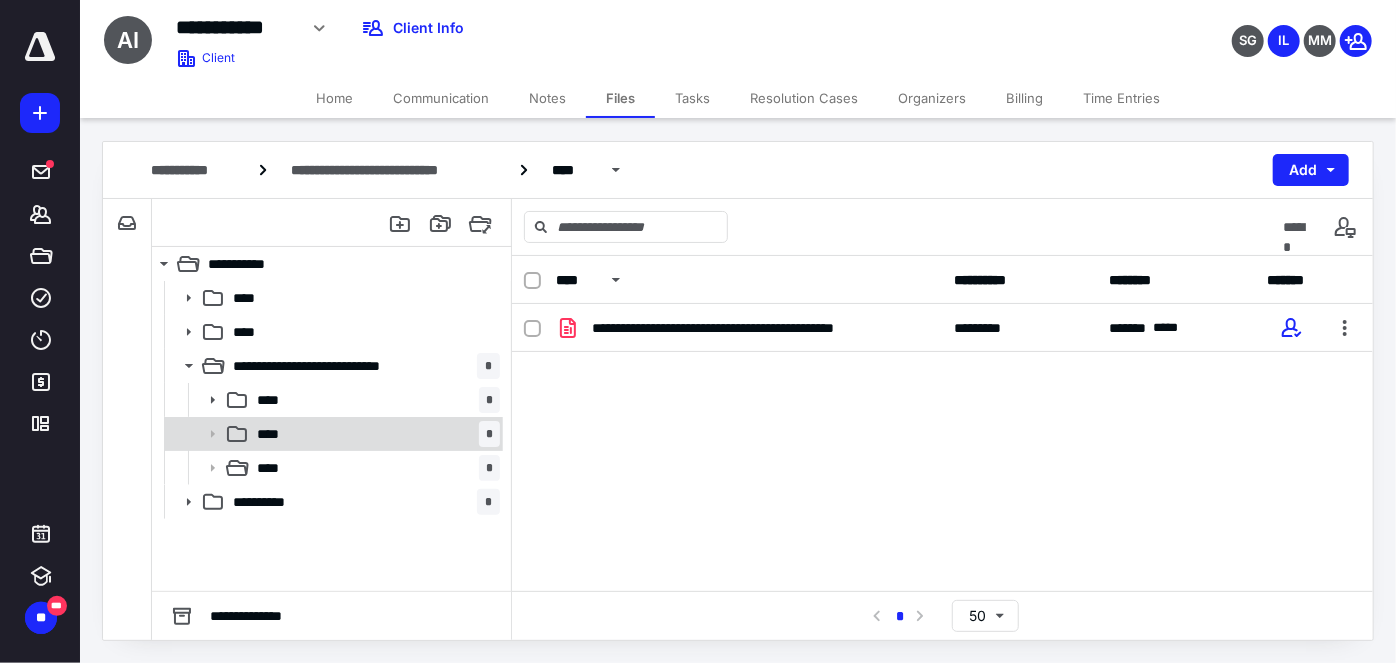 click on "**** *" at bounding box center (374, 434) 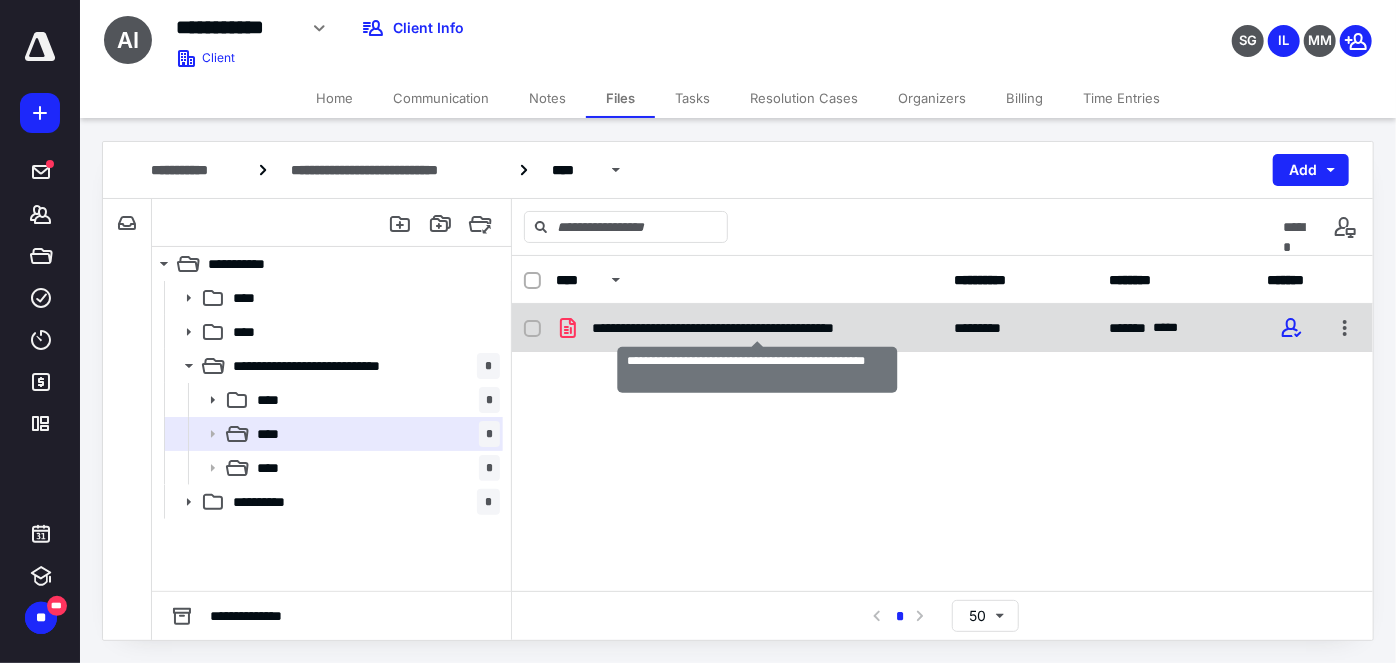 click on "**********" at bounding box center (758, 328) 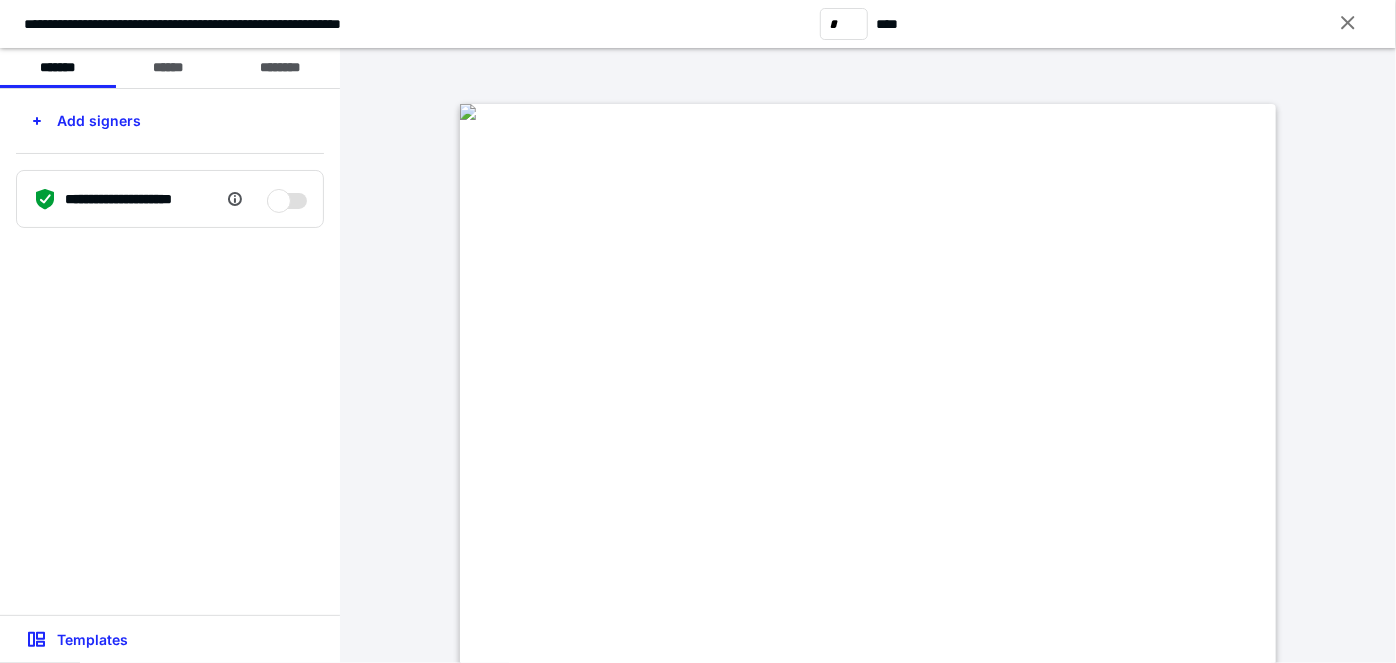 checkbox on "false" 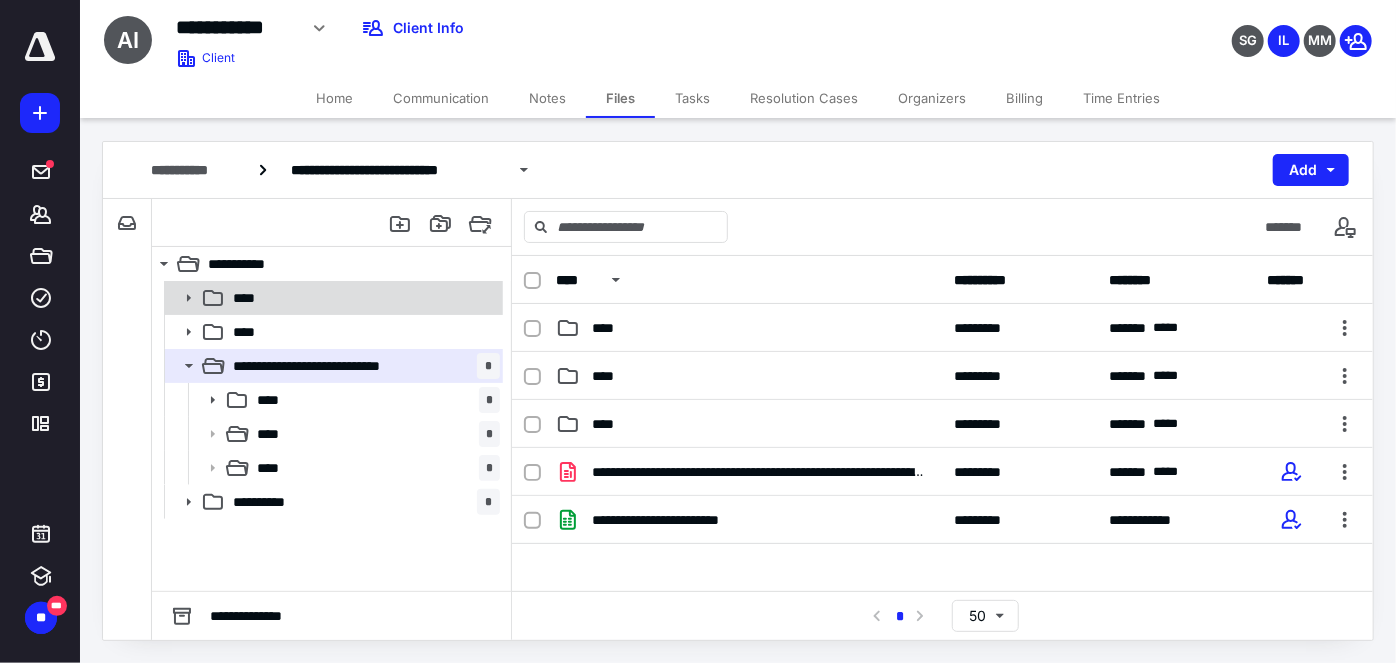 click on "****" at bounding box center [362, 298] 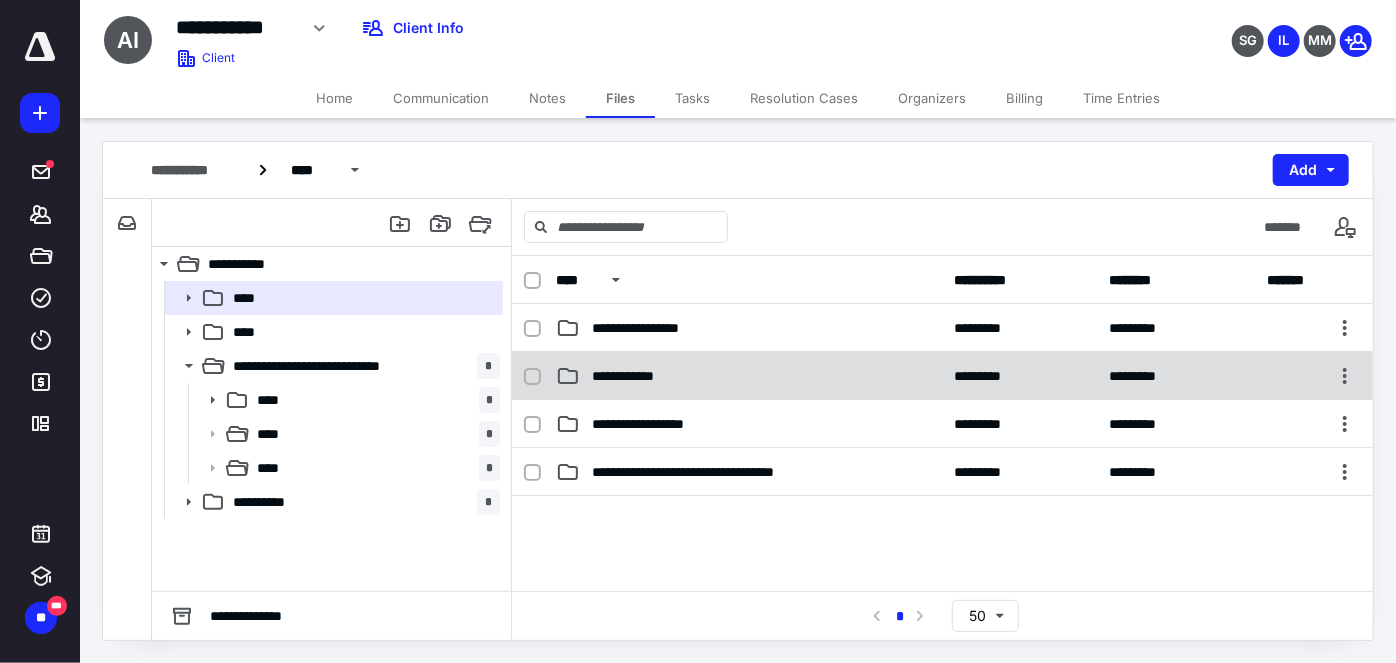 click on "**********" at bounding box center [942, 376] 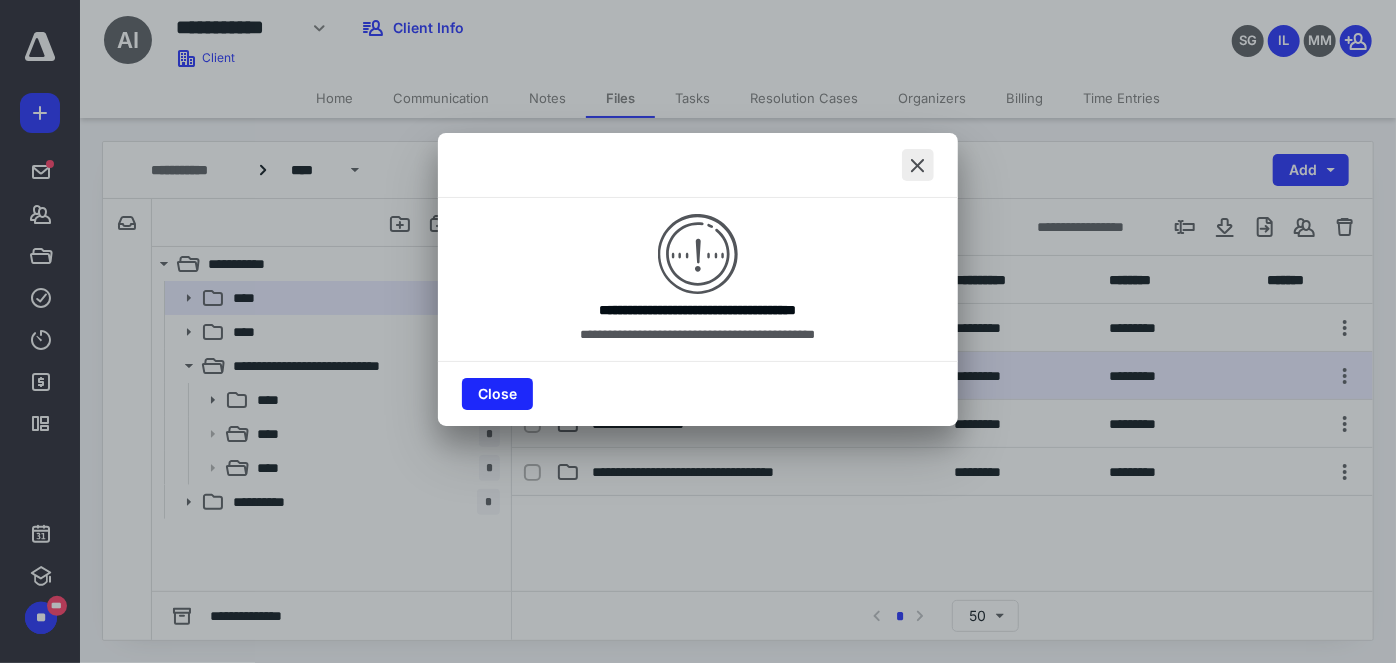 click at bounding box center (918, 165) 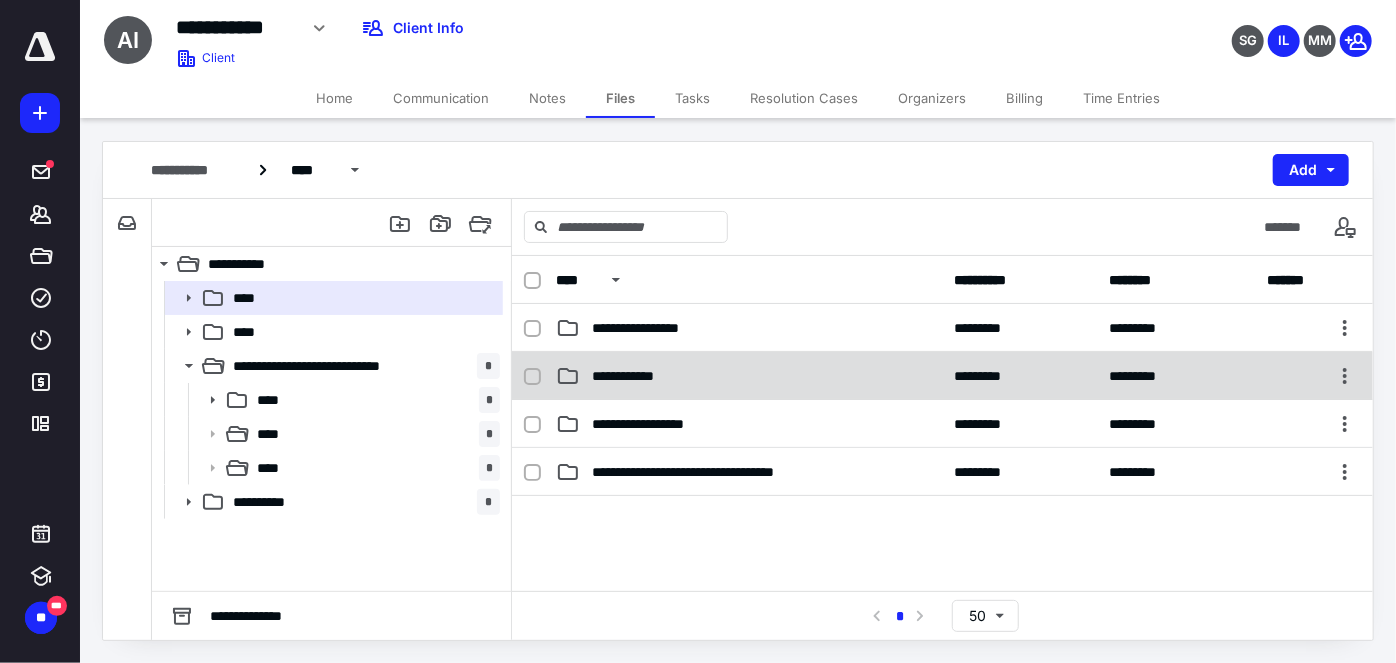 click on "**********" at bounding box center (749, 376) 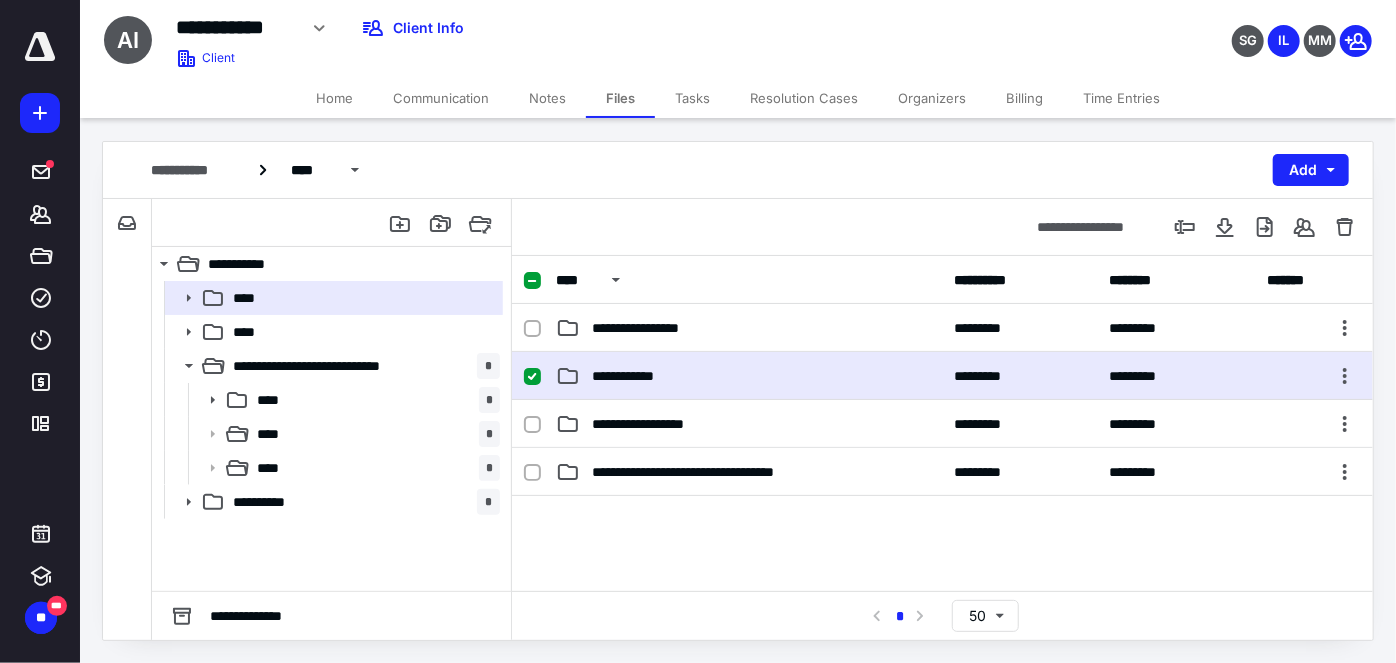 click on "**********" at bounding box center [749, 376] 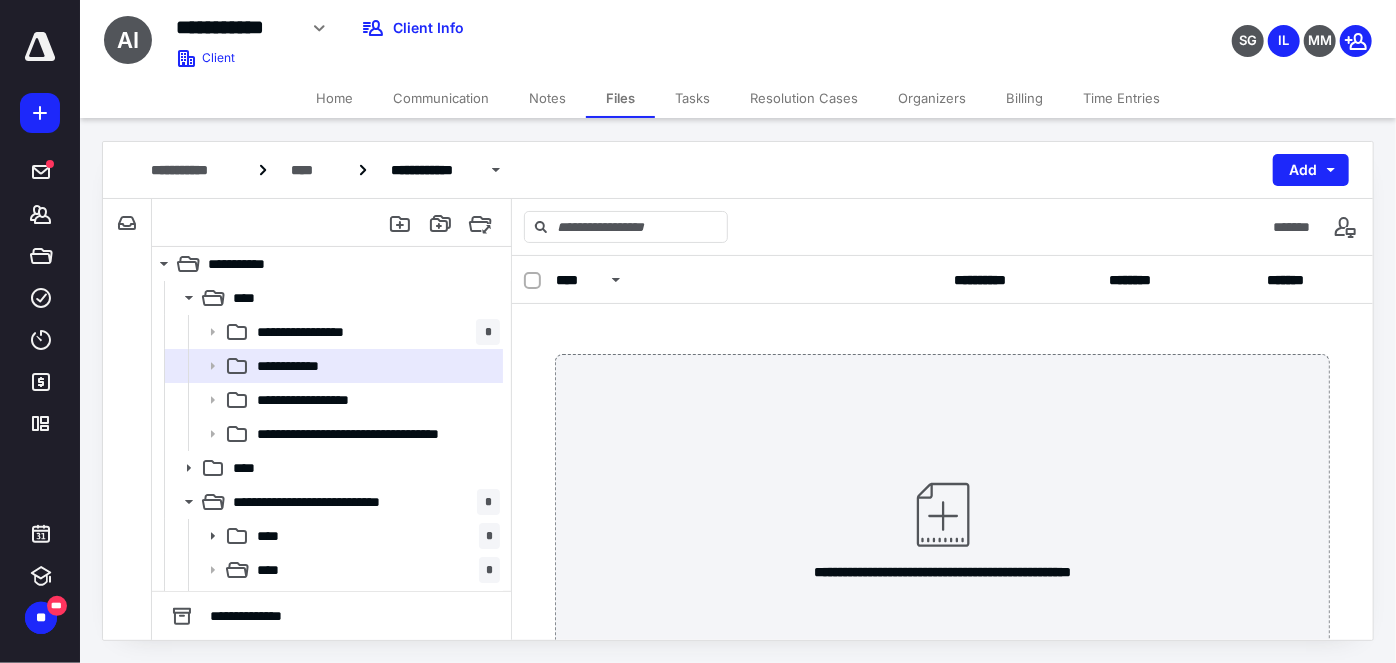 scroll, scrollTop: 62, scrollLeft: 0, axis: vertical 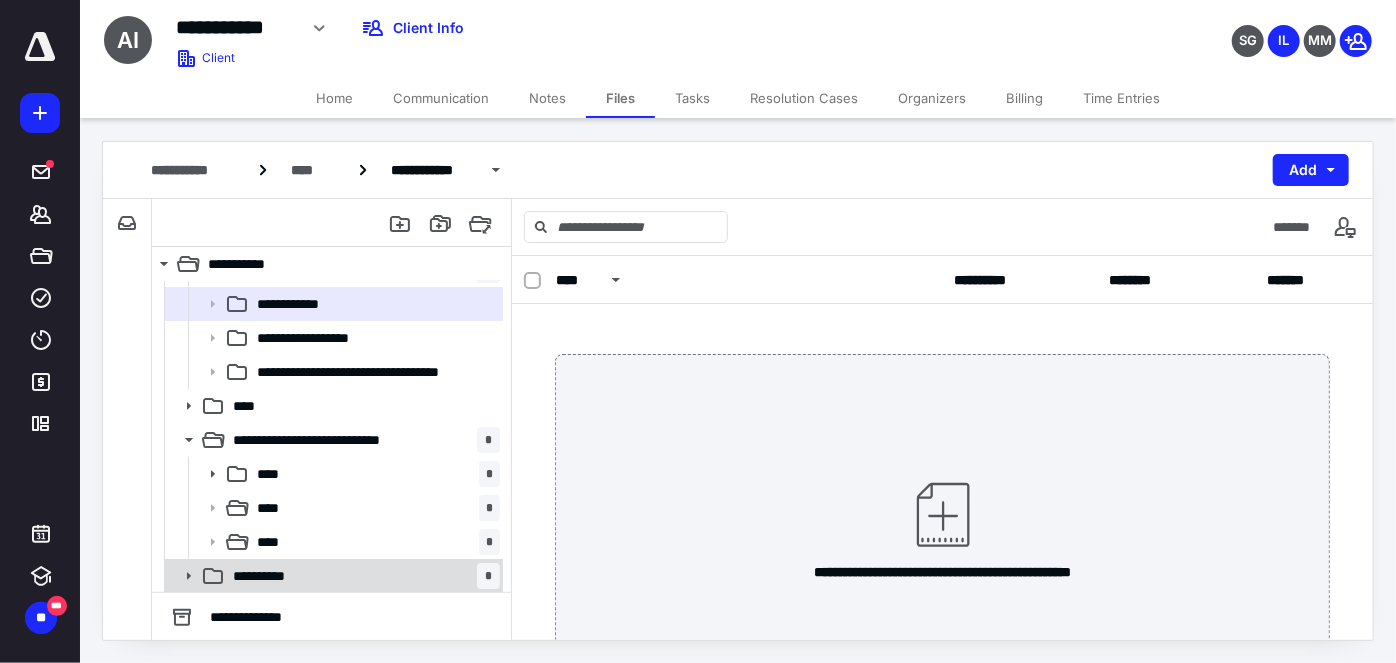 click on "**********" at bounding box center [362, 576] 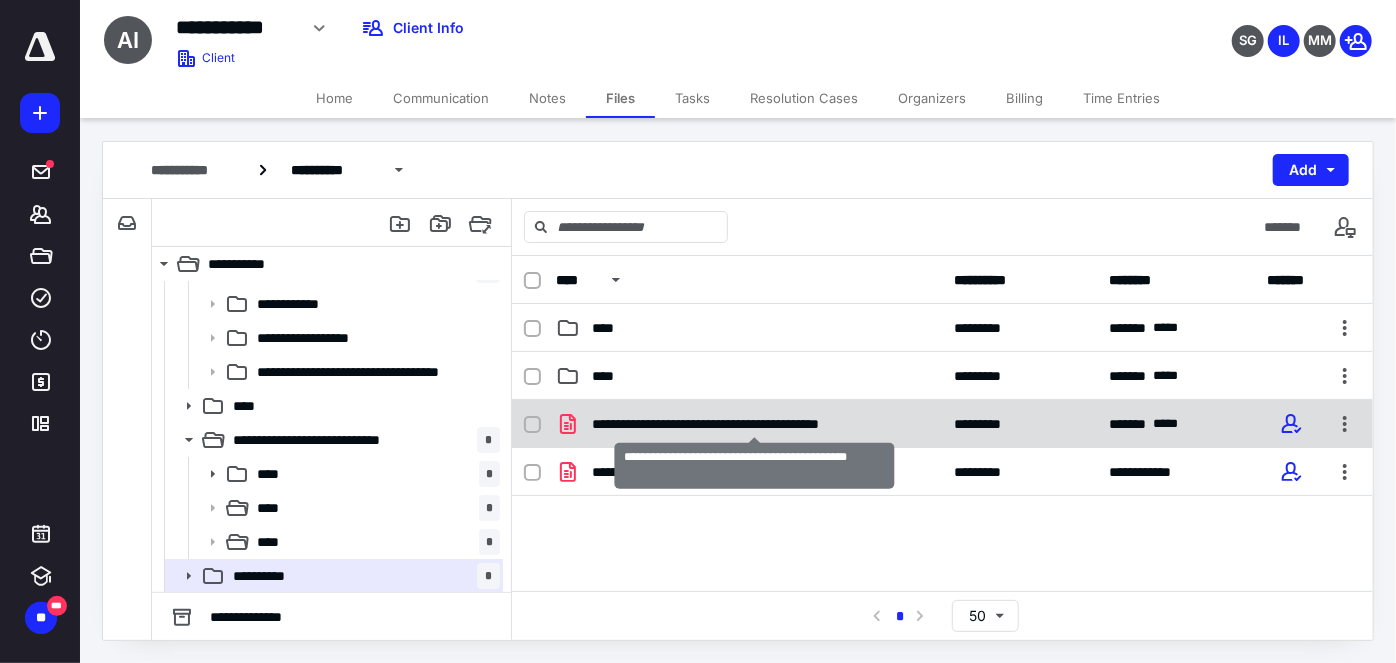 click on "**********" at bounding box center (755, 424) 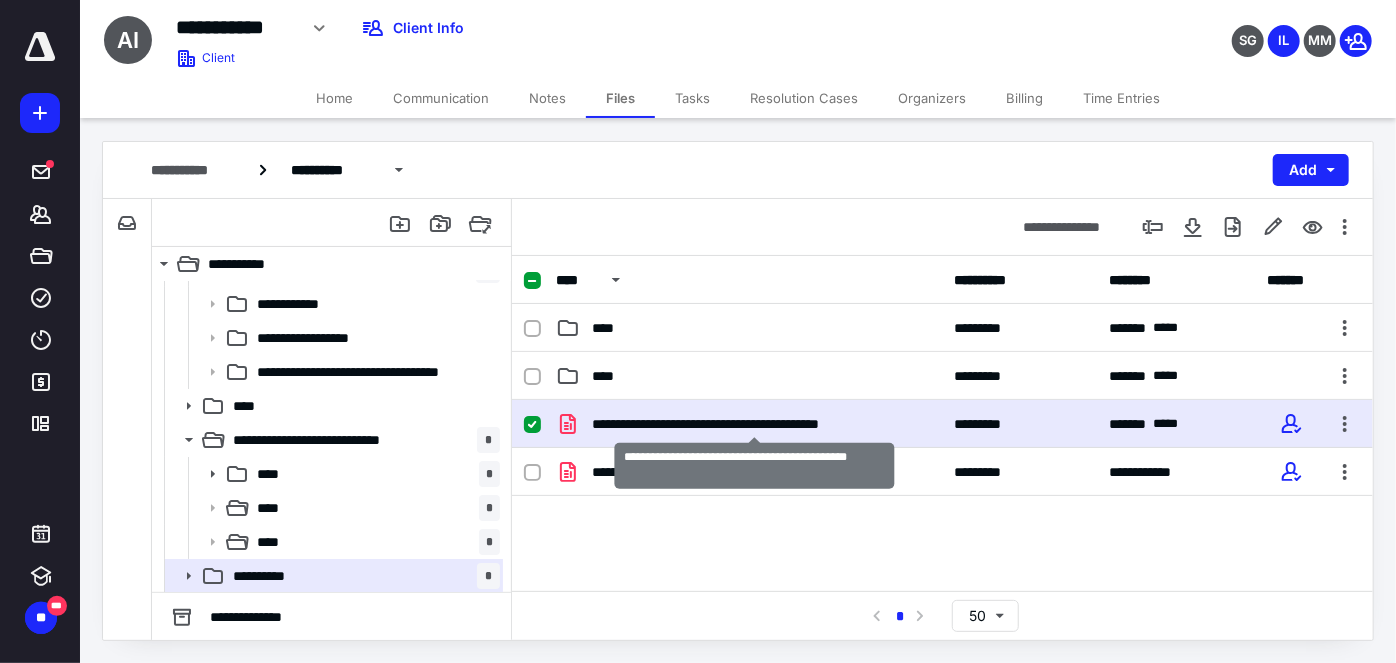 click on "**********" at bounding box center [755, 424] 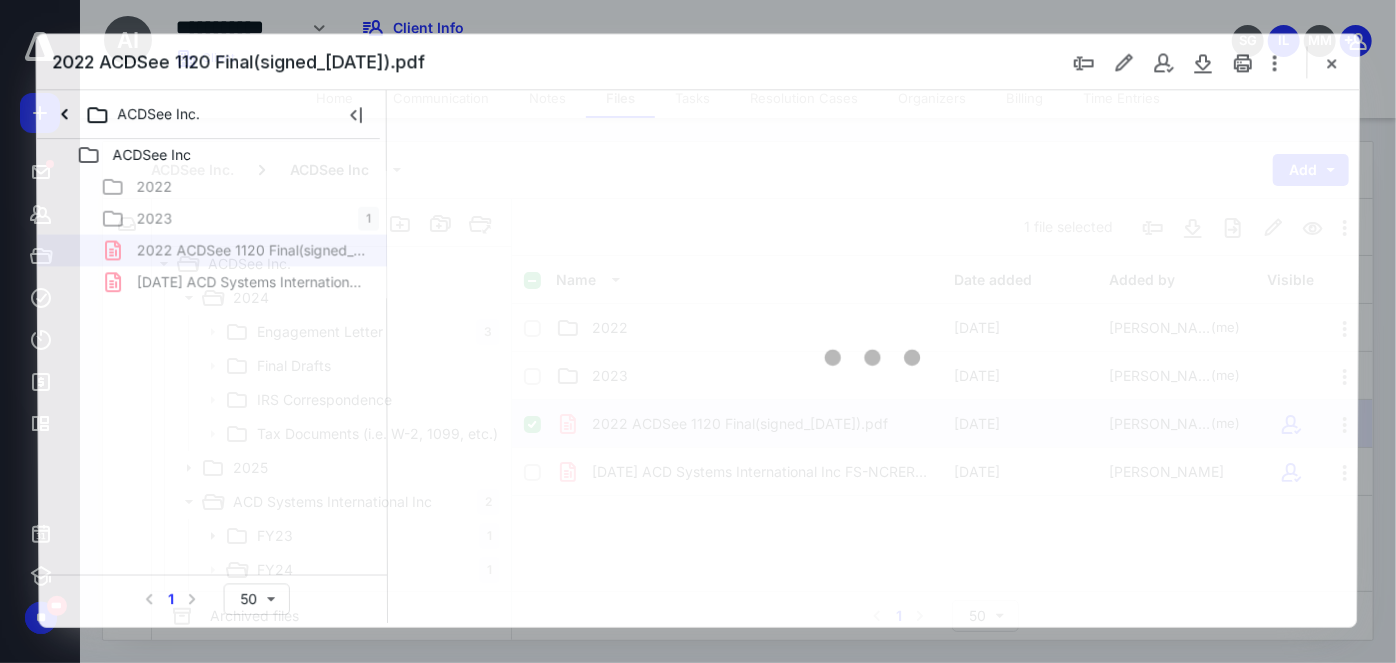 scroll, scrollTop: 62, scrollLeft: 0, axis: vertical 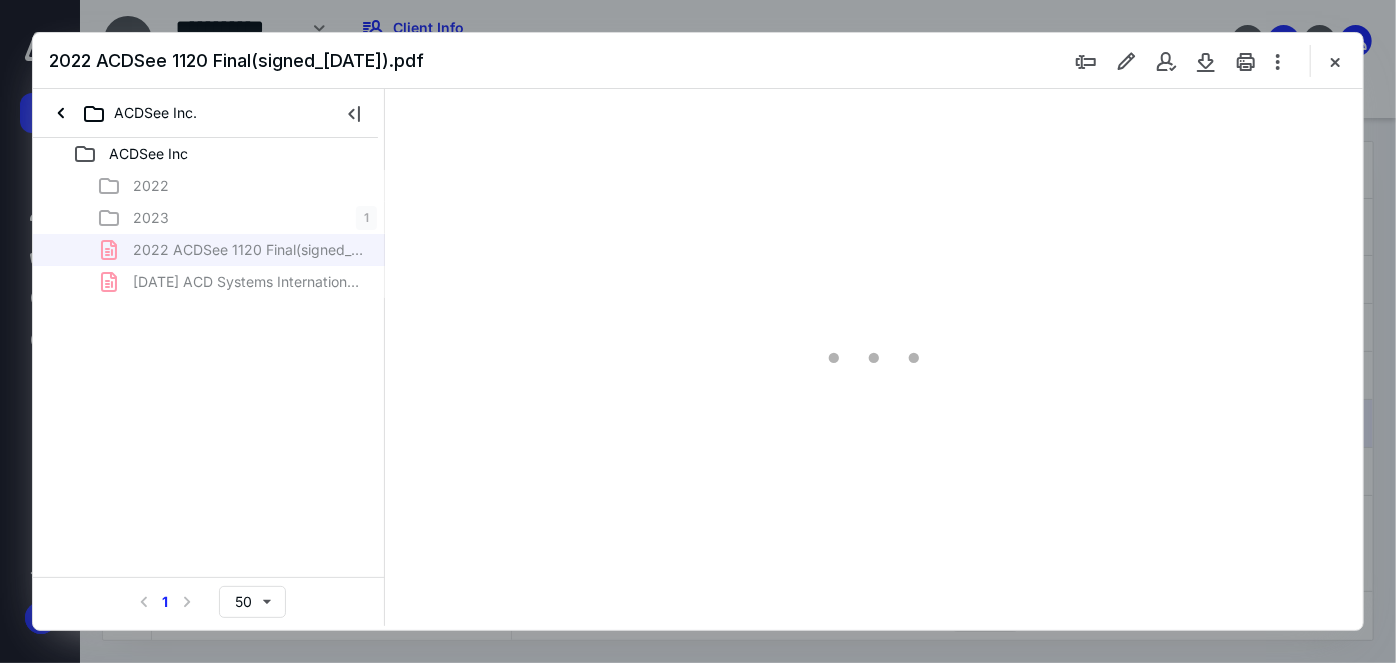 type on "58" 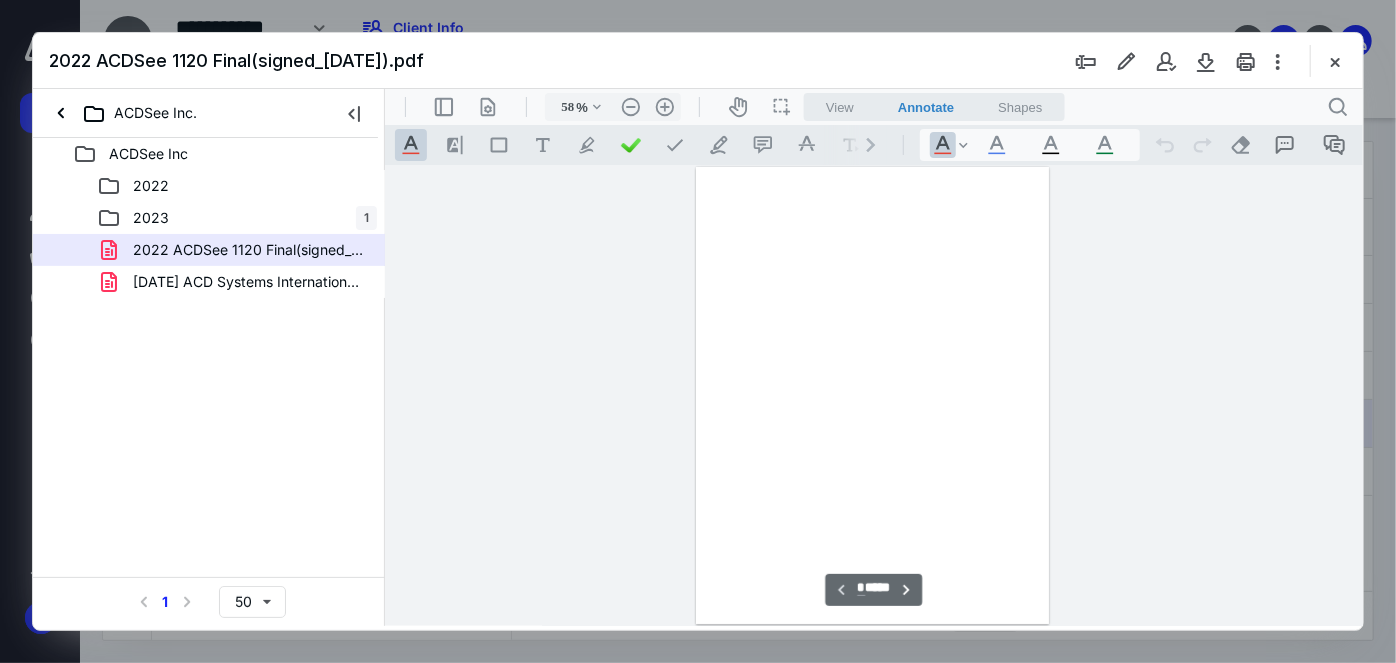 scroll, scrollTop: 77, scrollLeft: 0, axis: vertical 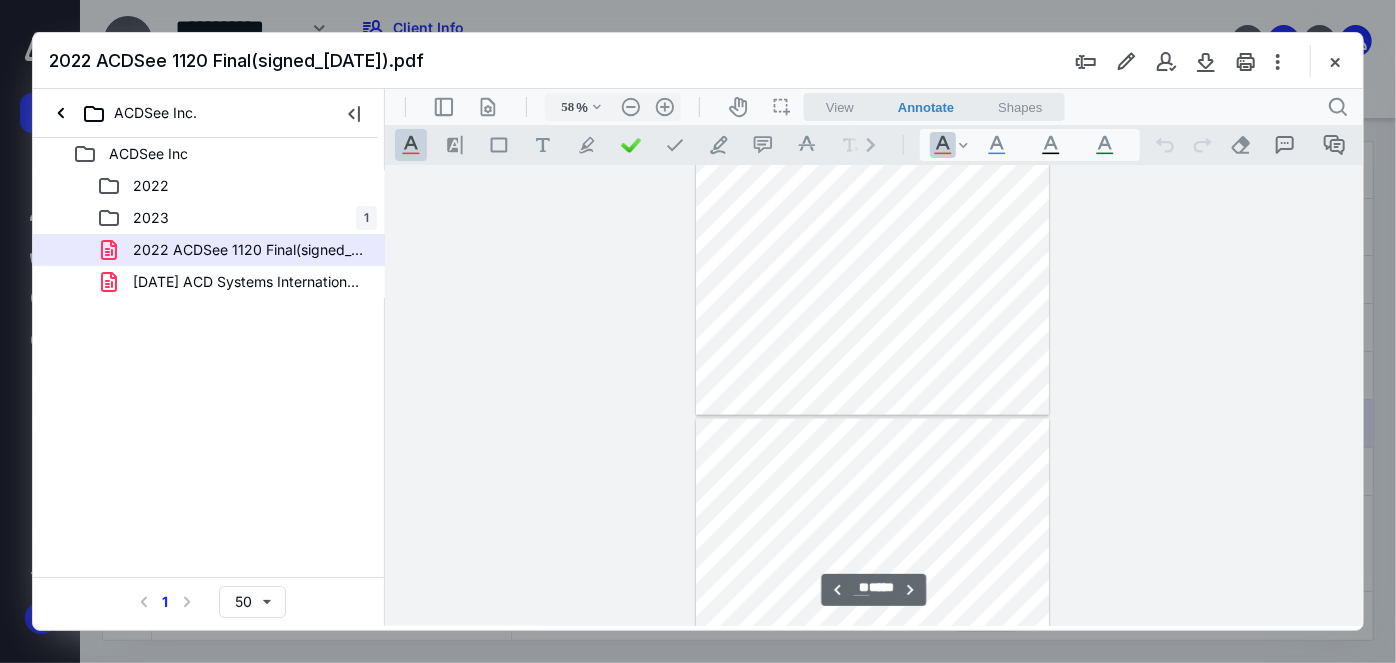 type on "**" 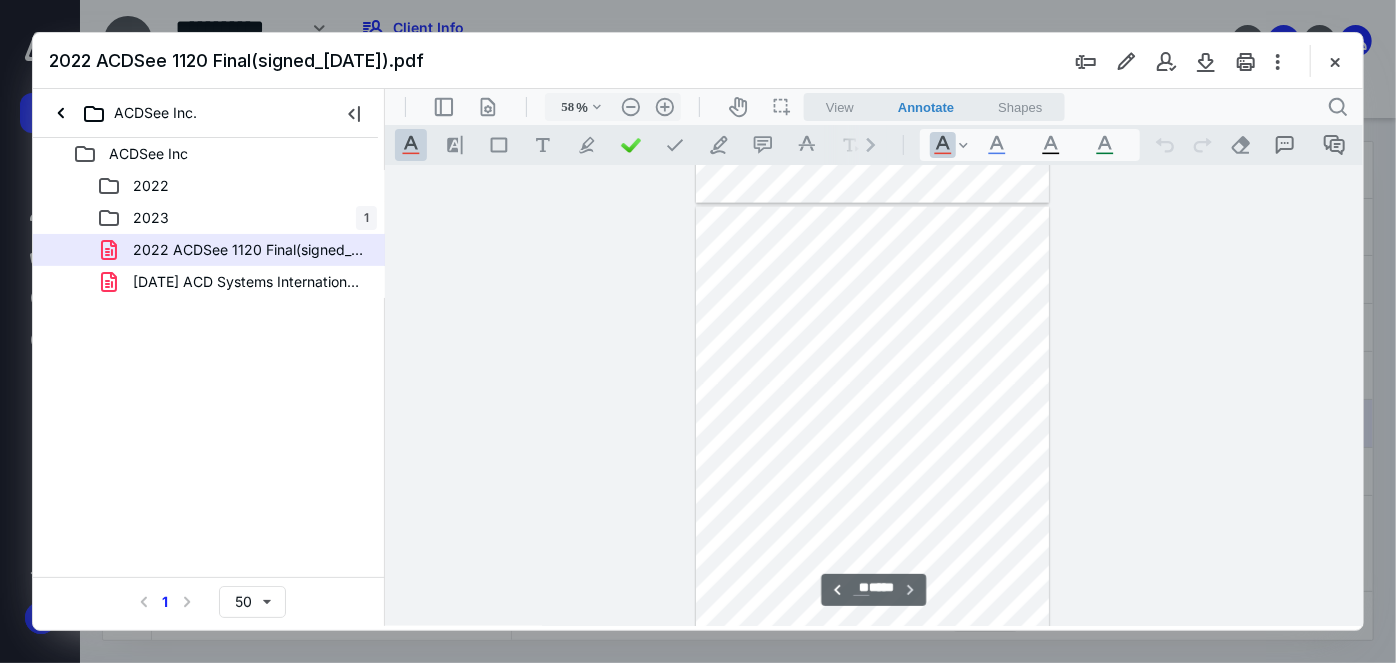 scroll, scrollTop: 9218, scrollLeft: 0, axis: vertical 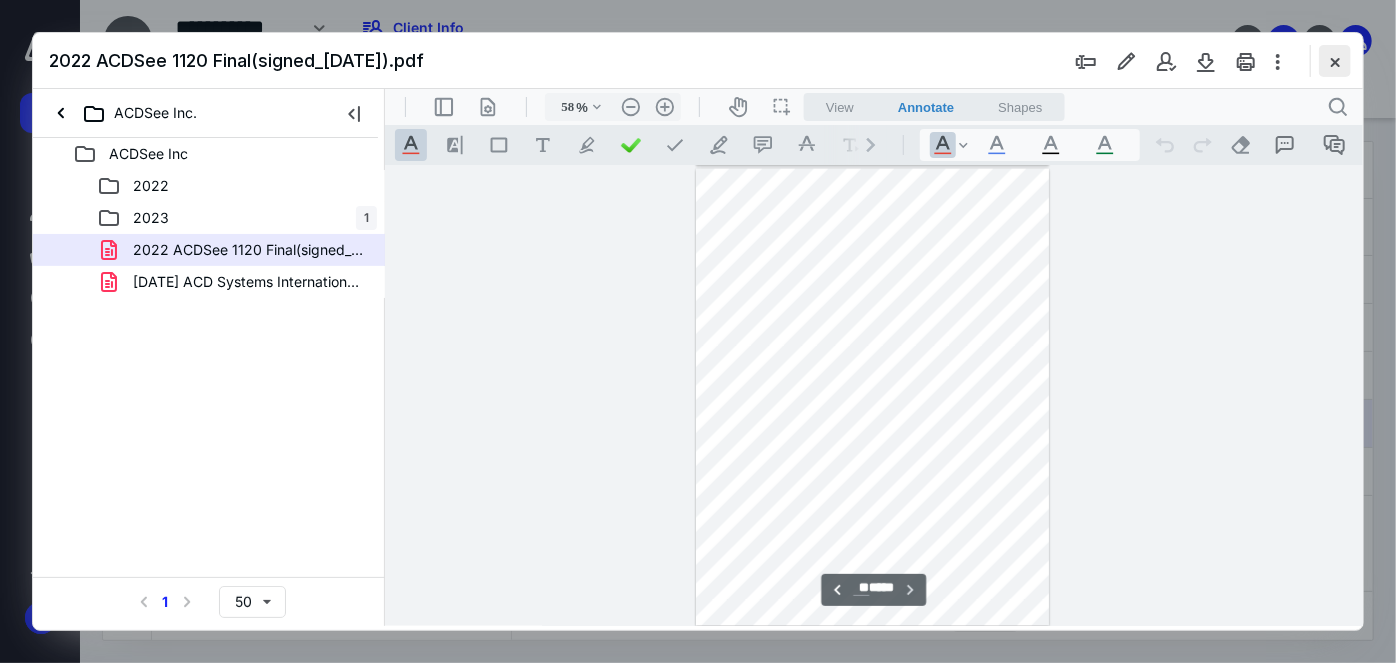 click at bounding box center (1335, 61) 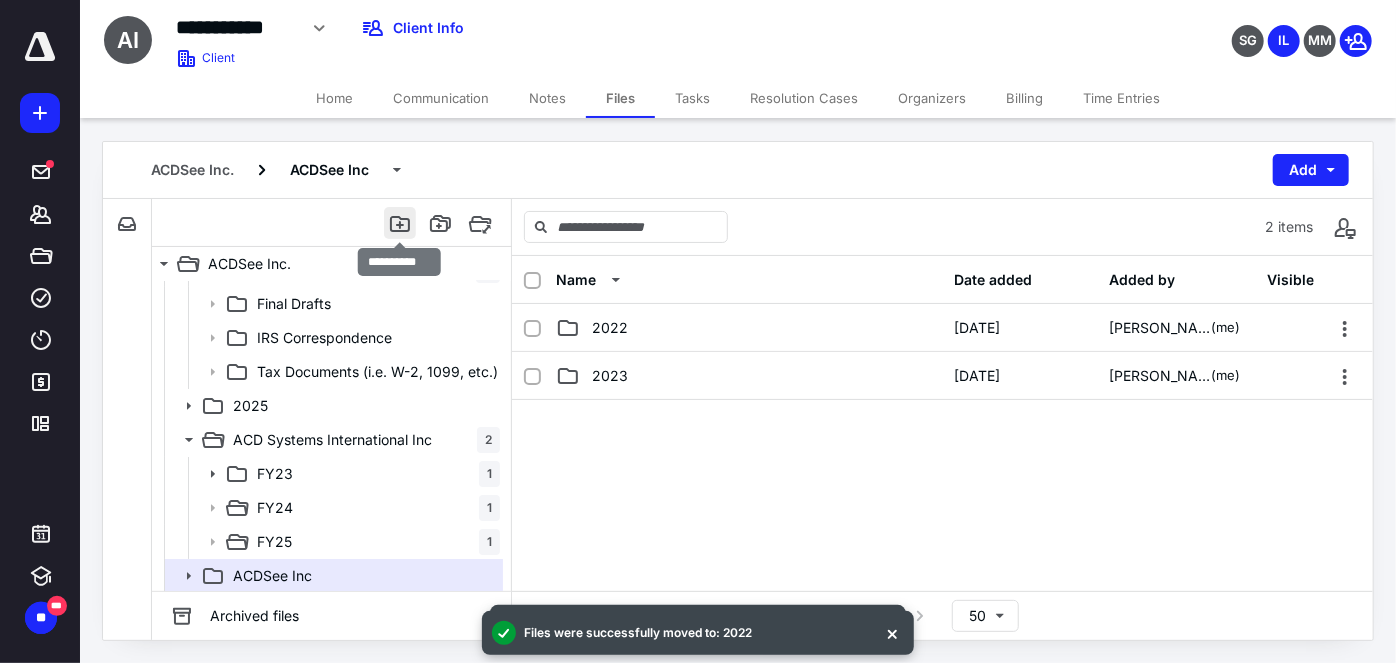 click at bounding box center (400, 223) 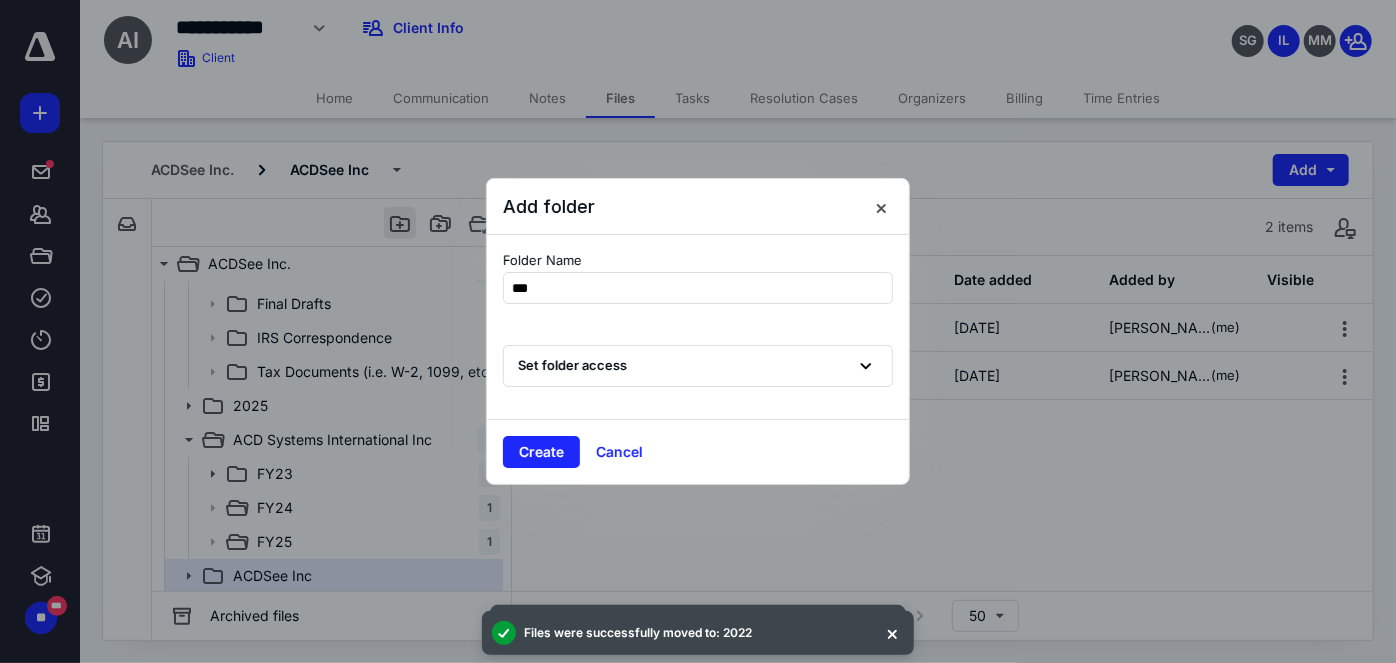 type on "****" 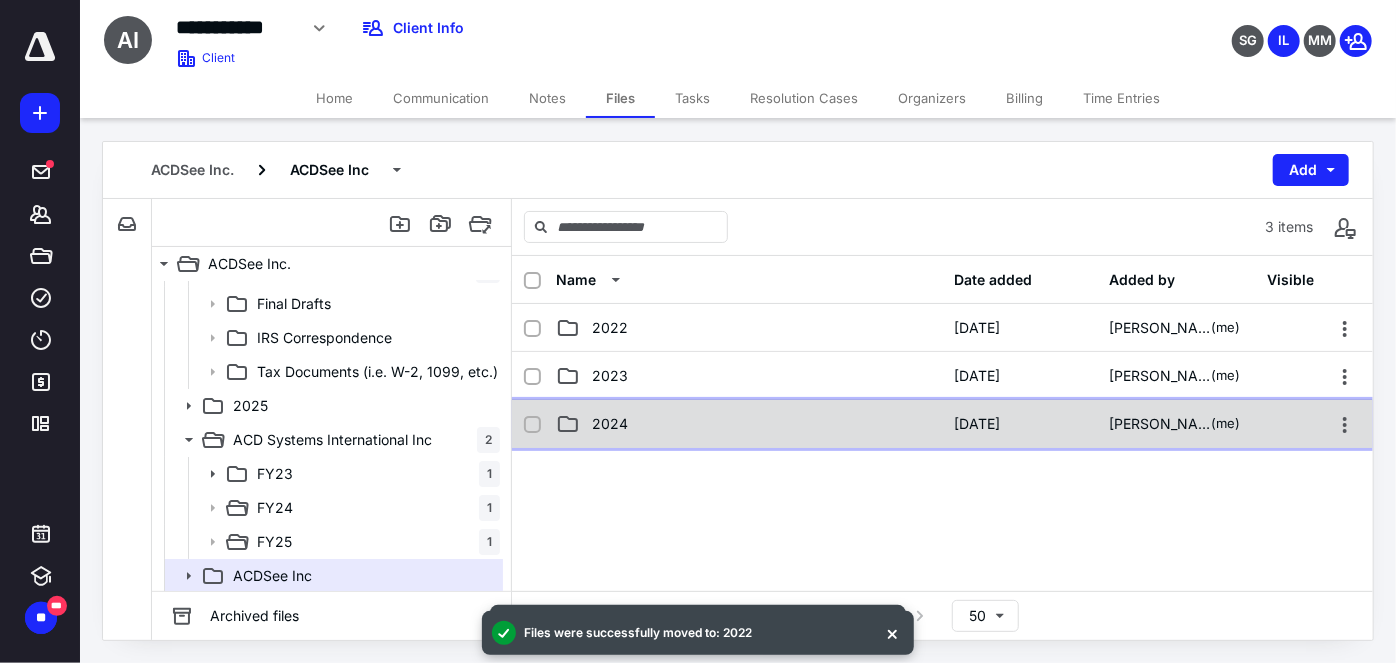click on "2024" at bounding box center [749, 424] 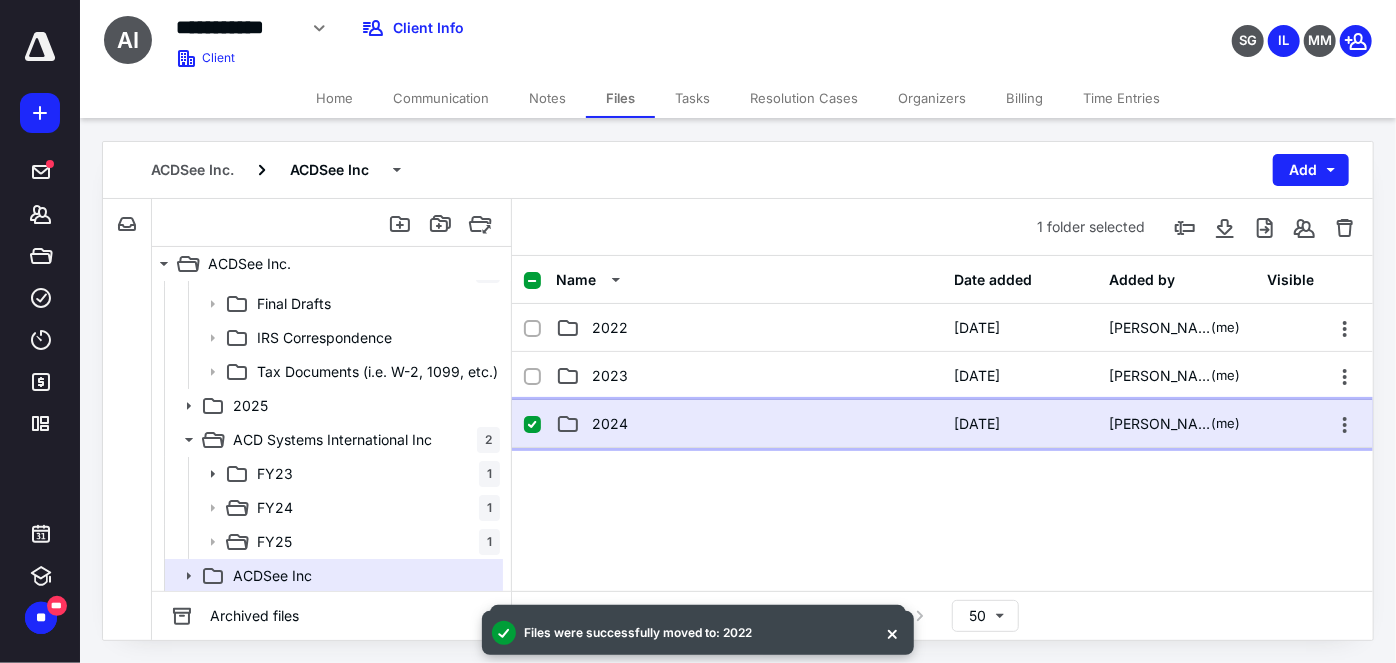 click on "2024" at bounding box center (749, 424) 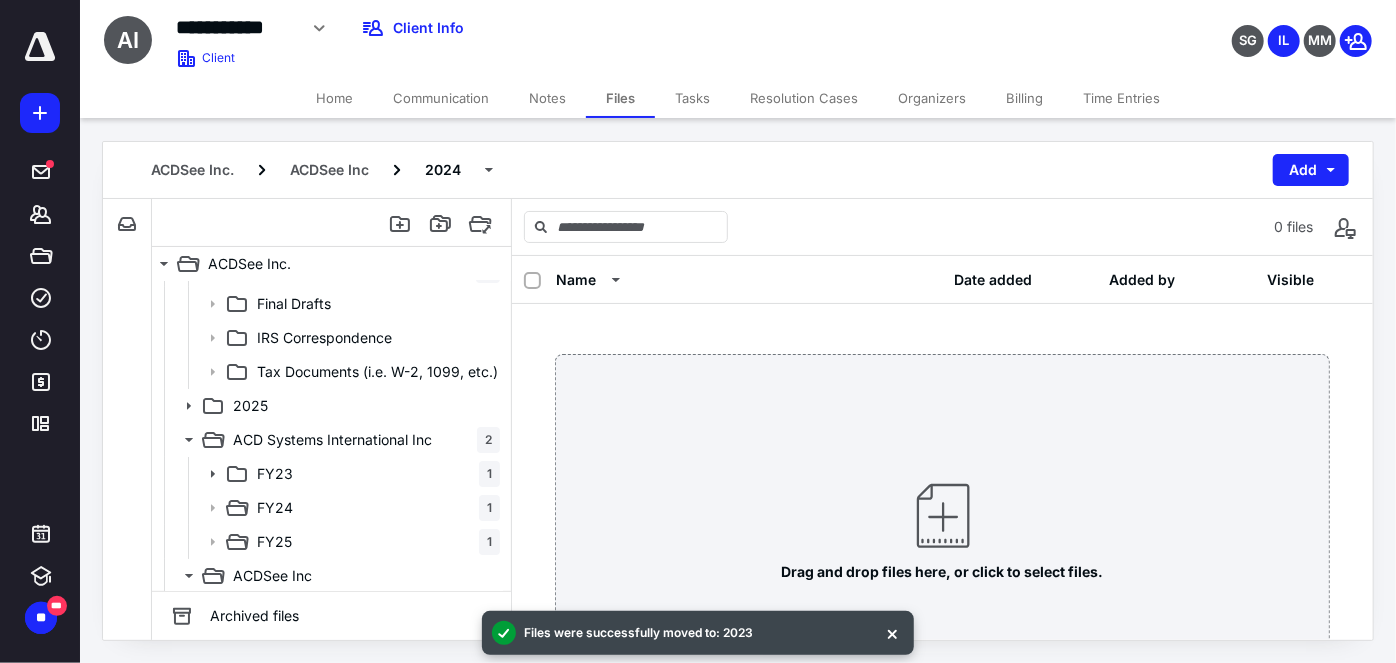 click on "Drag and drop files here, or click to select files." at bounding box center (943, 529) 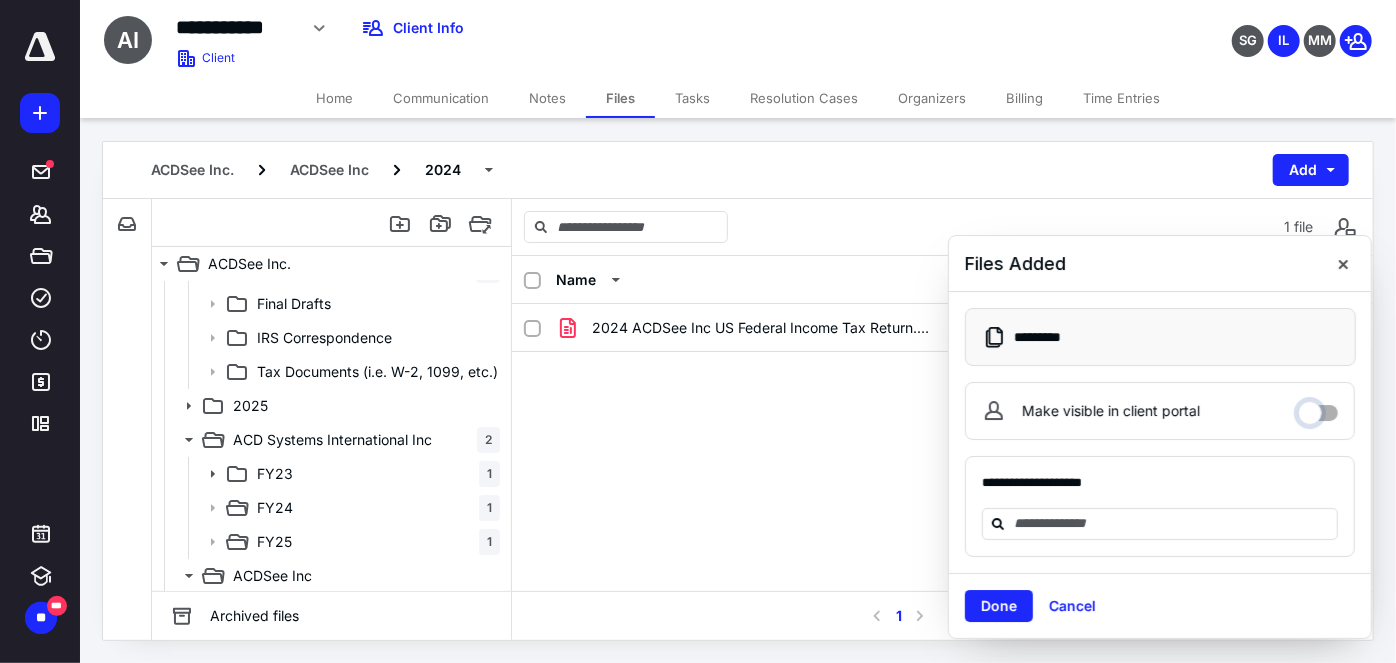 click on "Make visible in client portal" at bounding box center (1318, 408) 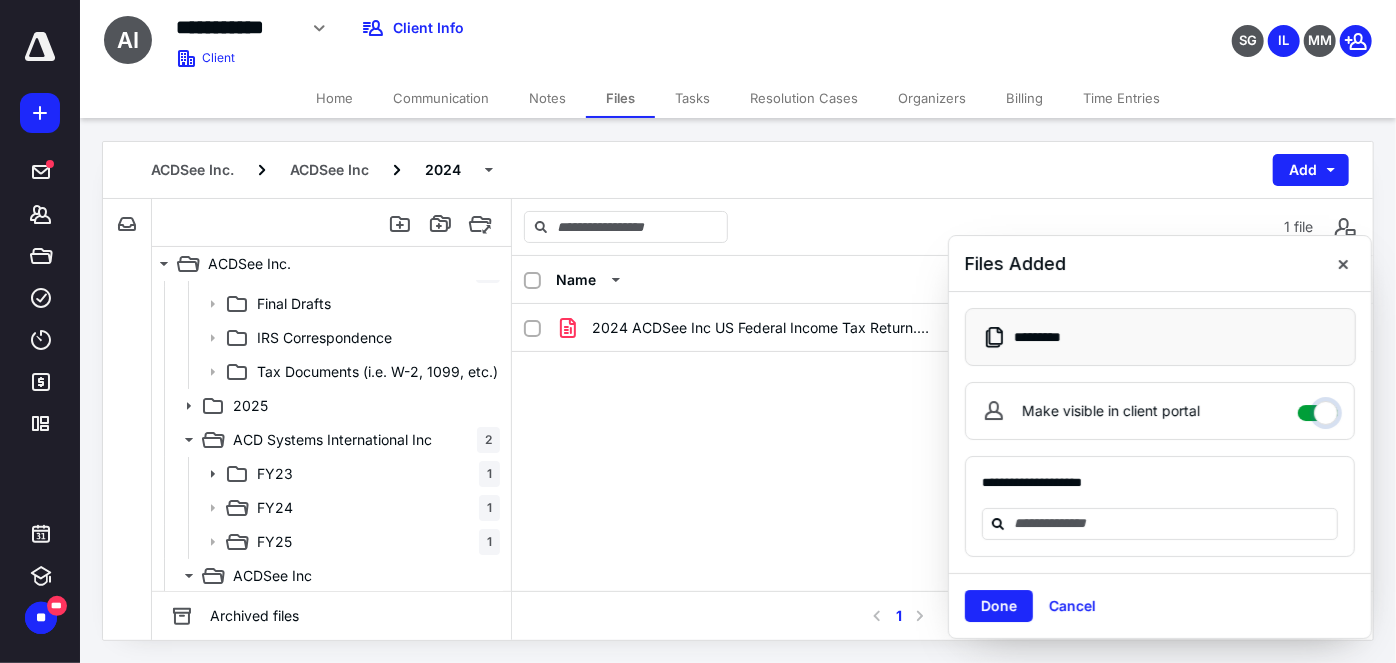 checkbox on "****" 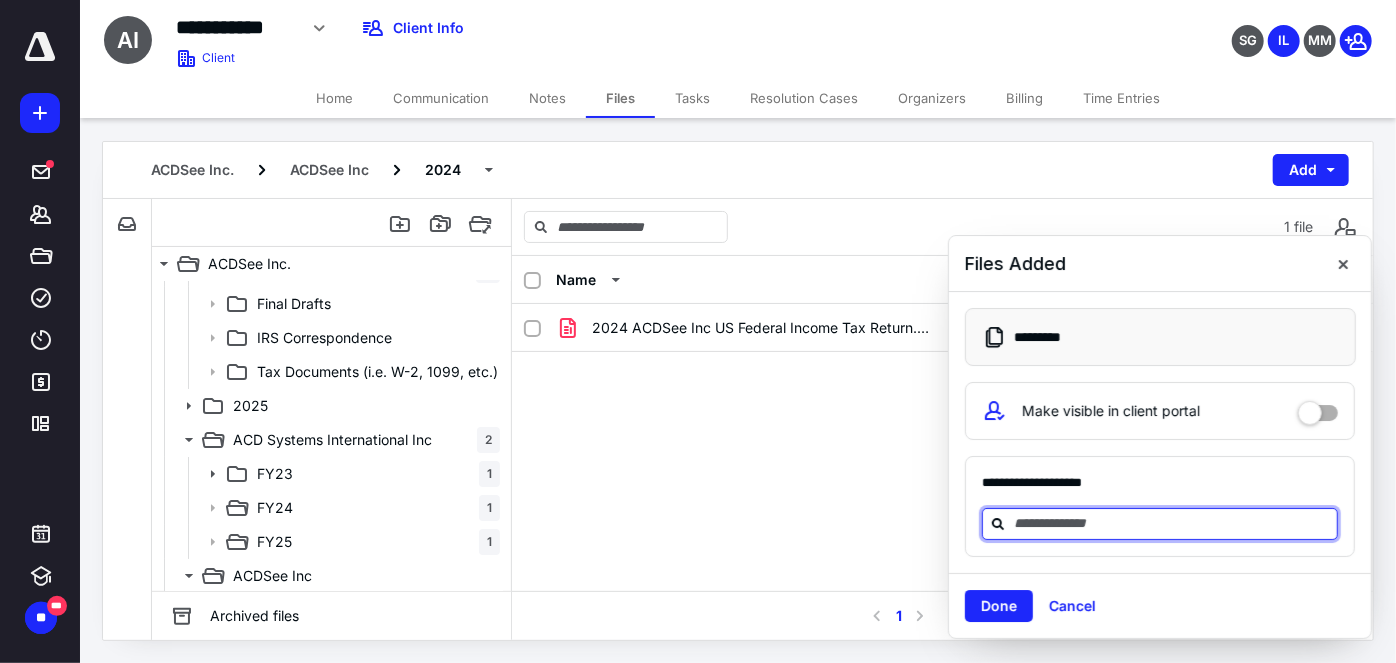 click at bounding box center [1172, 523] 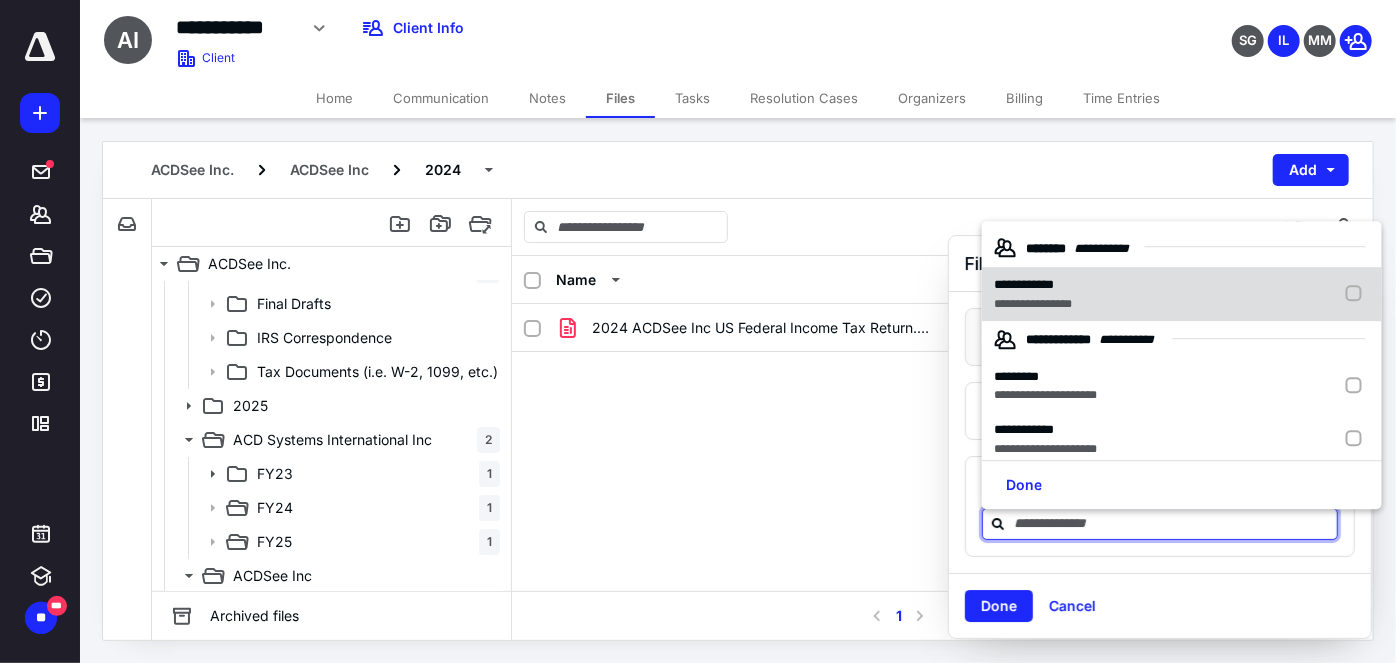 click on "**********" at bounding box center [1033, 304] 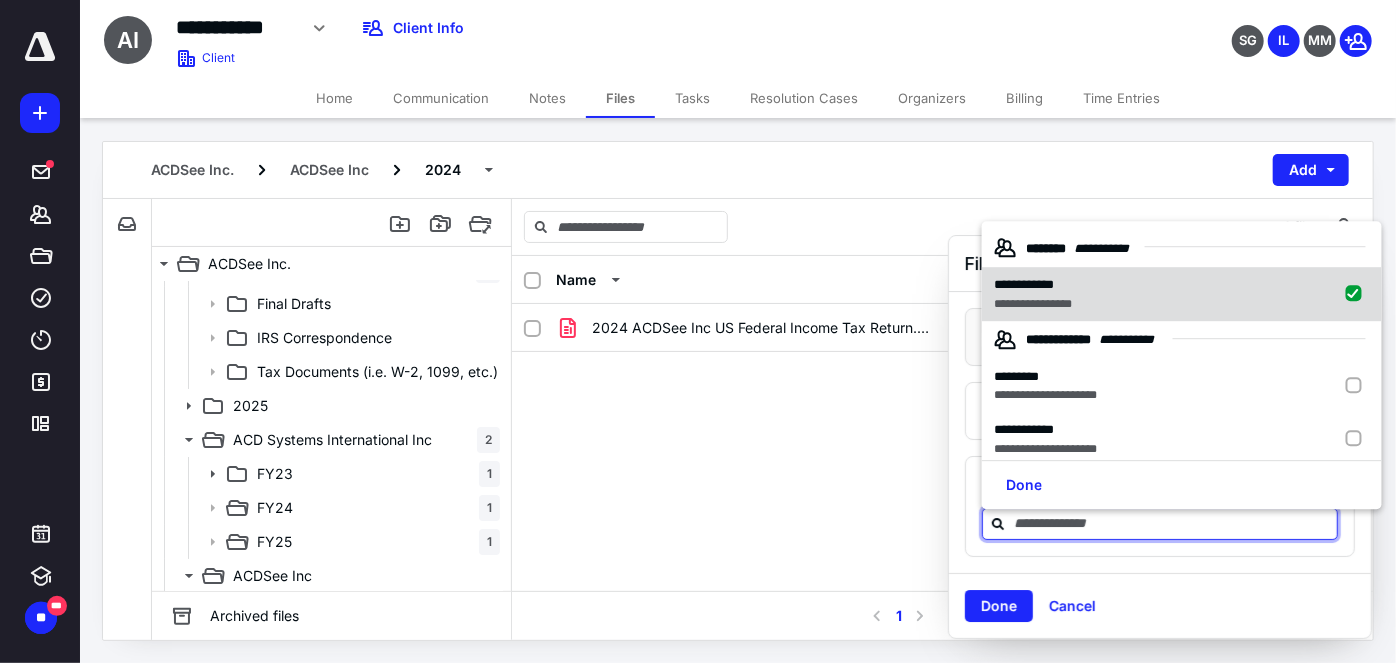 checkbox on "true" 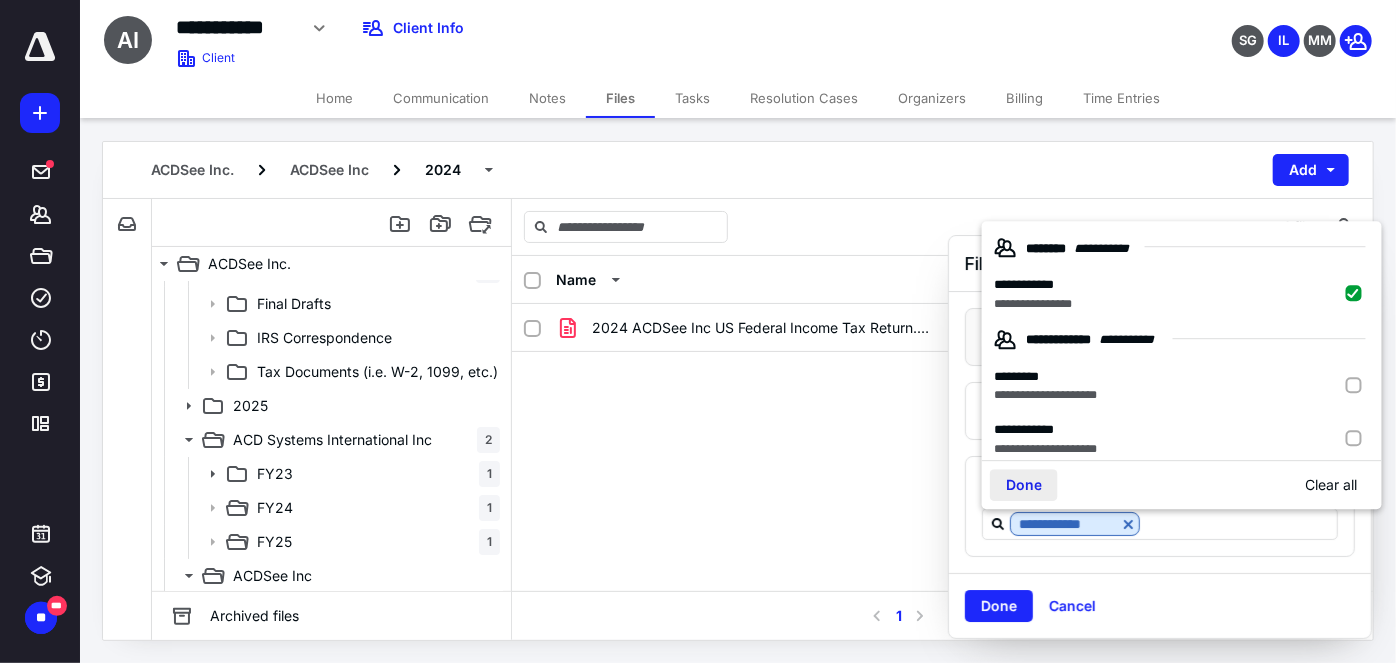 click on "Done" at bounding box center [1024, 486] 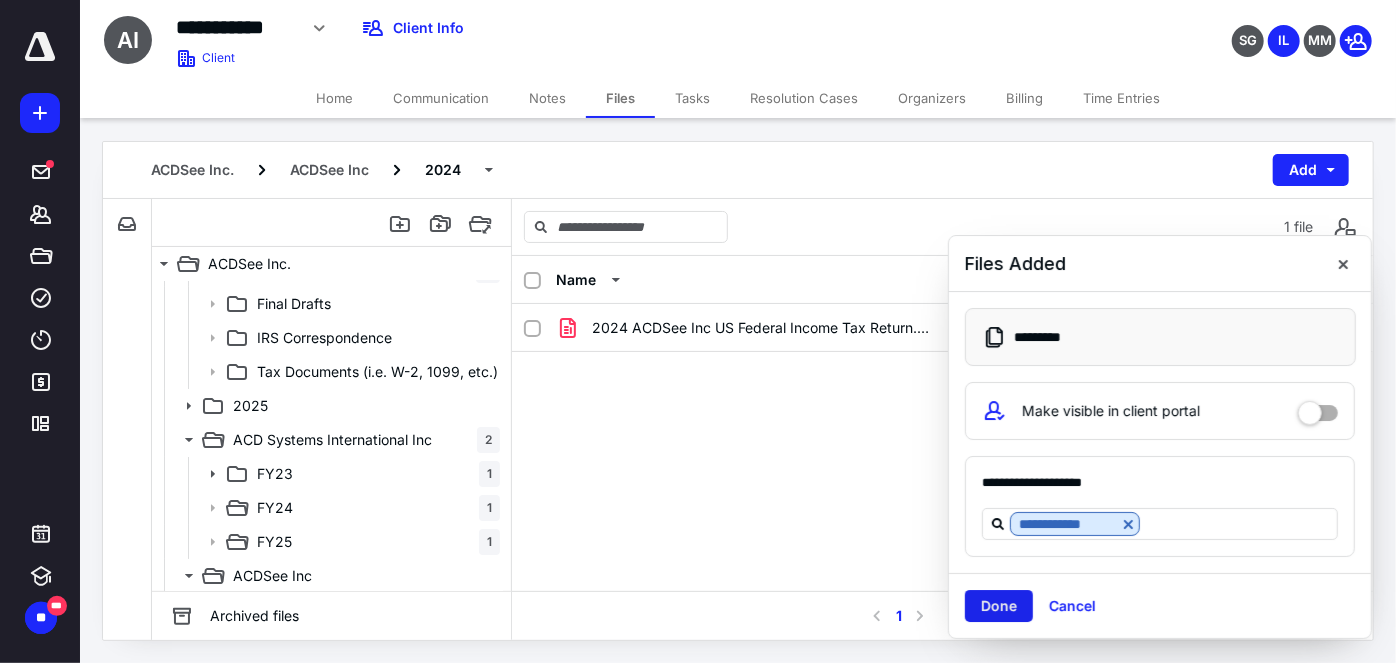 click on "Done" at bounding box center [999, 606] 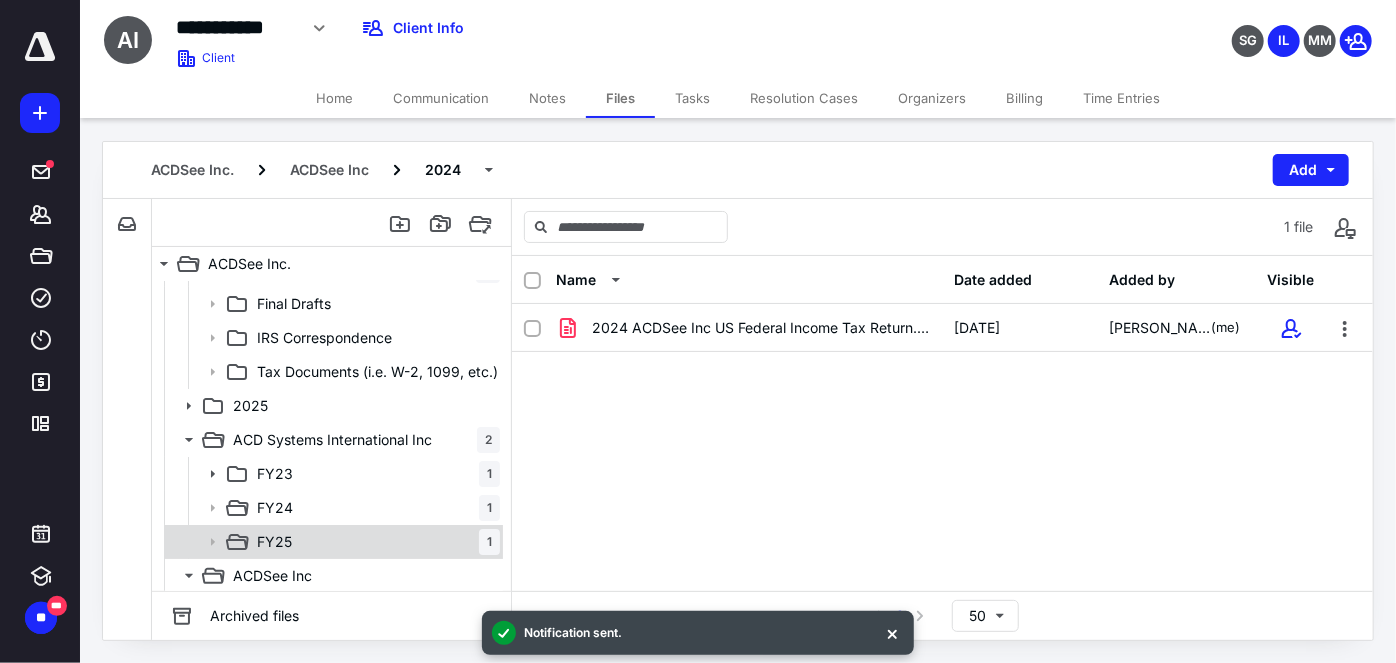 click on "FY25 1" at bounding box center (332, 542) 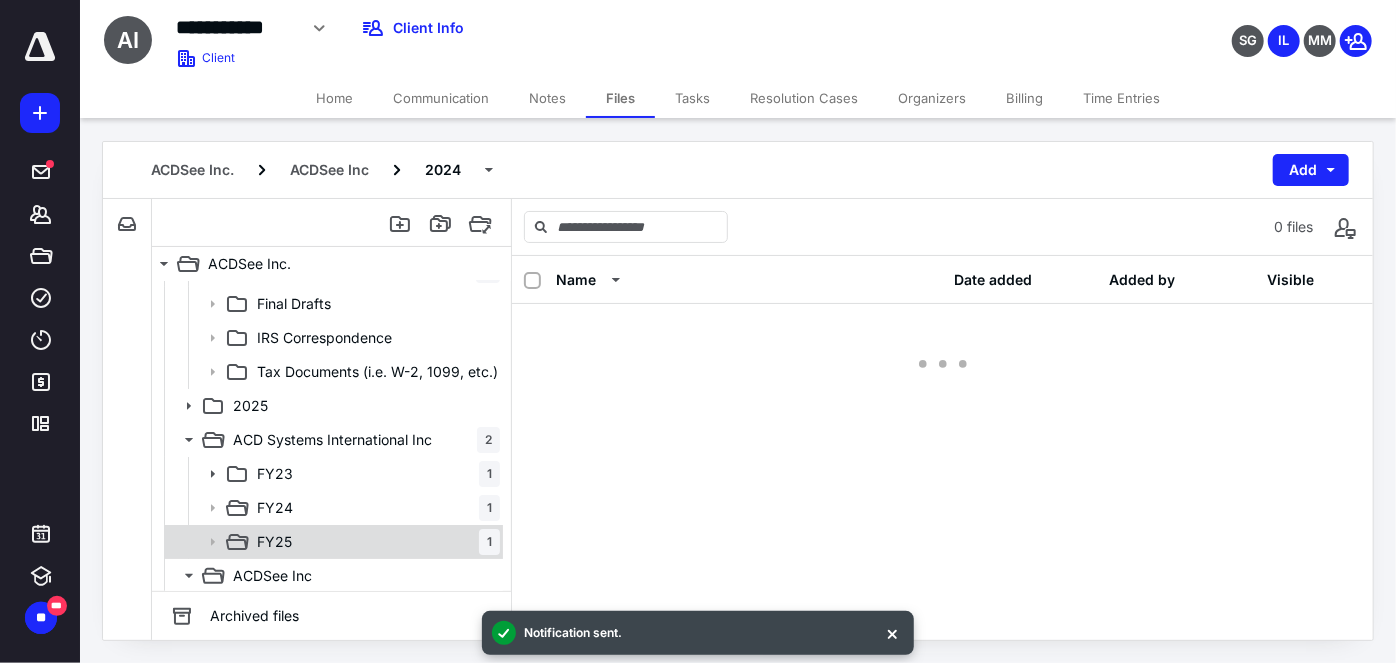 click on "FY25 1" at bounding box center (332, 542) 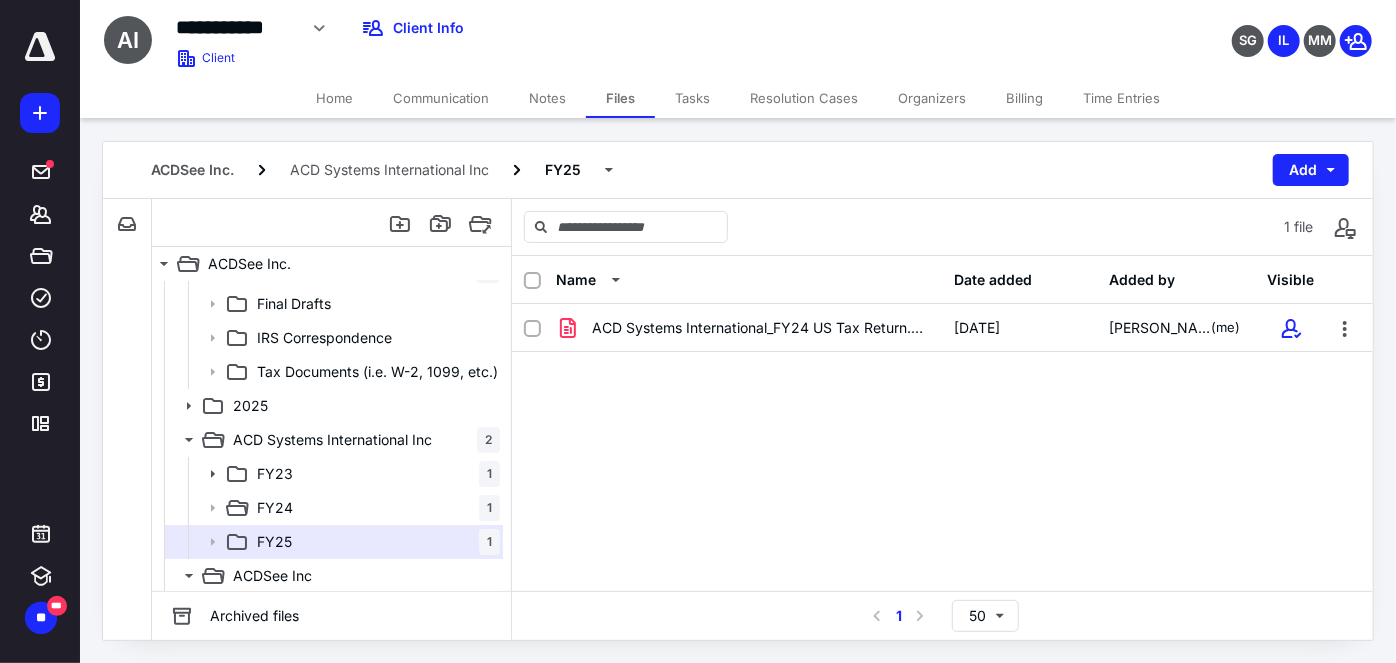 click on "**********" at bounding box center [757, 370] 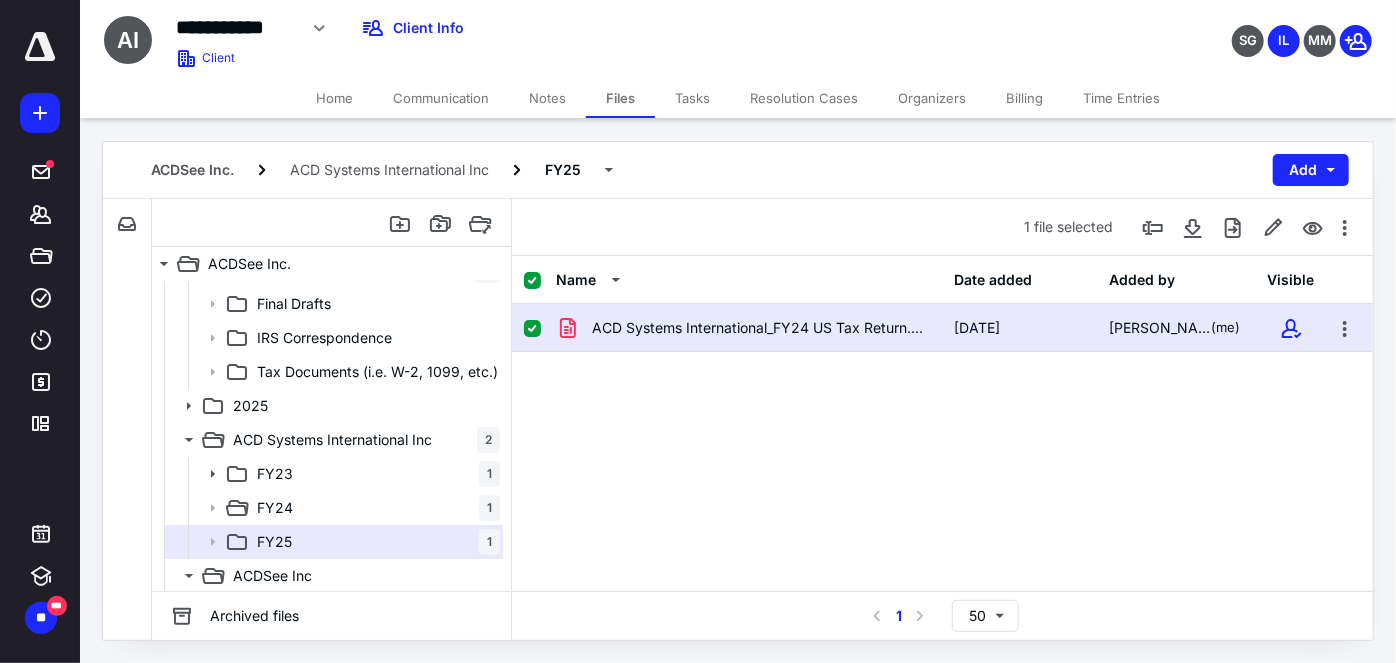 click on "Name" at bounding box center [749, 280] 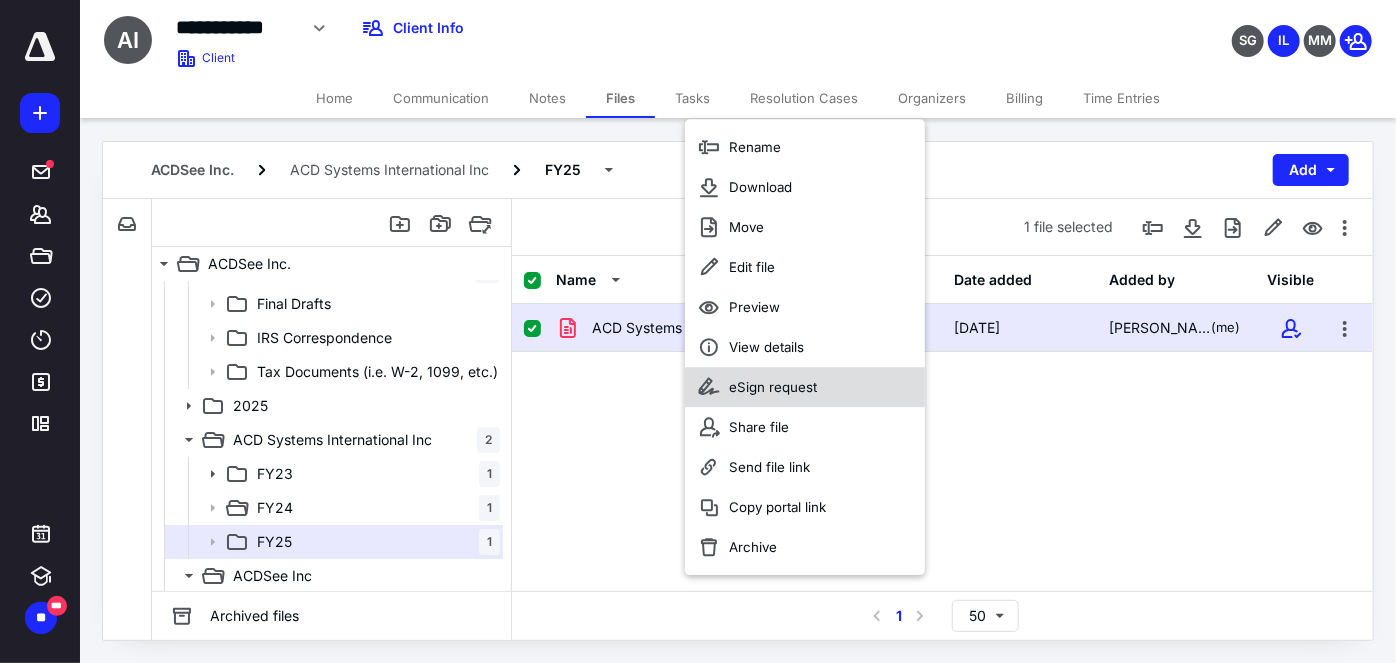 click on "eSign request" at bounding box center (773, 387) 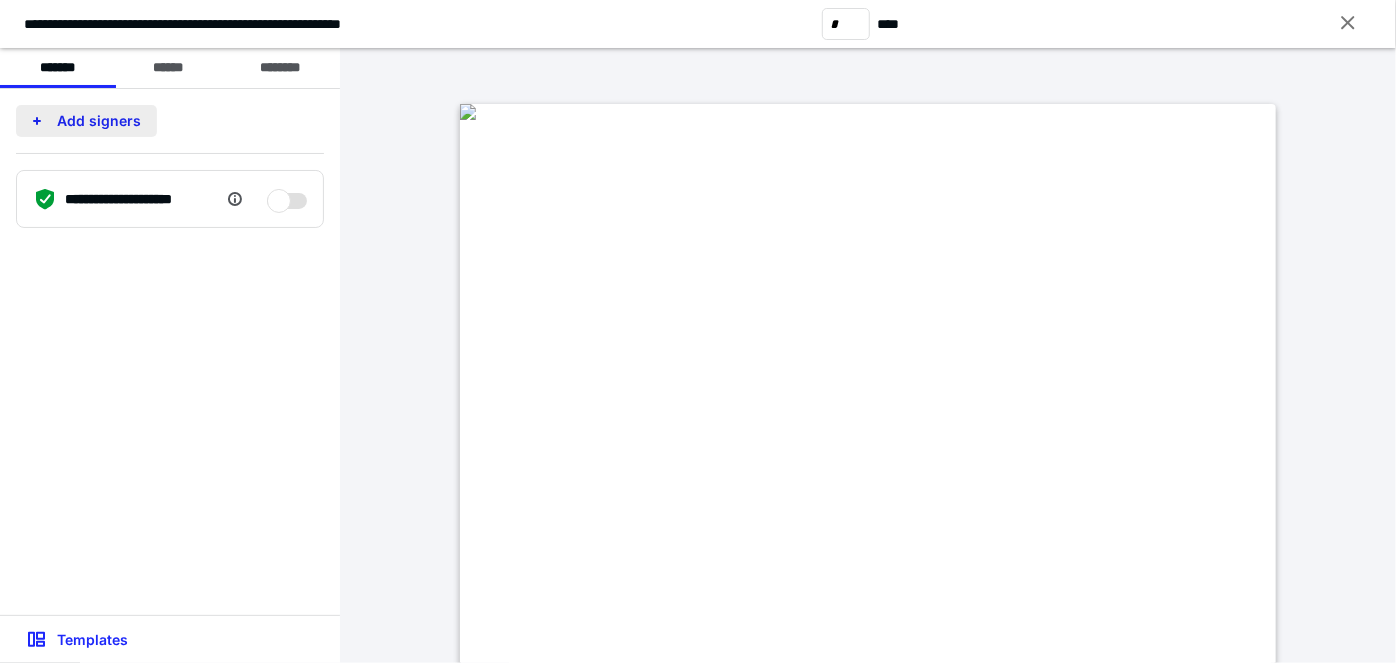 click on "Add signers" at bounding box center (86, 121) 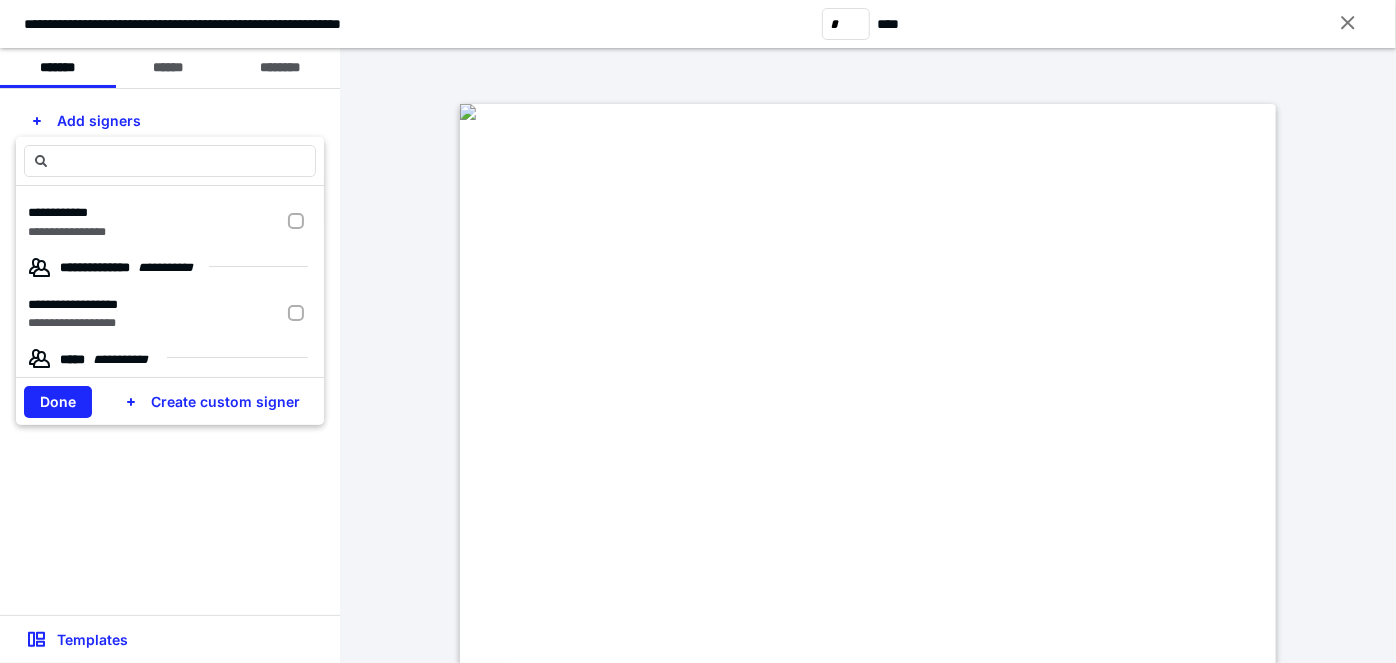 scroll, scrollTop: 45, scrollLeft: 0, axis: vertical 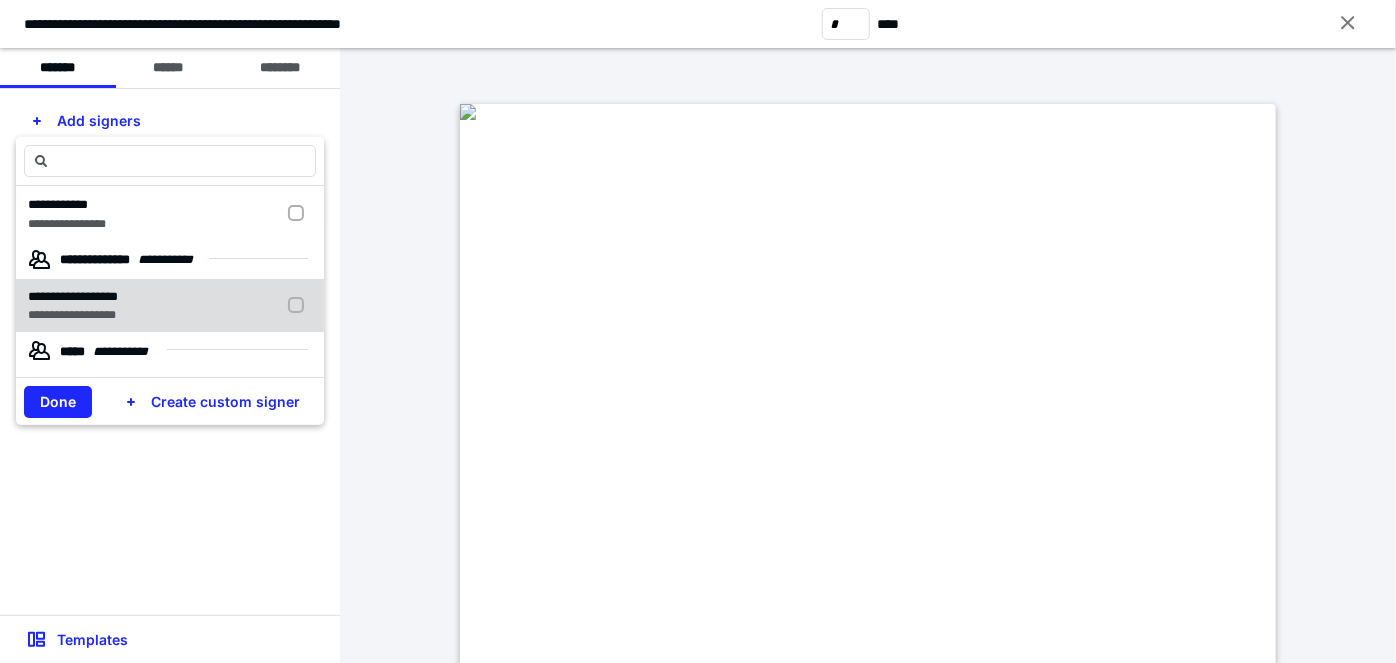 click at bounding box center (300, 305) 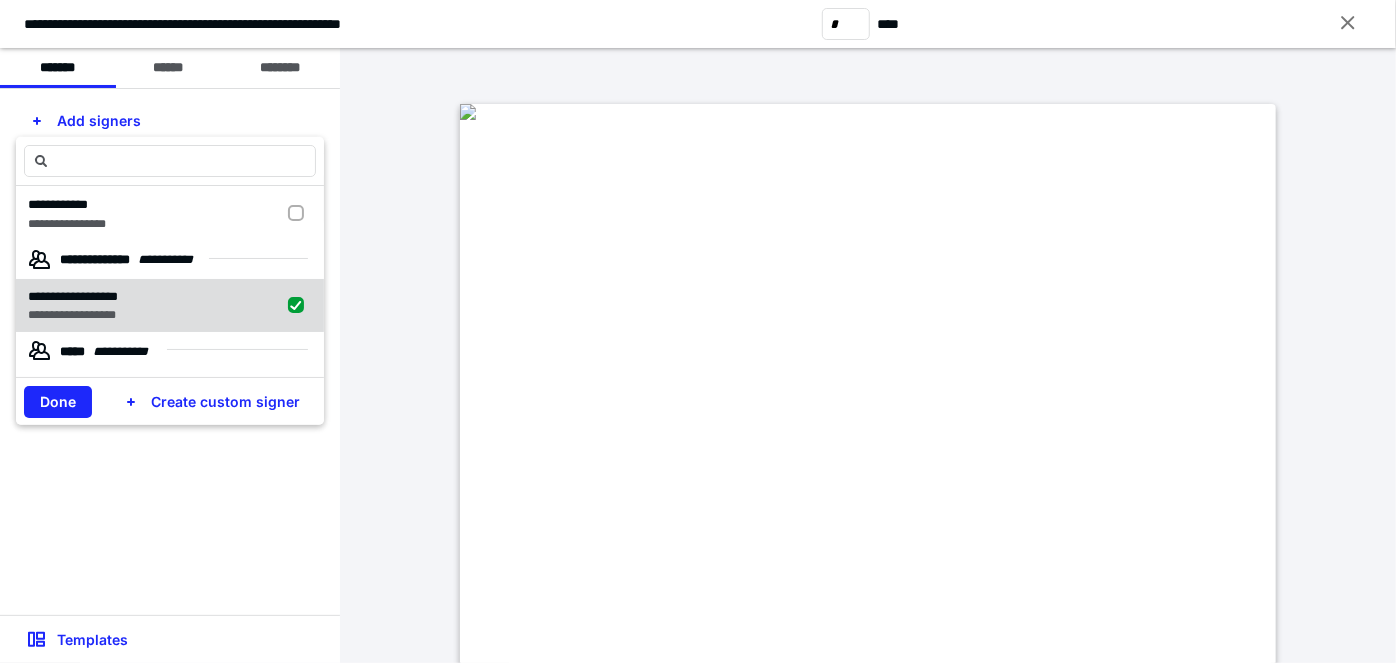 checkbox on "true" 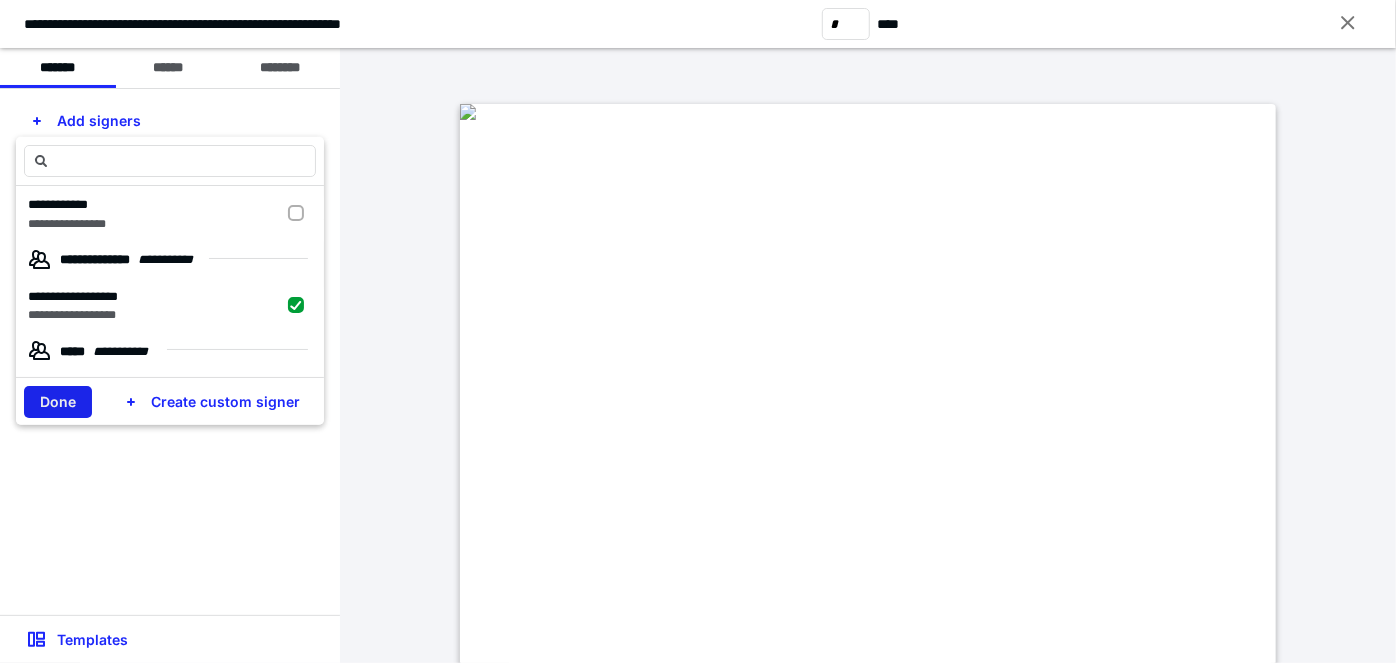 click on "Done" at bounding box center [58, 401] 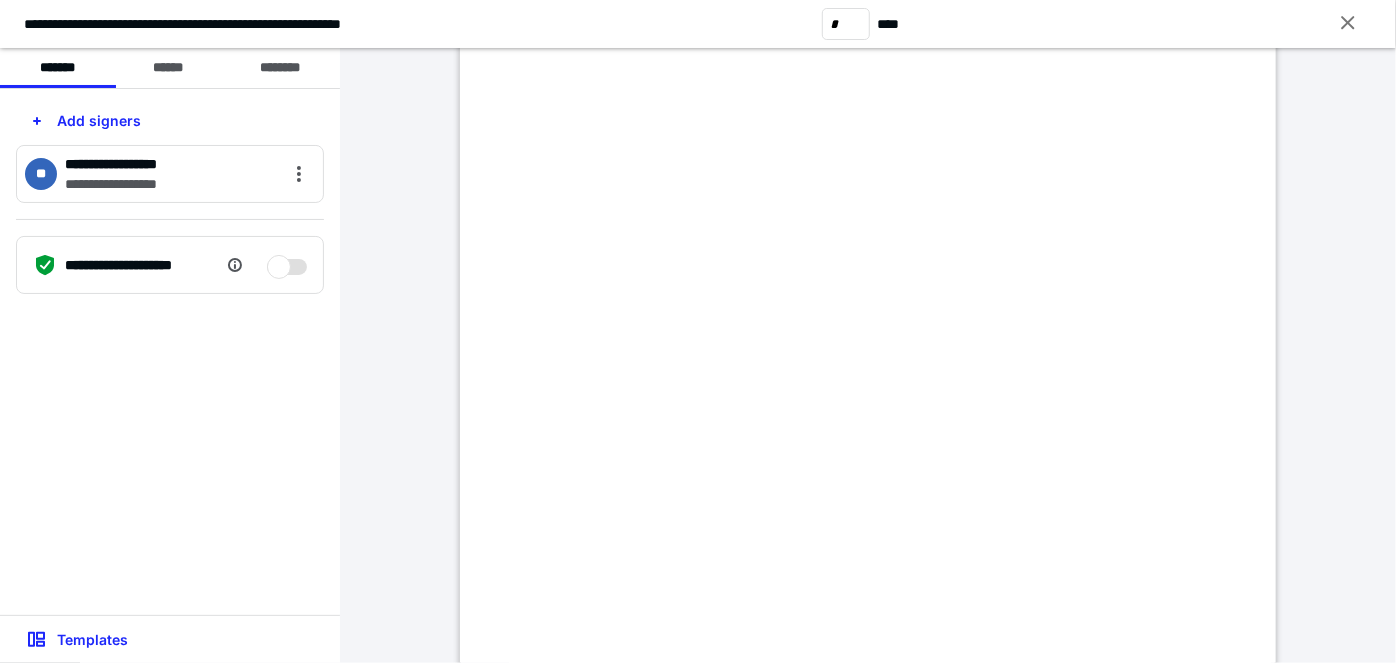 scroll, scrollTop: 2460, scrollLeft: 0, axis: vertical 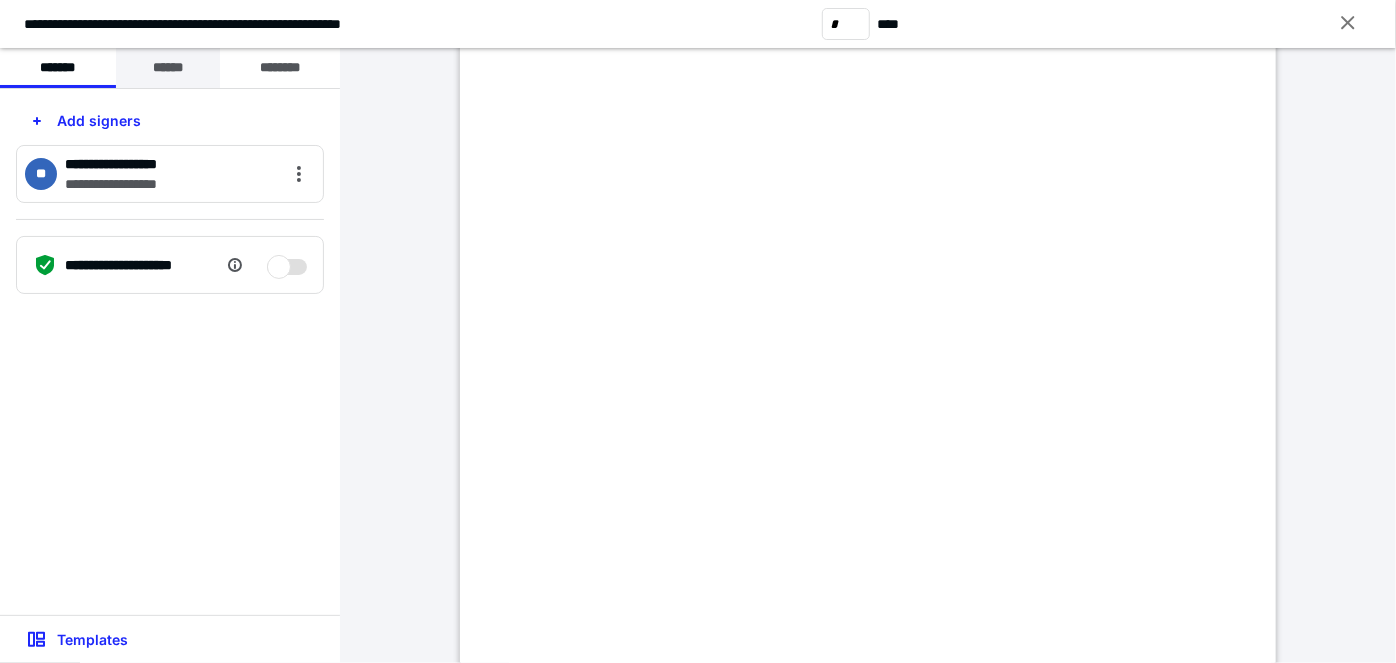 click on "******" at bounding box center [168, 68] 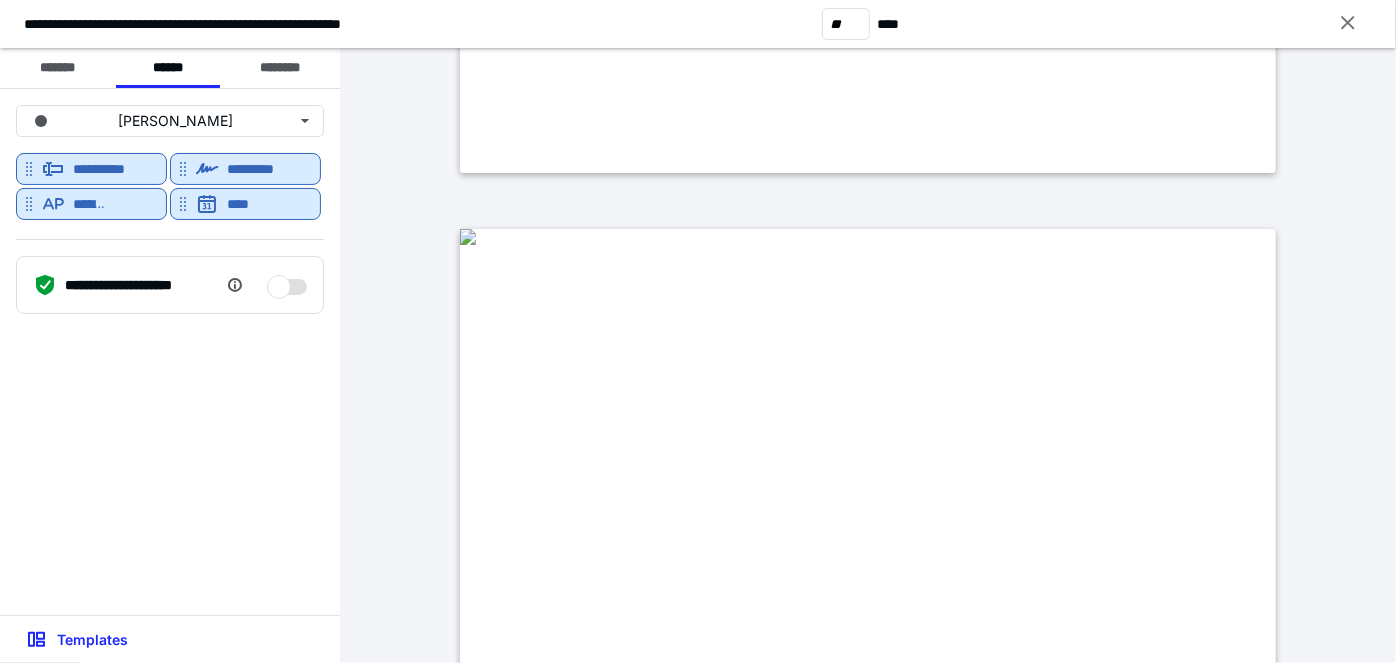scroll, scrollTop: 12131, scrollLeft: 0, axis: vertical 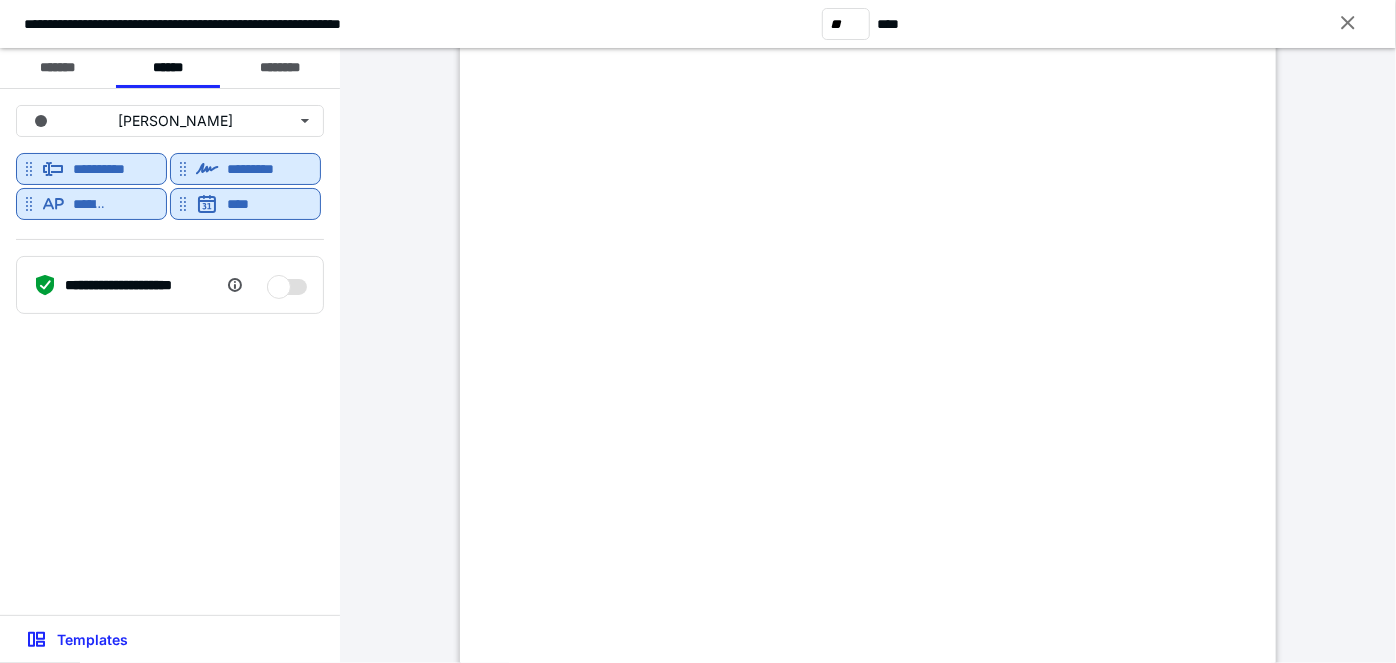 type on "**" 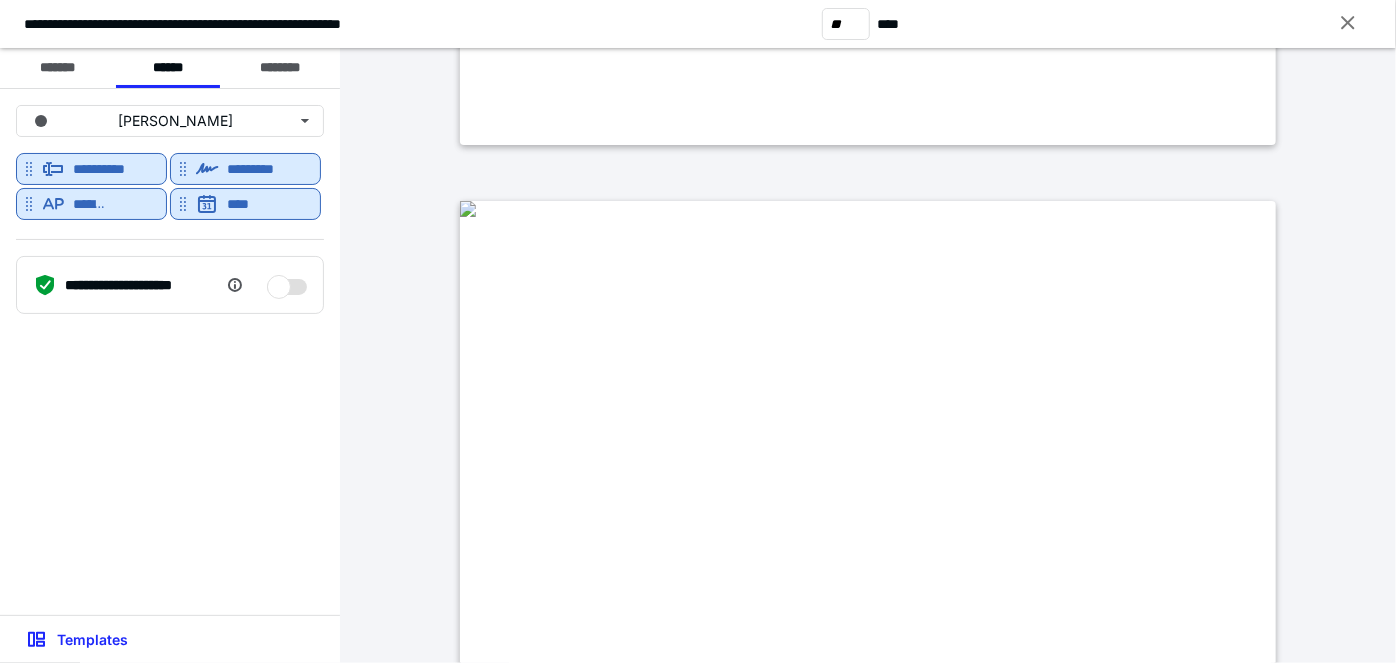 scroll, scrollTop: 18834, scrollLeft: 0, axis: vertical 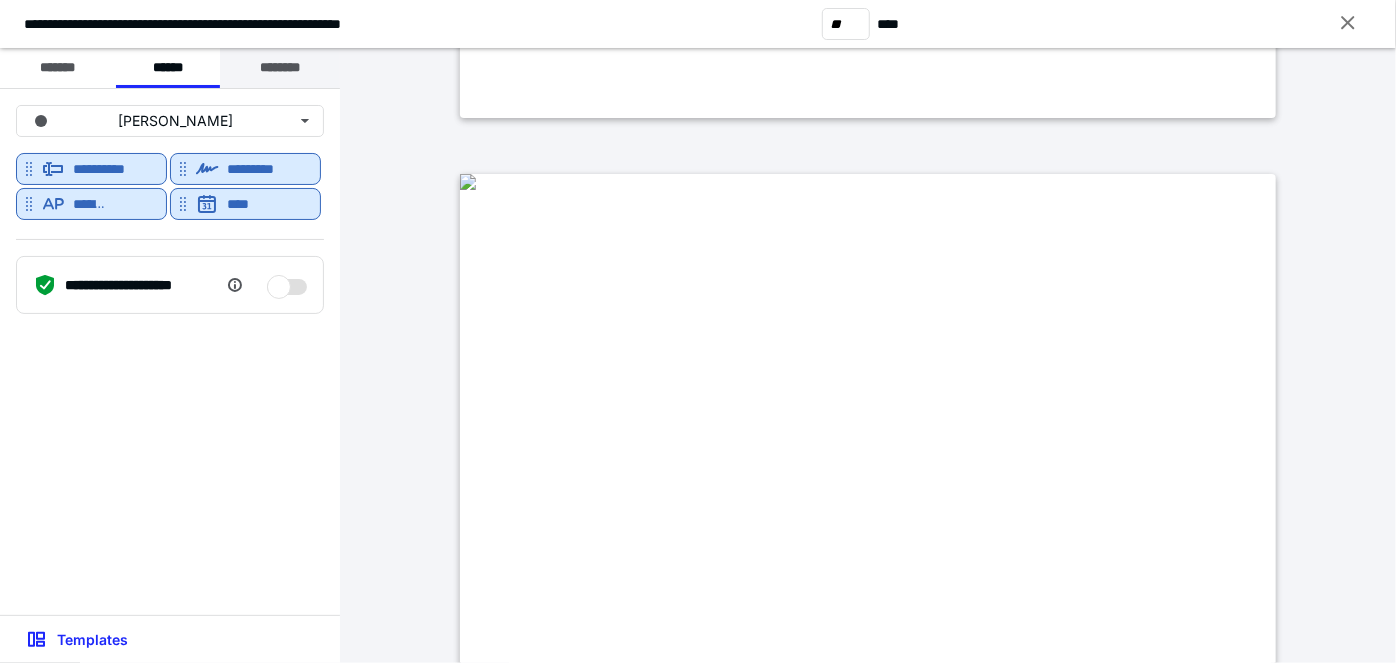 click on "********" at bounding box center (280, 68) 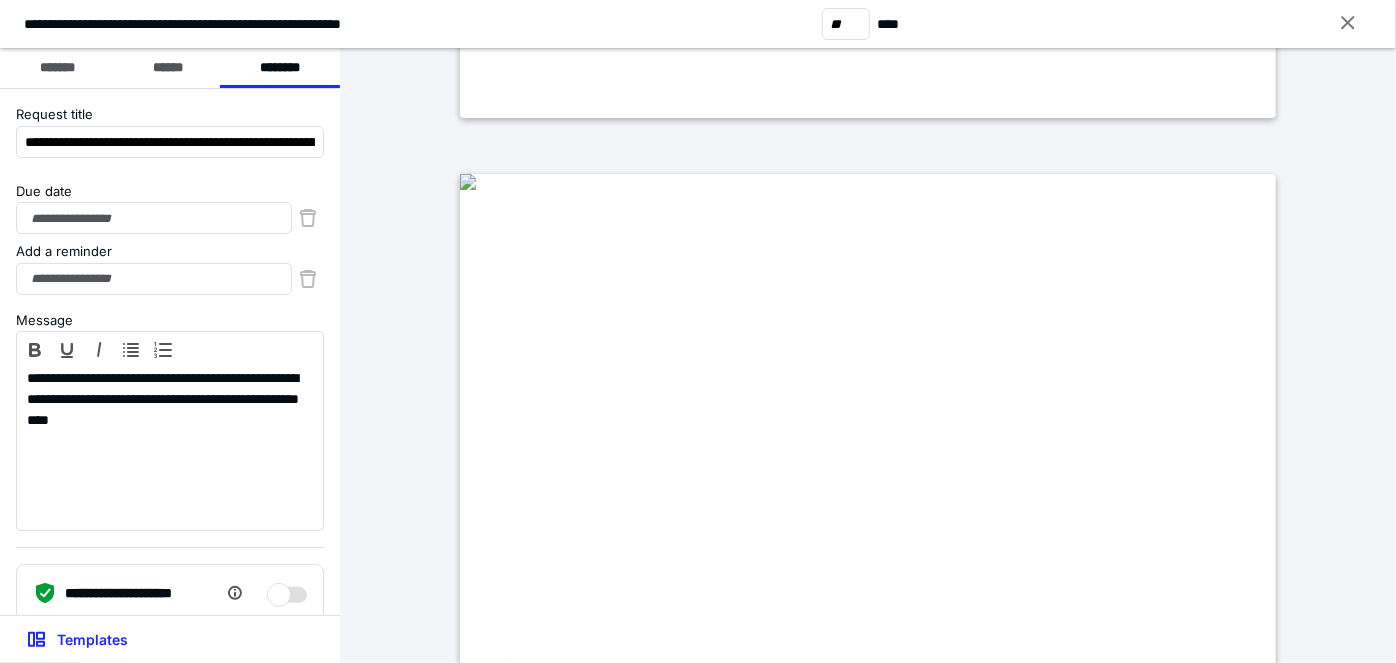 scroll, scrollTop: 61, scrollLeft: 0, axis: vertical 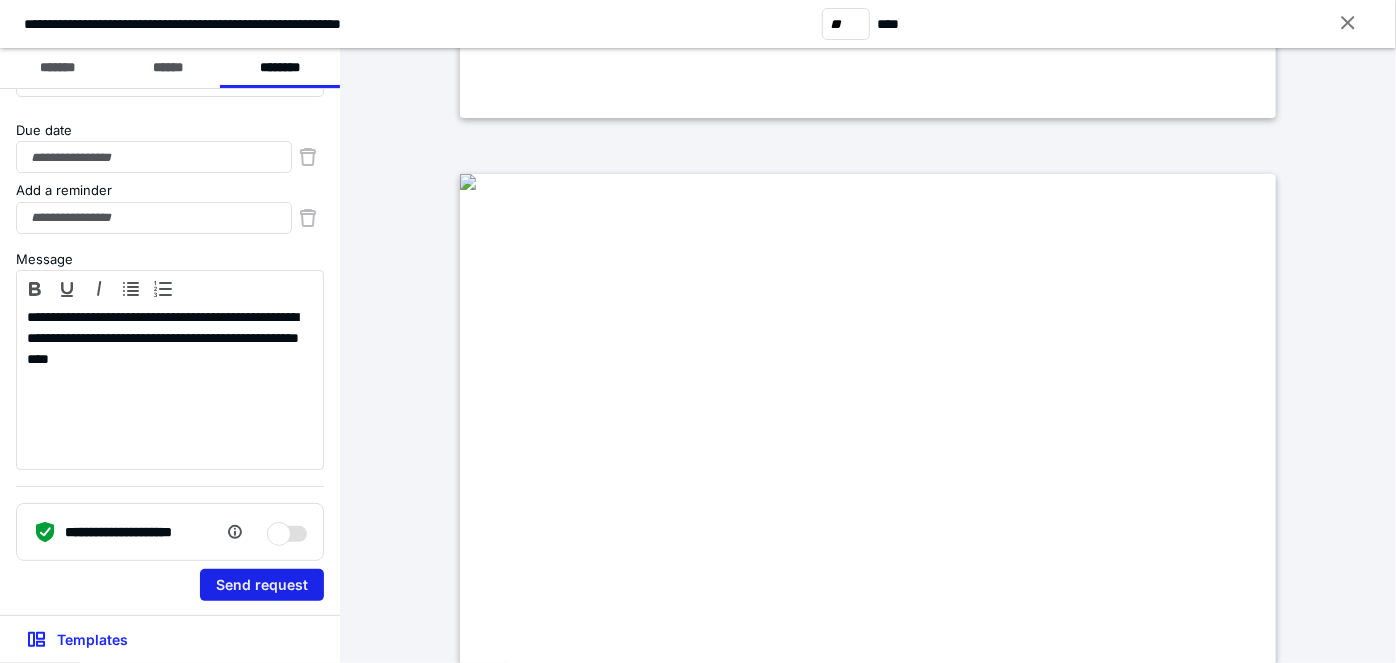 click on "Send request" at bounding box center (262, 585) 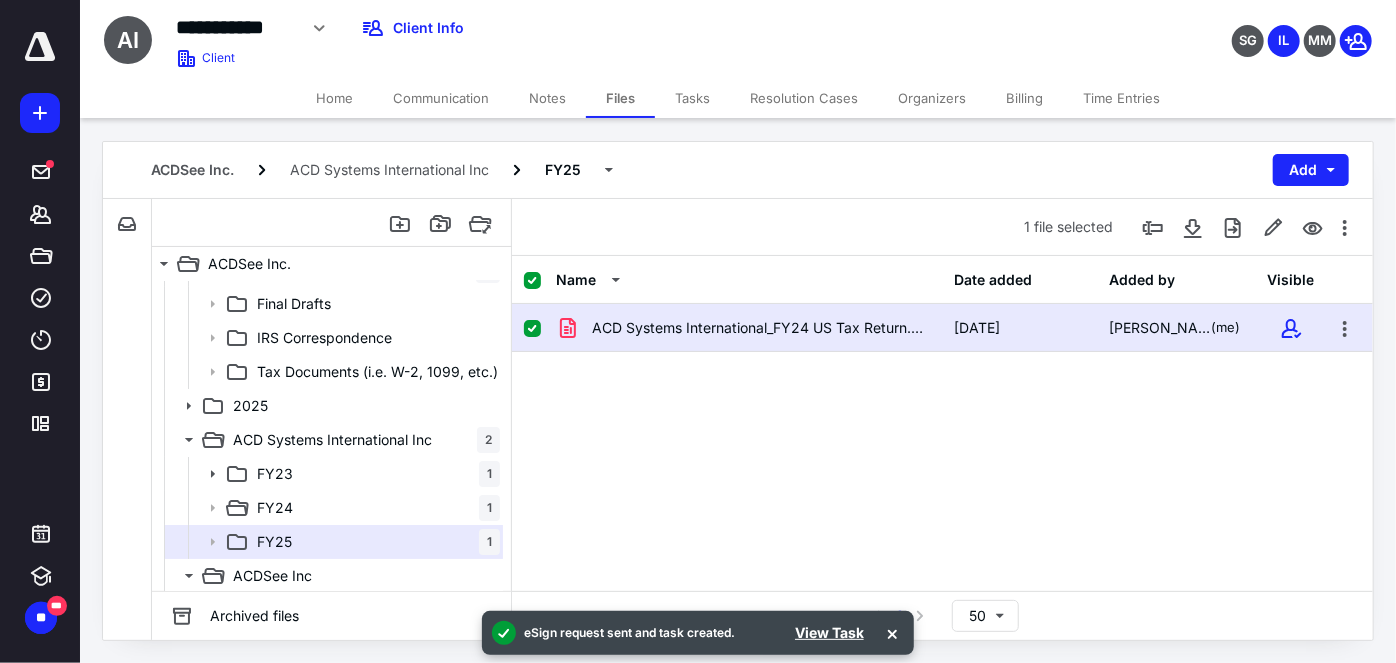 scroll, scrollTop: 164, scrollLeft: 0, axis: vertical 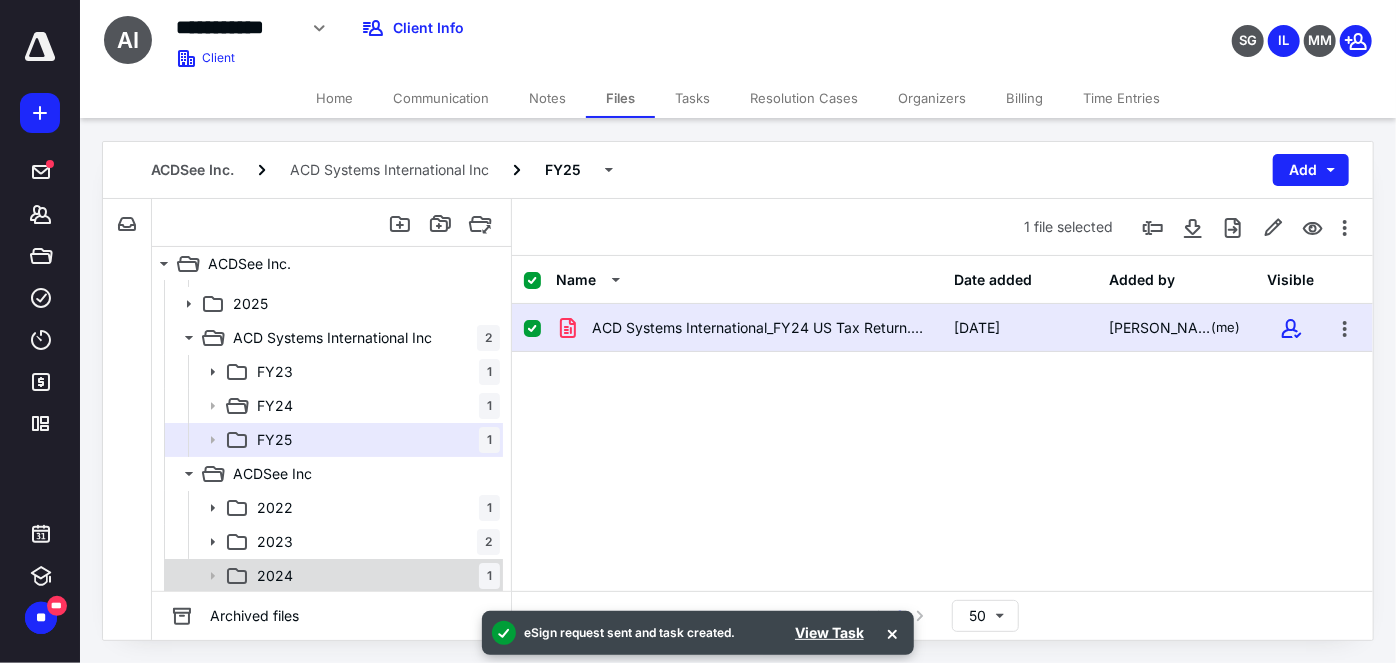 click on "2024 1" at bounding box center [374, 576] 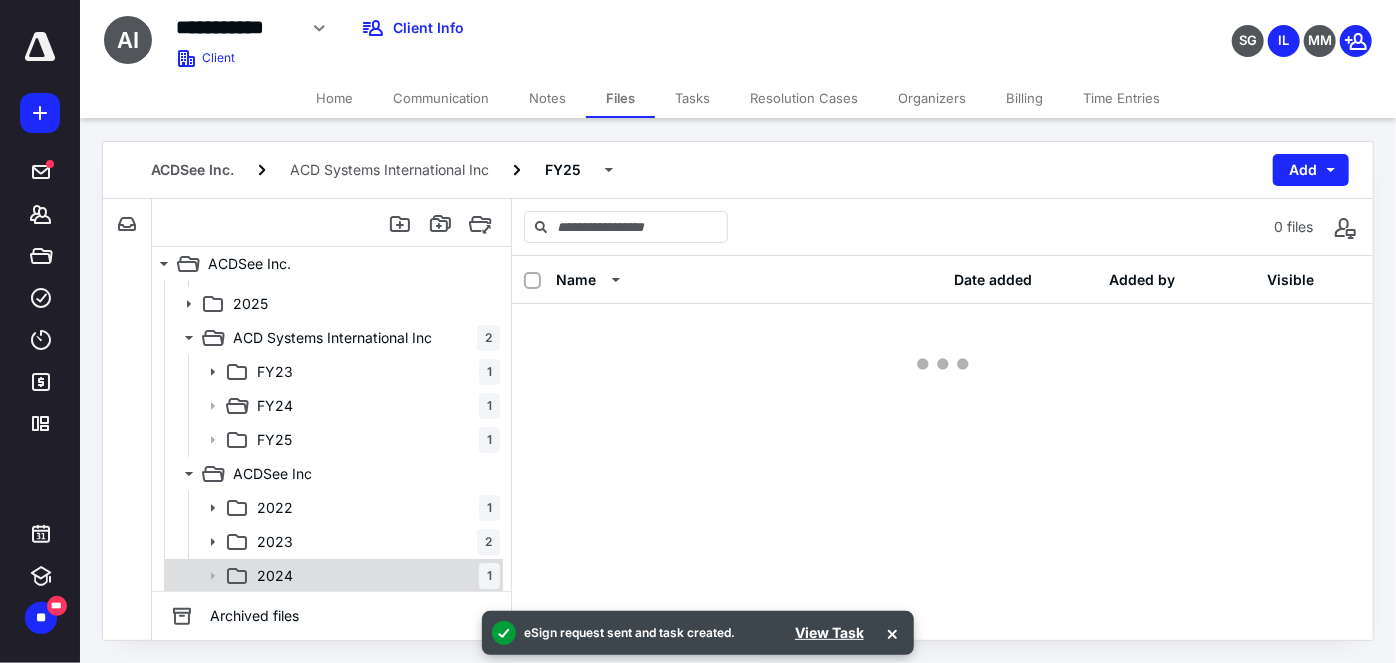 click on "2024 1" at bounding box center [374, 576] 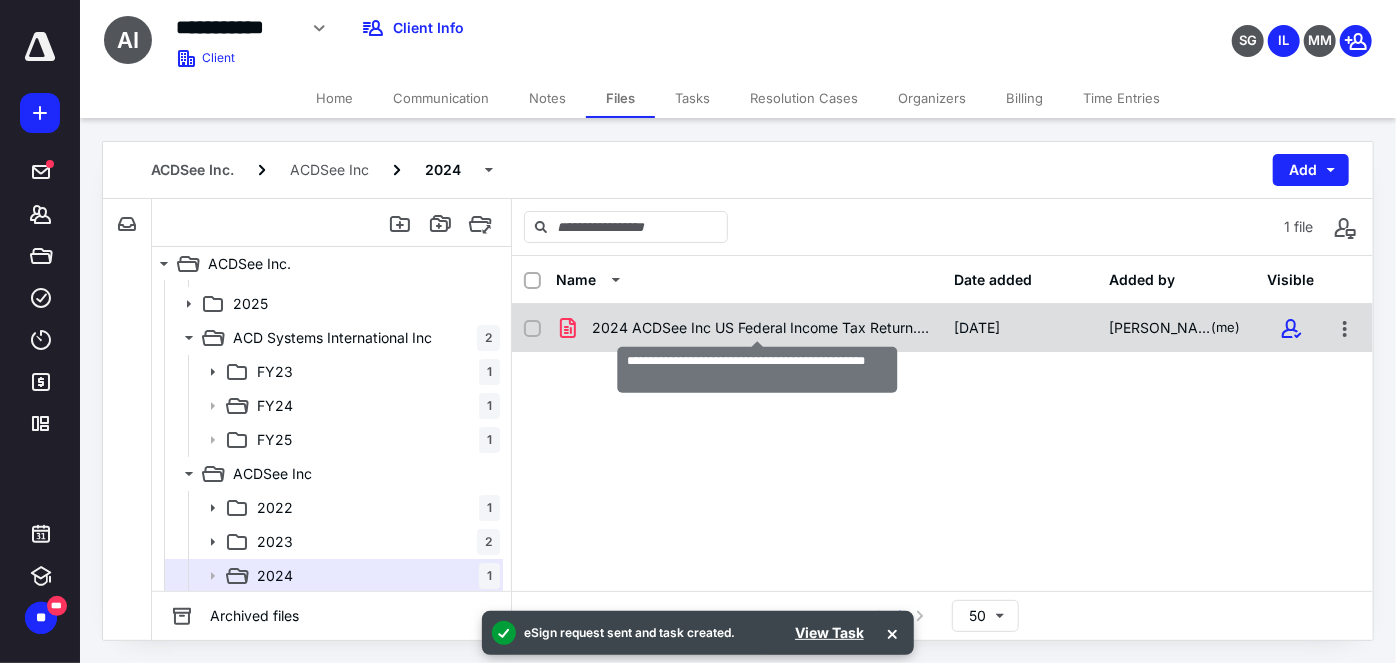 checkbox on "true" 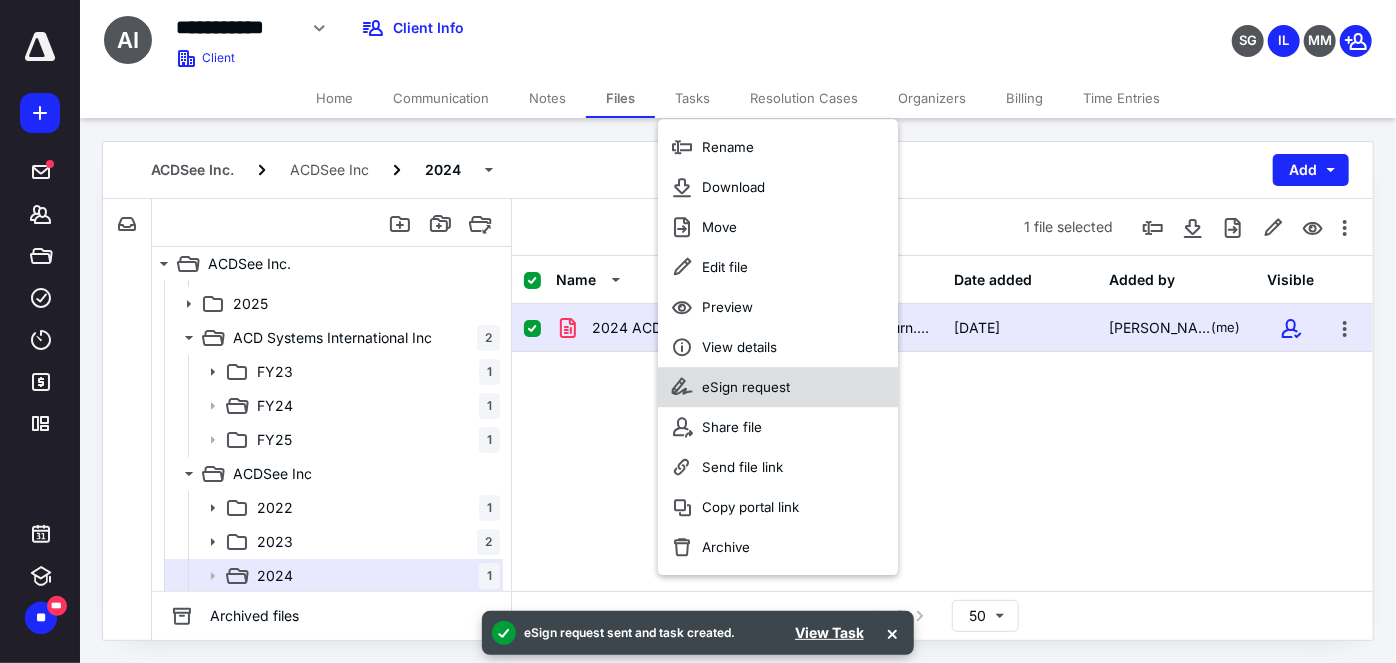 click on "eSign request" at bounding box center (778, 387) 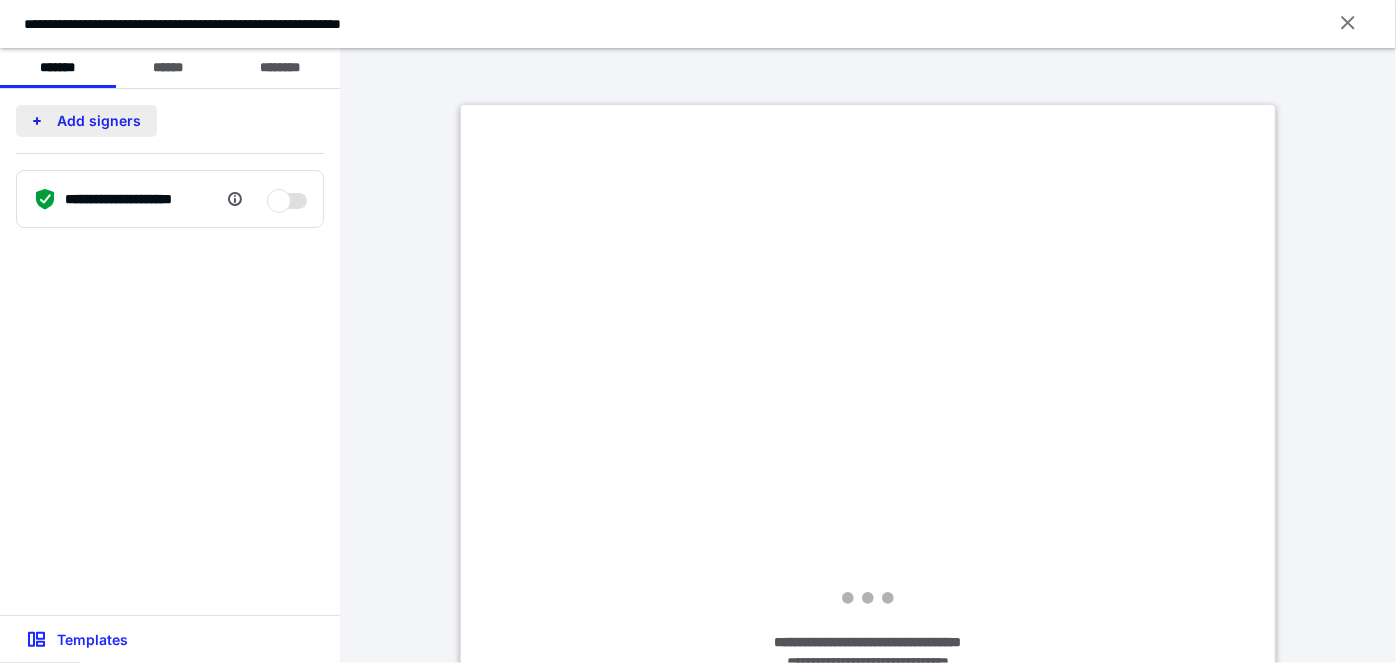 click on "Add signers" at bounding box center (86, 121) 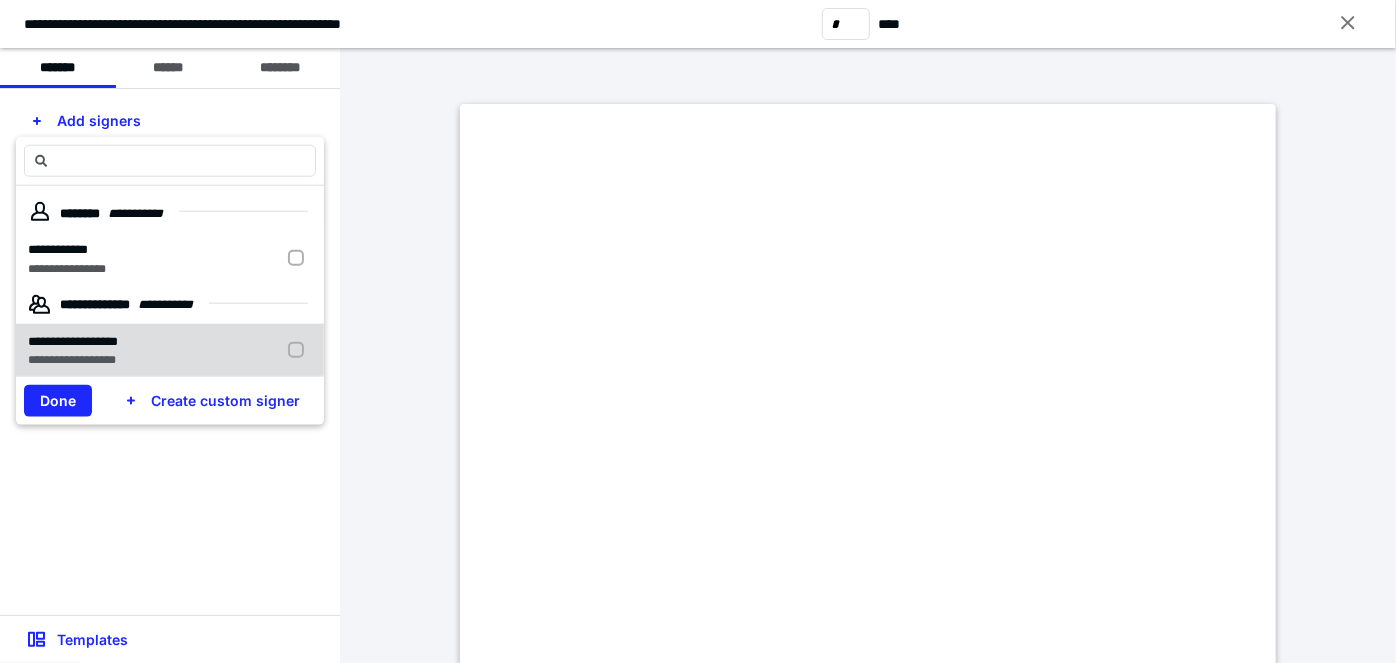 click at bounding box center (300, 350) 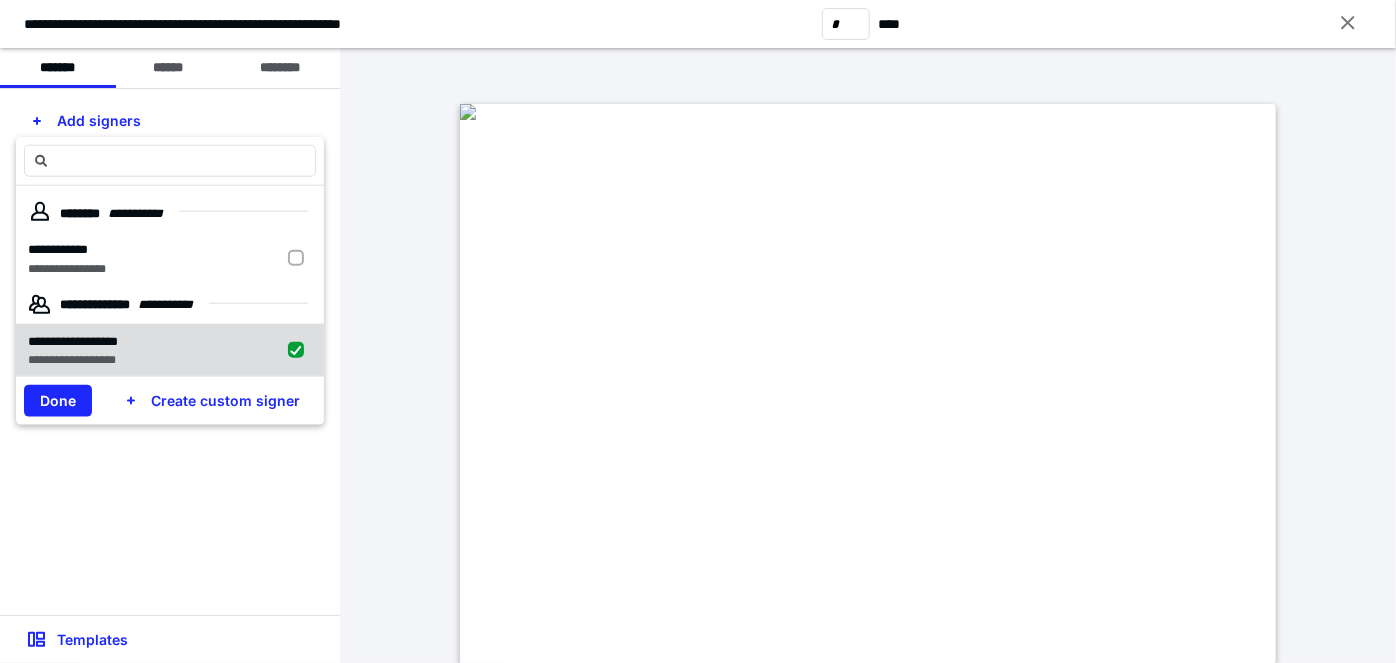 checkbox on "true" 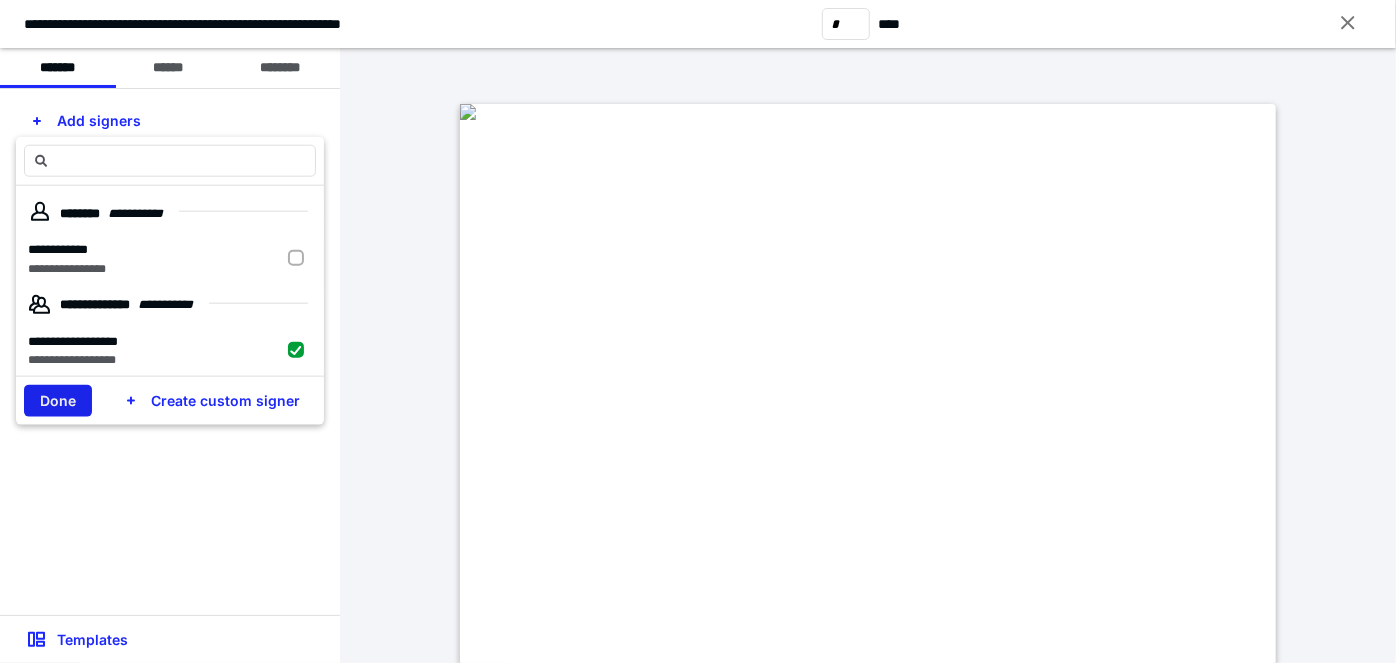 click on "Done" at bounding box center (58, 401) 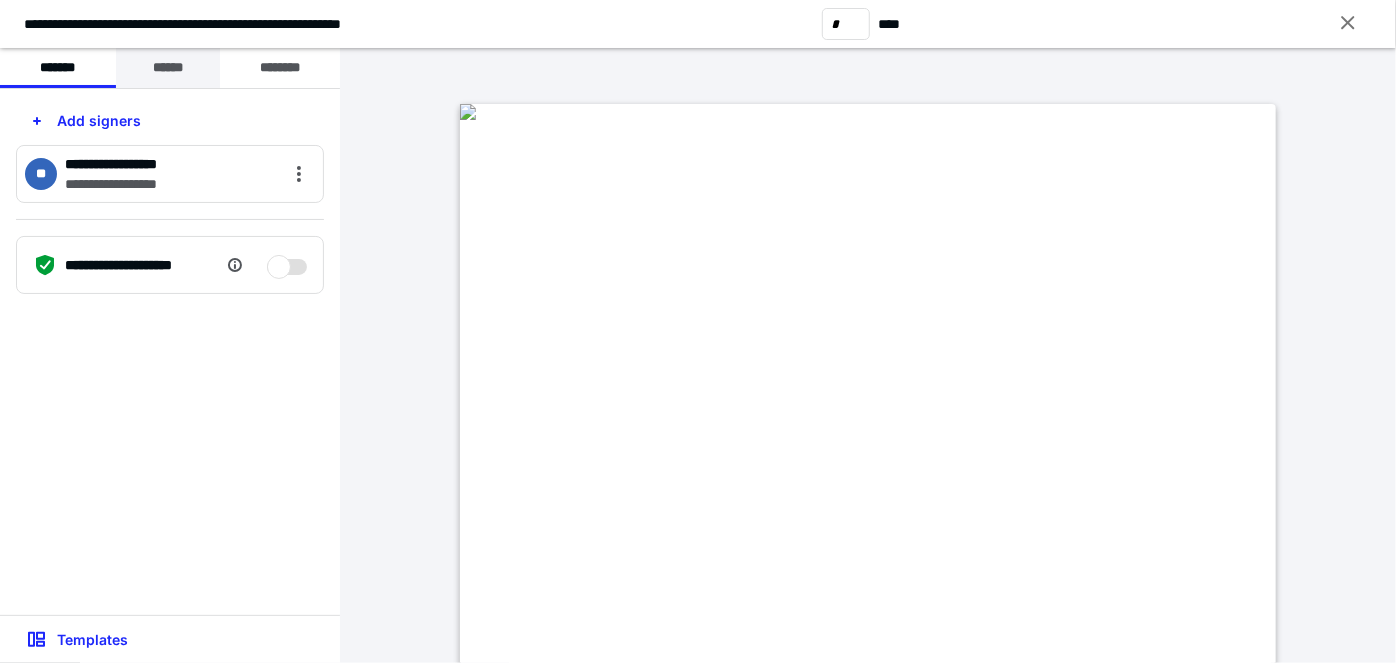 click on "******" at bounding box center (168, 68) 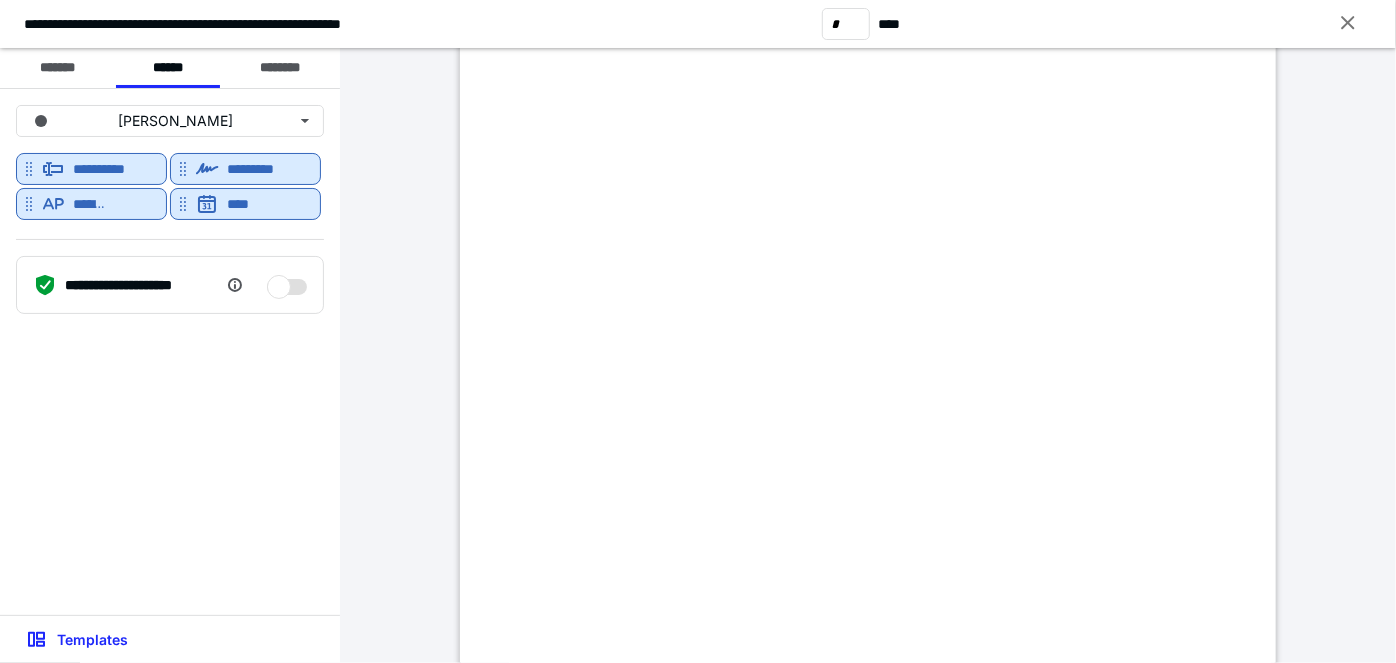 scroll, scrollTop: 4653, scrollLeft: 0, axis: vertical 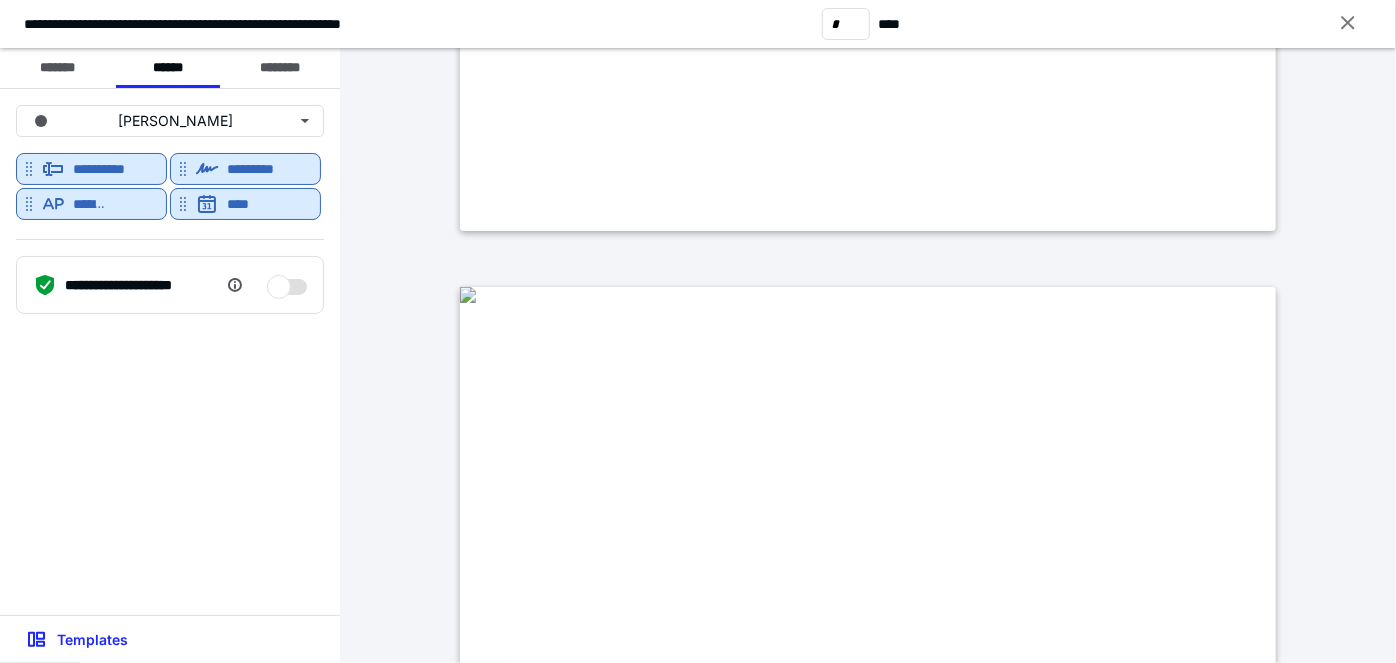 type on "*" 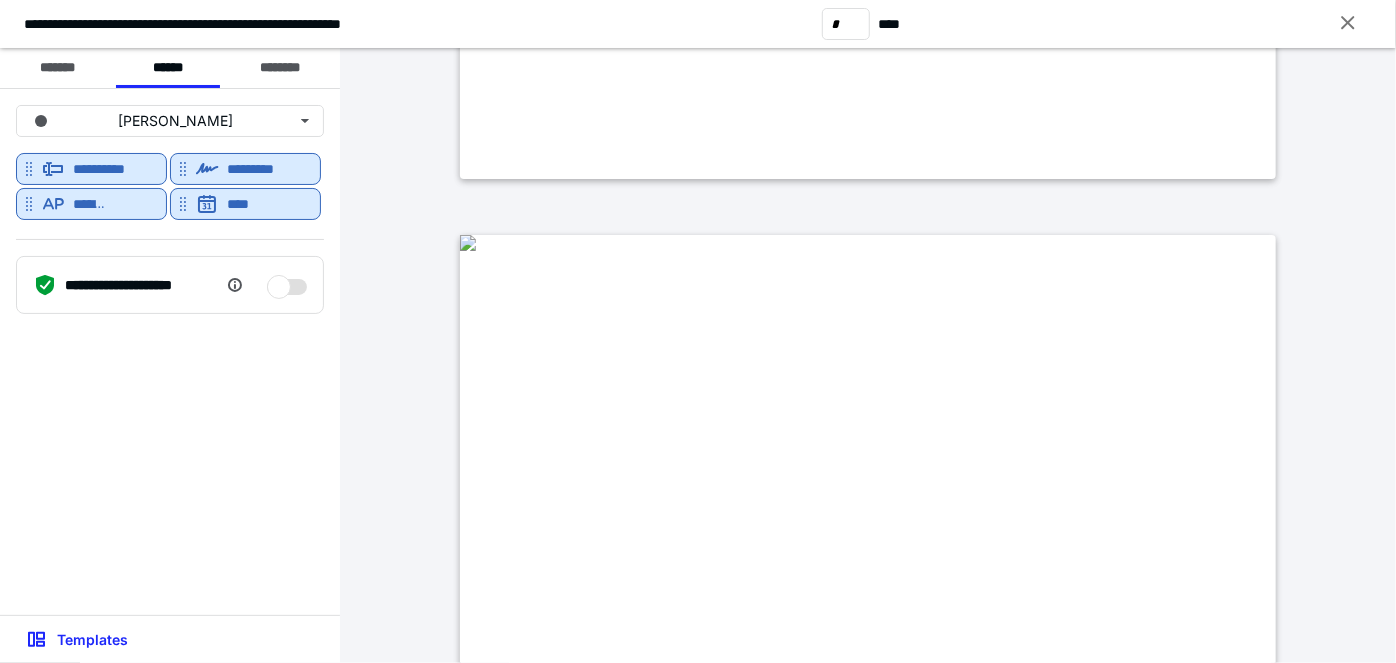 scroll, scrollTop: 5526, scrollLeft: 0, axis: vertical 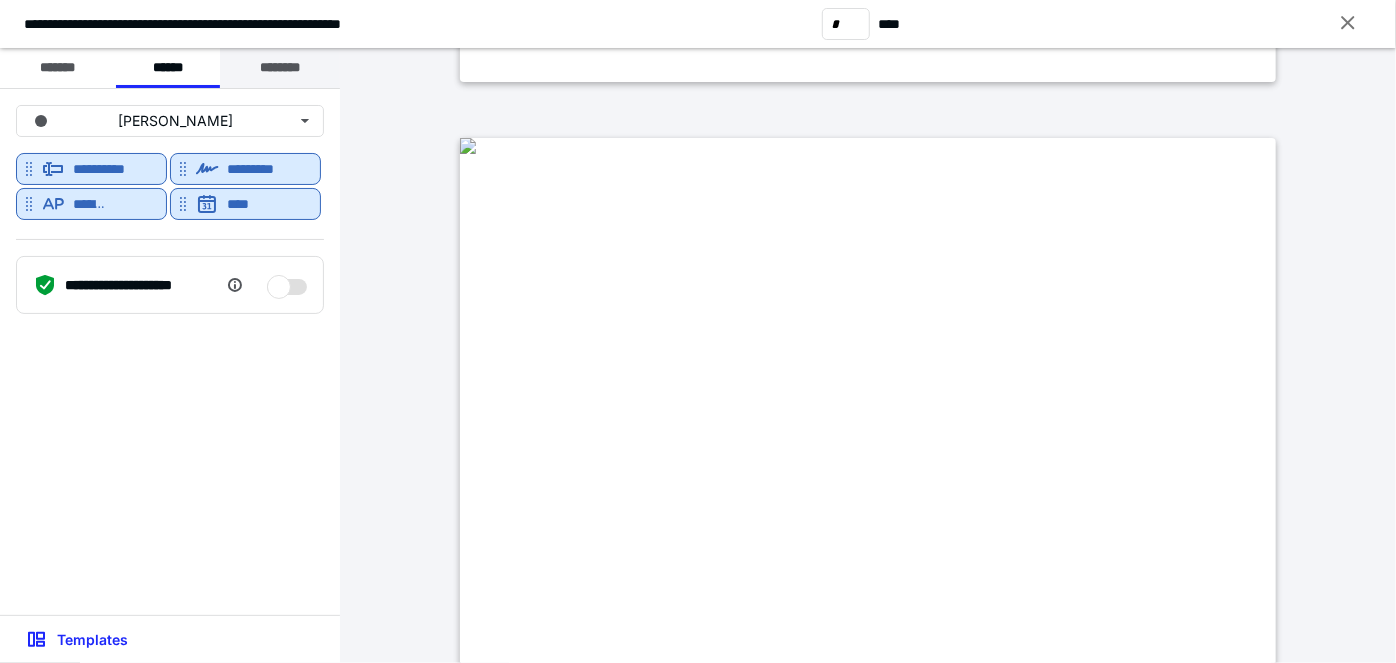 click on "********" at bounding box center (280, 68) 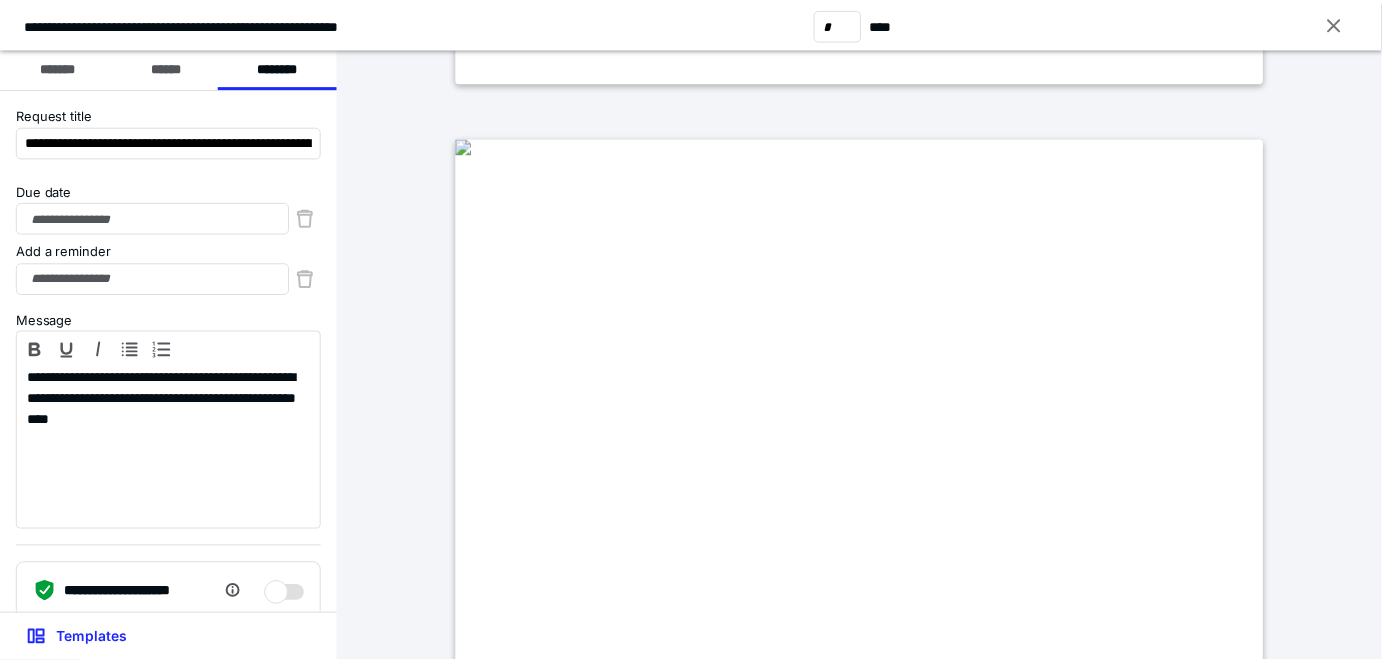 scroll, scrollTop: 61, scrollLeft: 0, axis: vertical 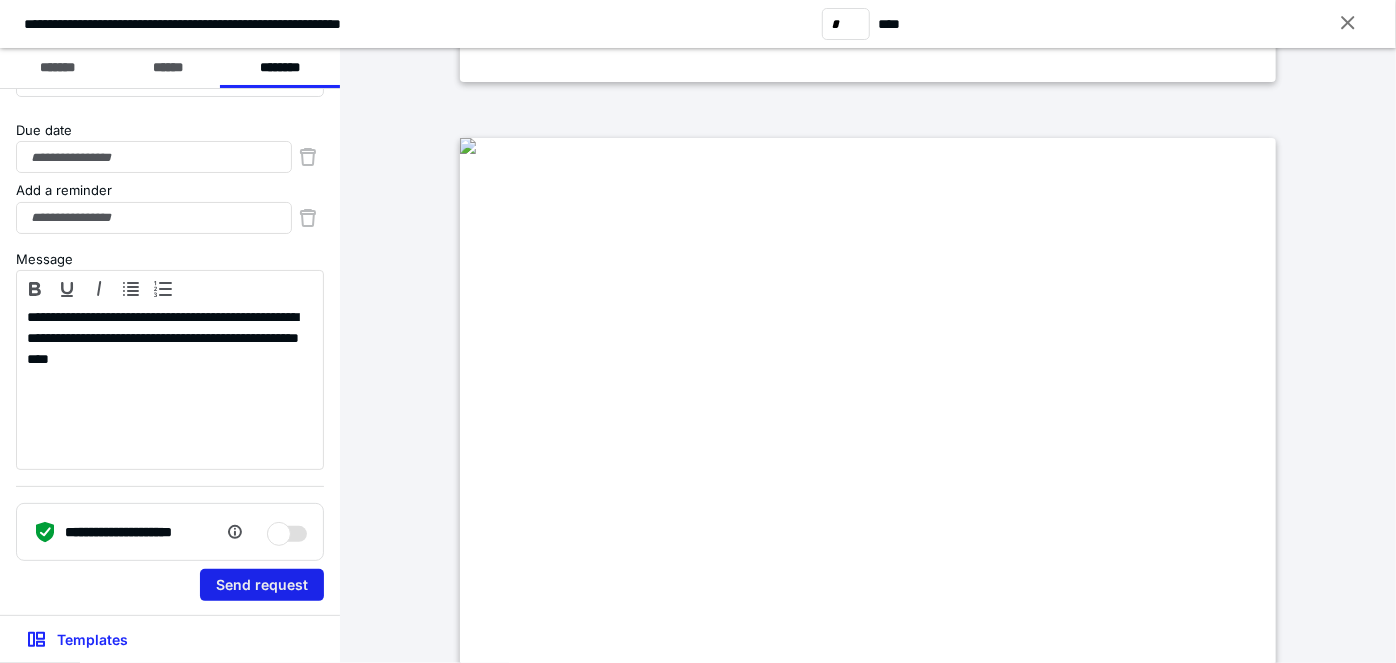 click on "Send request" at bounding box center [262, 585] 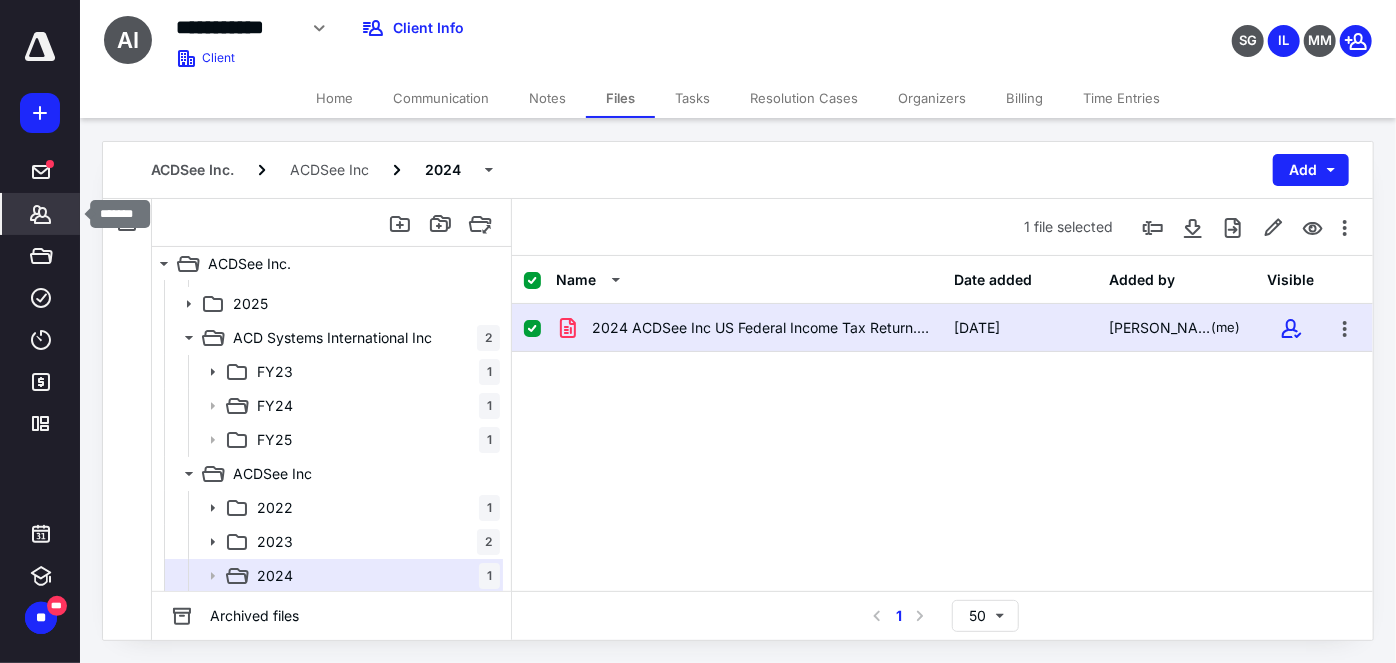 click on "*******" at bounding box center [41, 214] 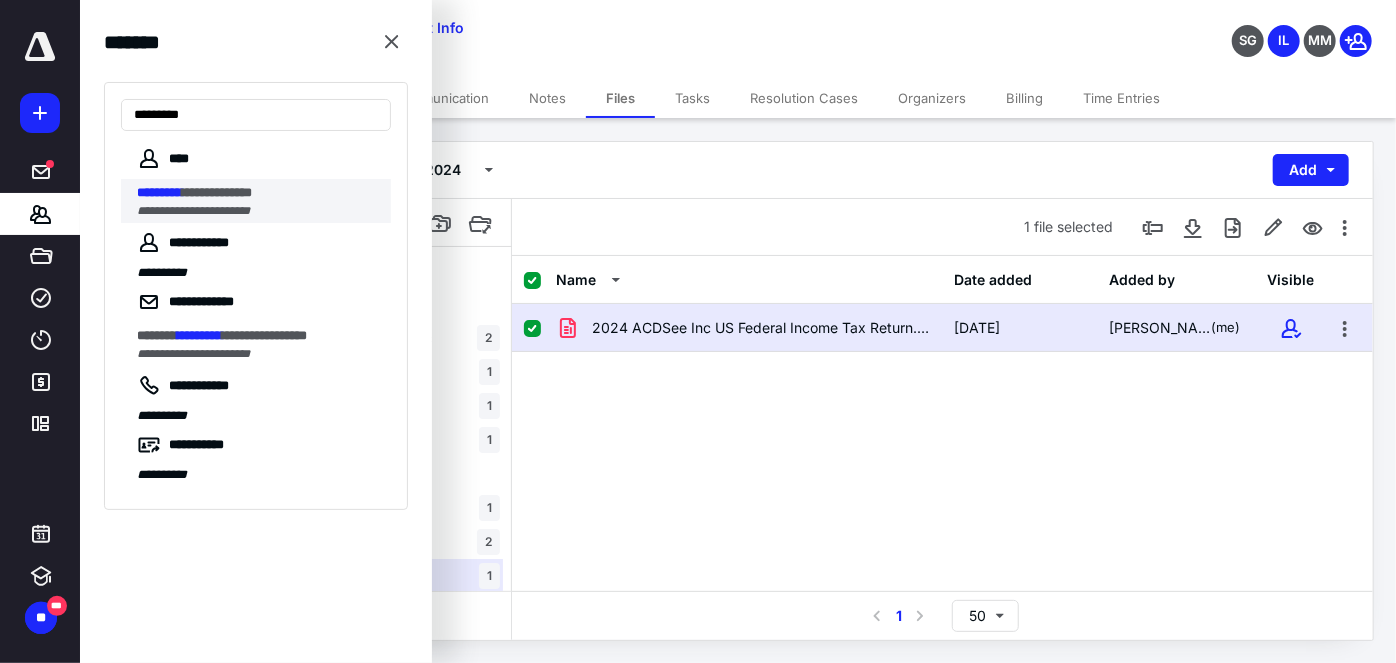 type on "*********" 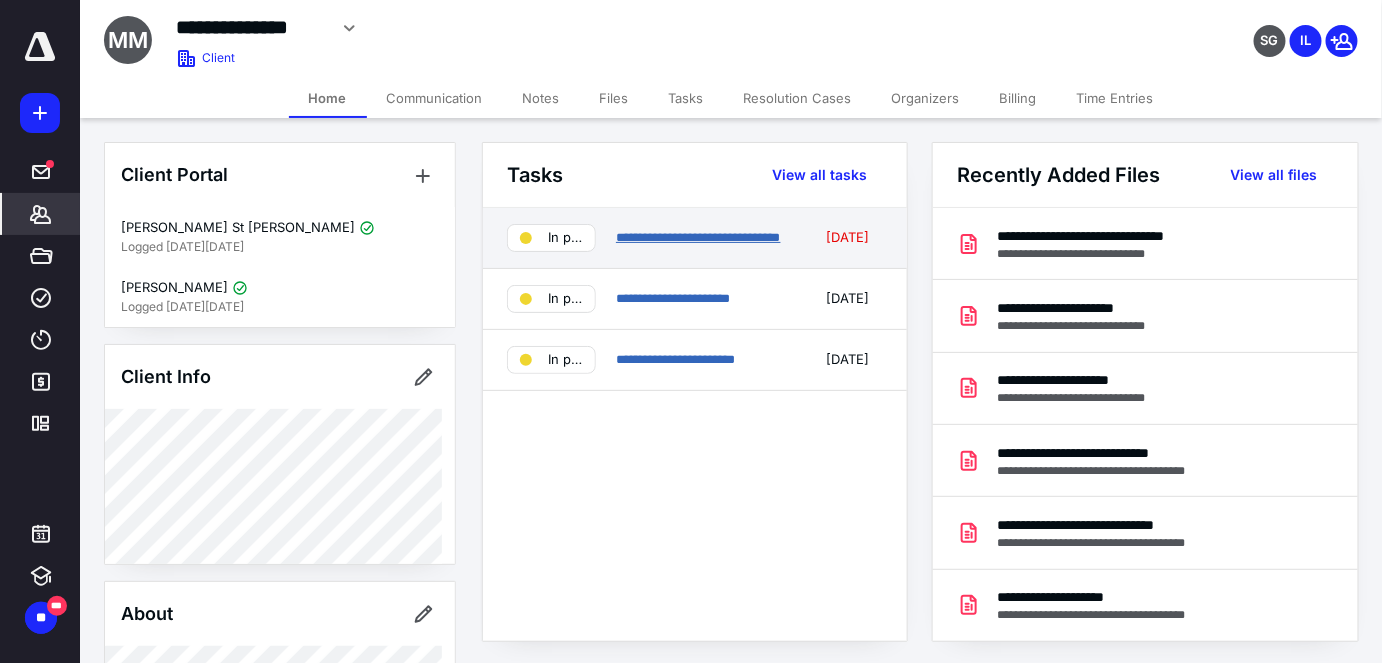 click on "**********" at bounding box center [698, 237] 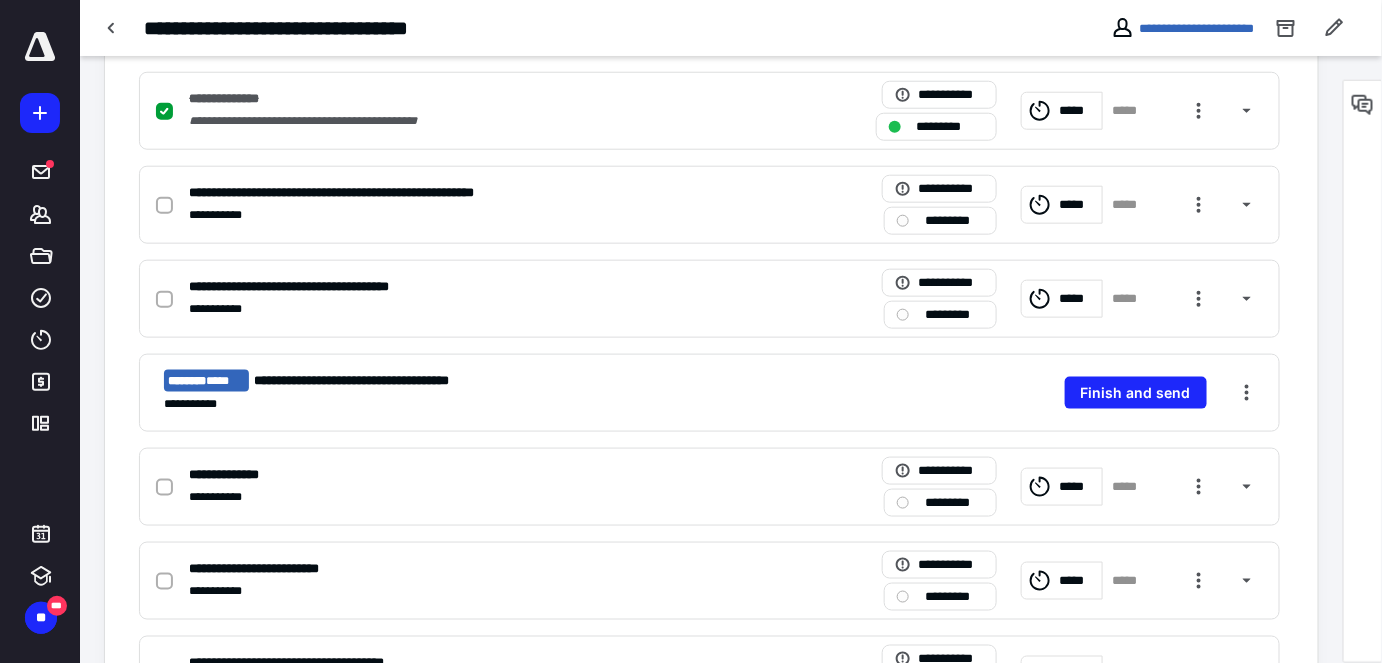 scroll, scrollTop: 610, scrollLeft: 0, axis: vertical 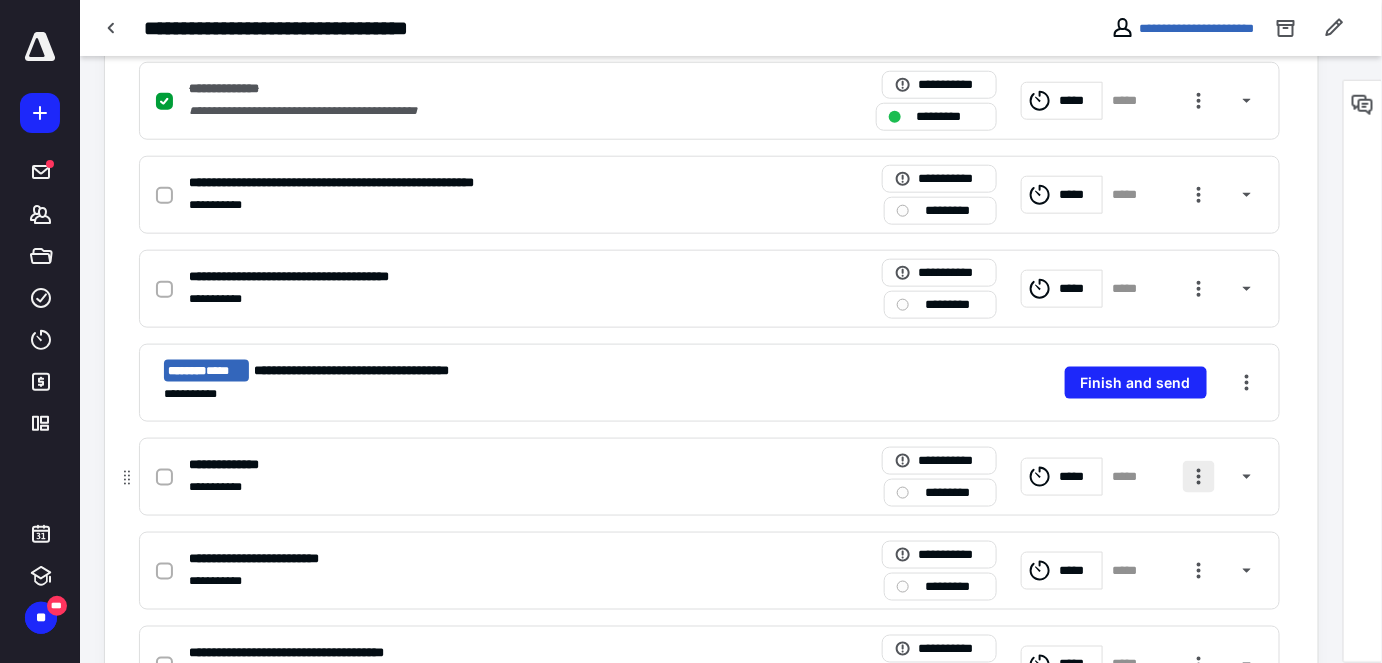 click at bounding box center (1199, 477) 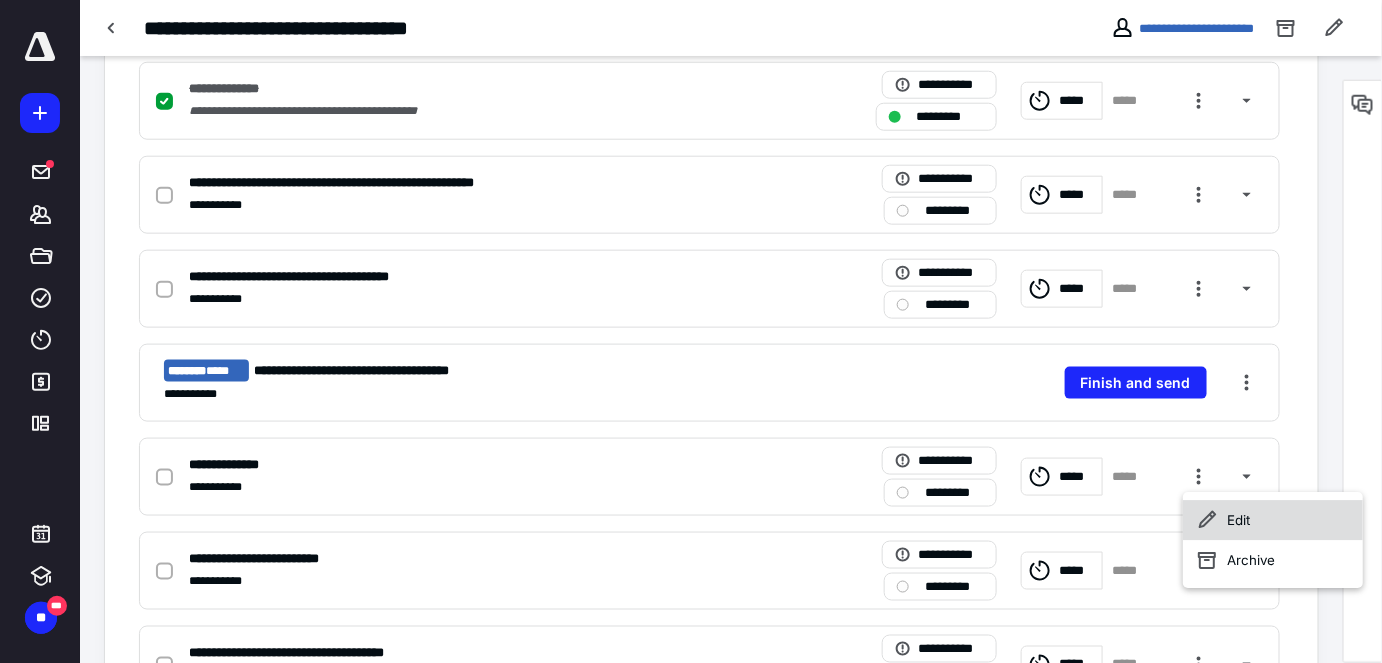 click 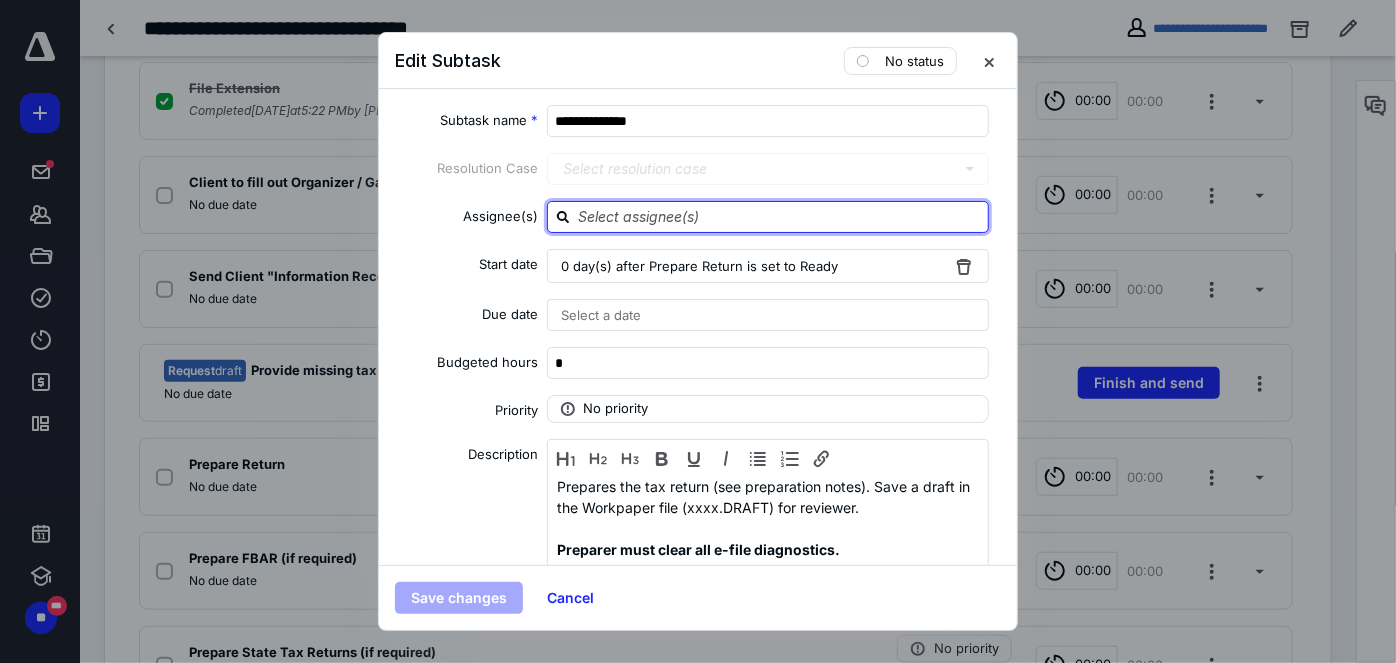 click at bounding box center (780, 216) 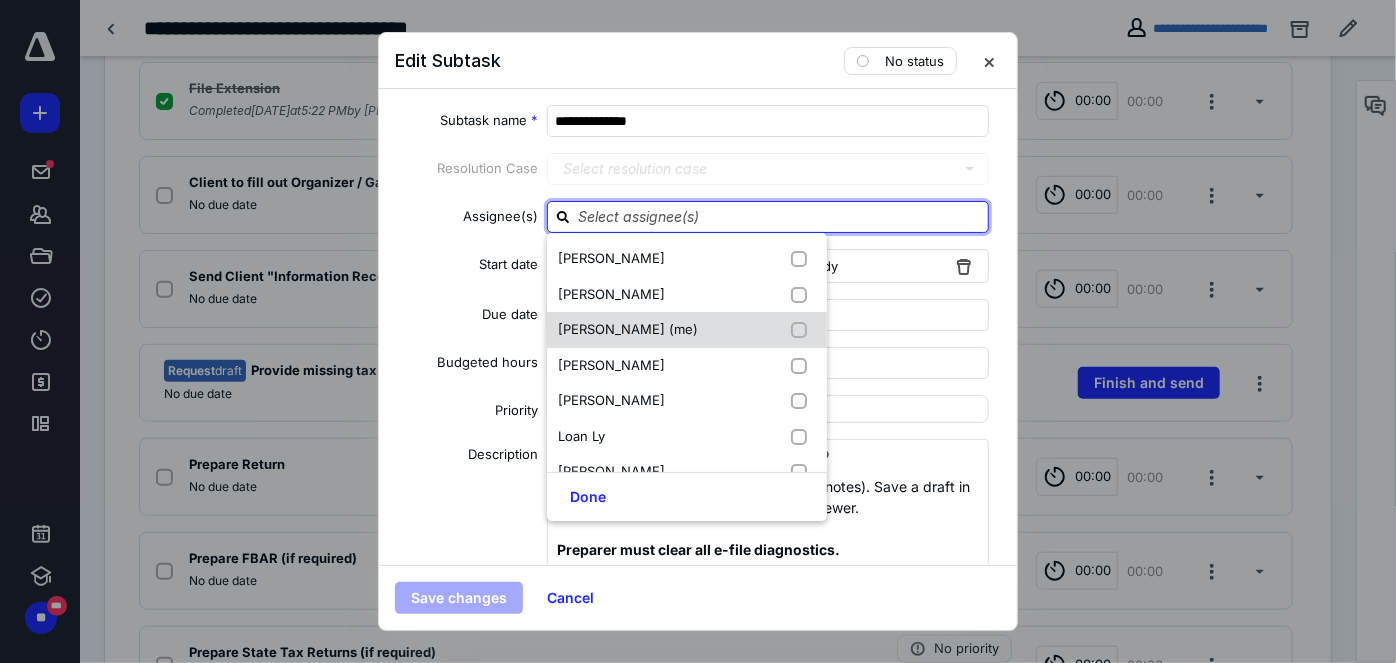 click on "[PERSON_NAME] (me)" at bounding box center [687, 330] 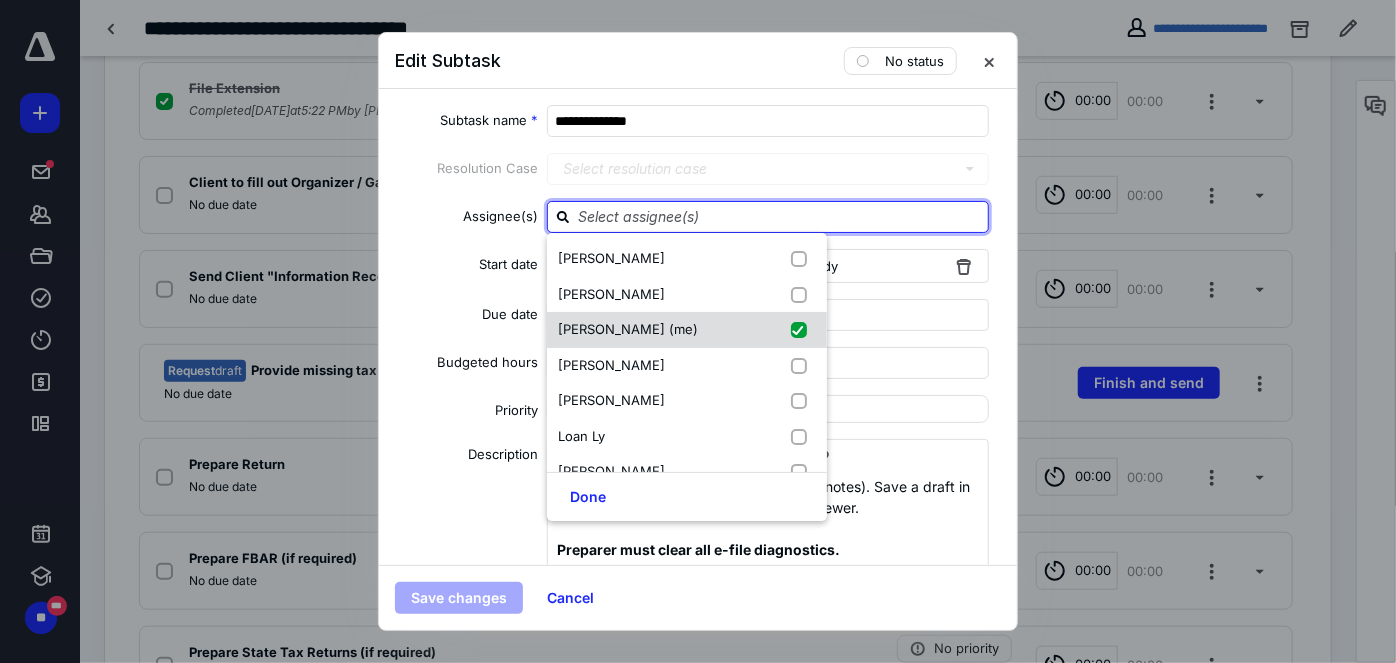 checkbox on "true" 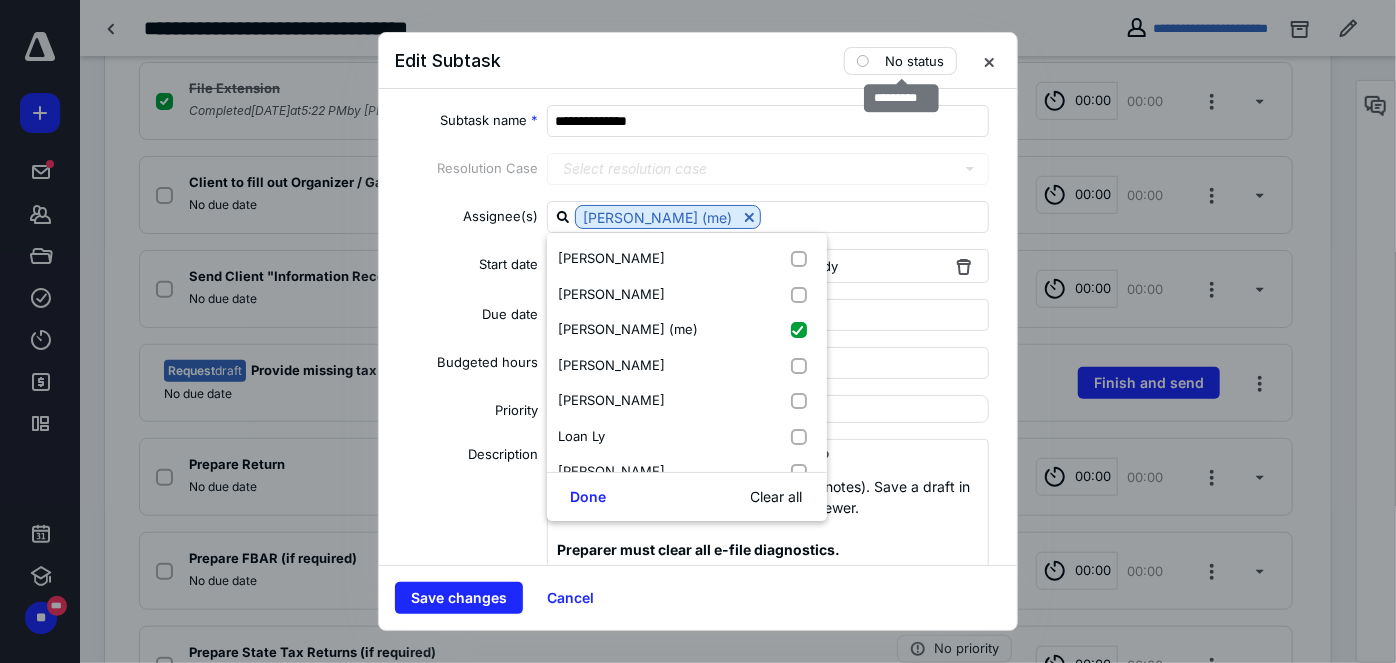 click on "No status" at bounding box center [914, 61] 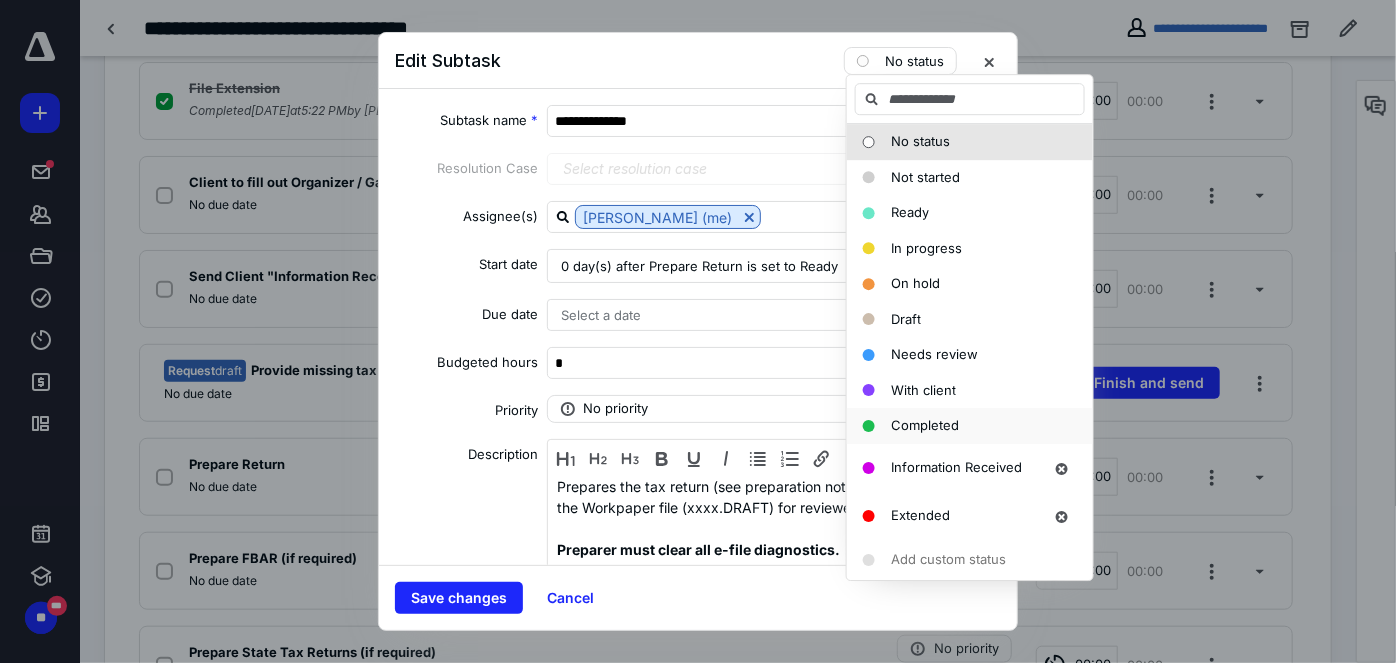 click on "Completed" at bounding box center (925, 425) 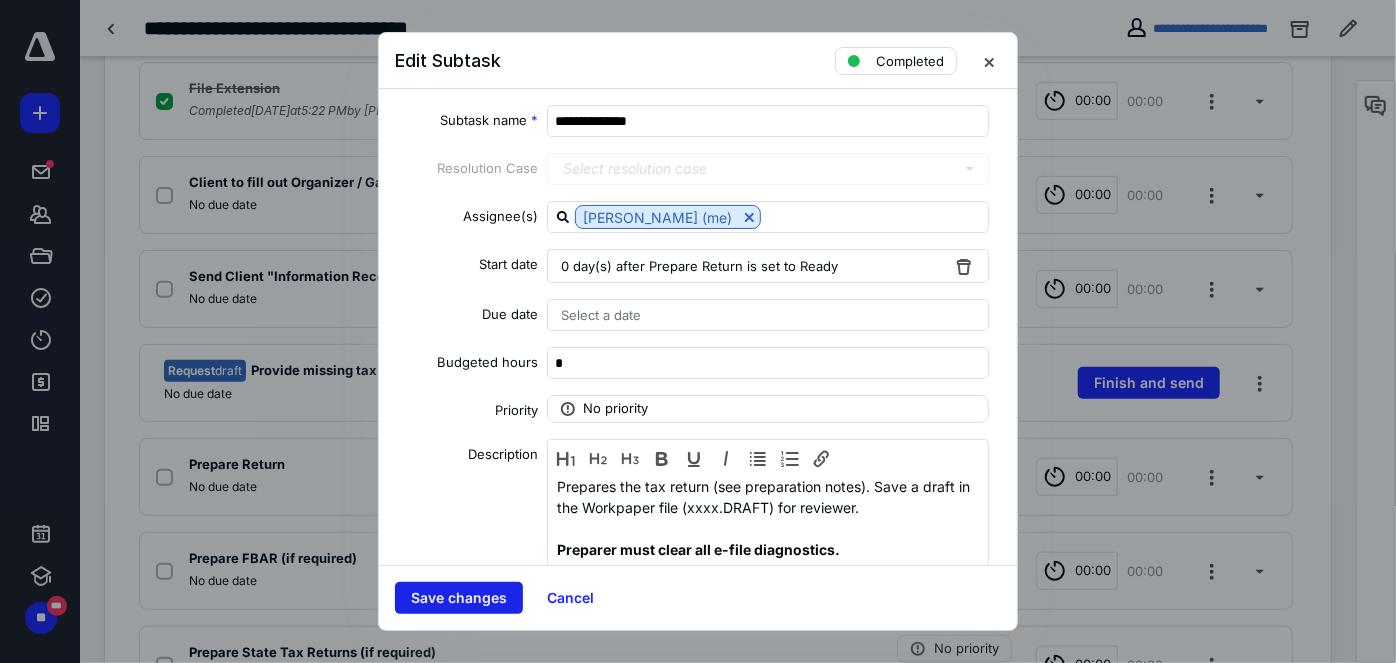 click on "Save changes" at bounding box center [459, 598] 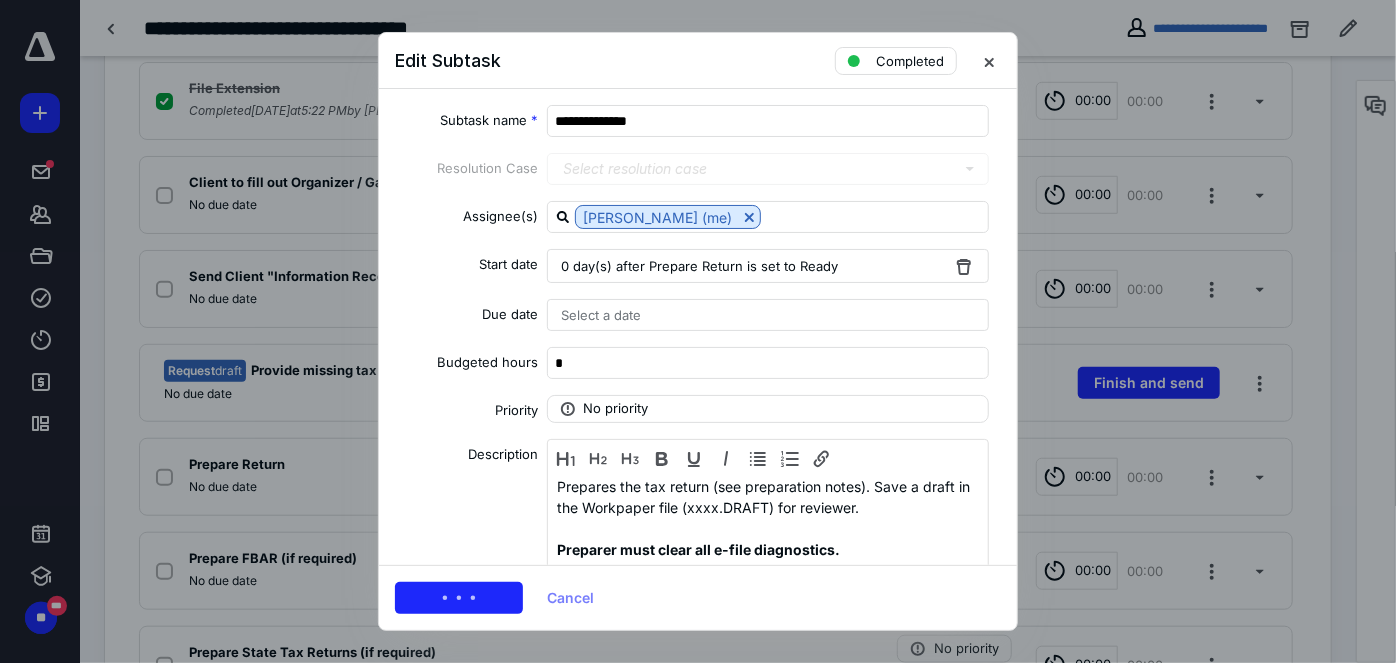 checkbox on "true" 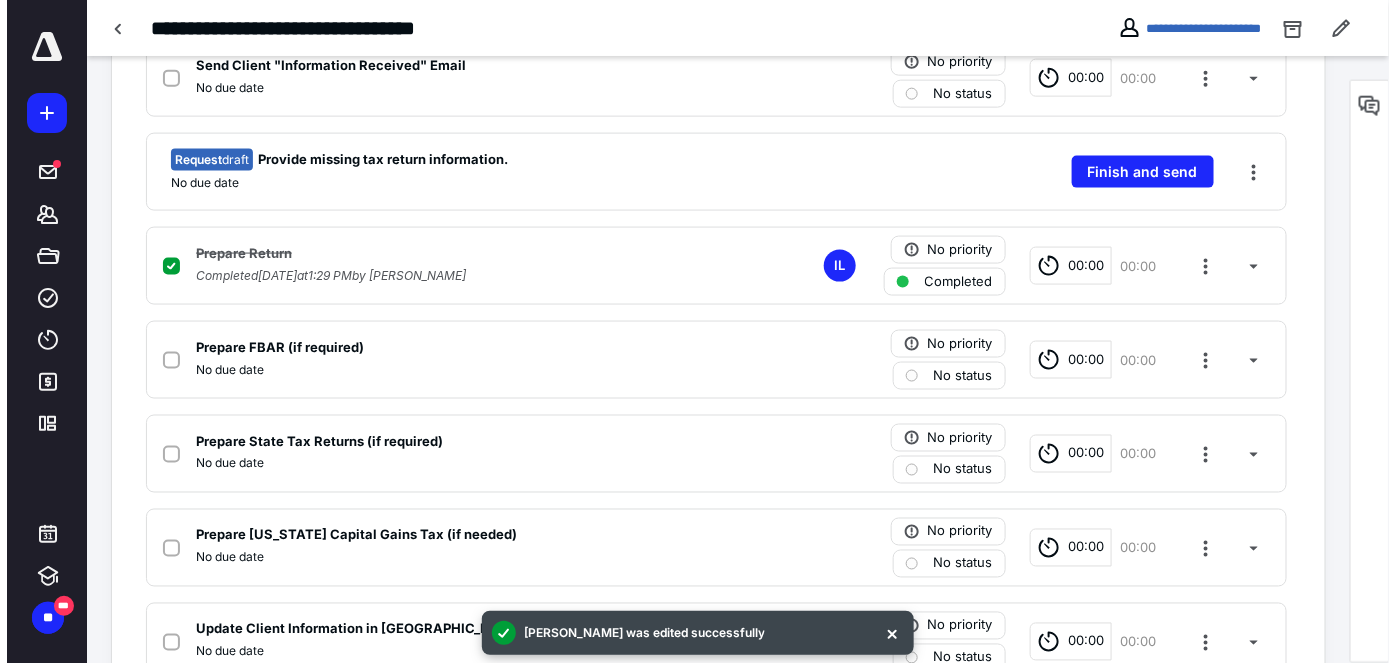 scroll, scrollTop: 828, scrollLeft: 0, axis: vertical 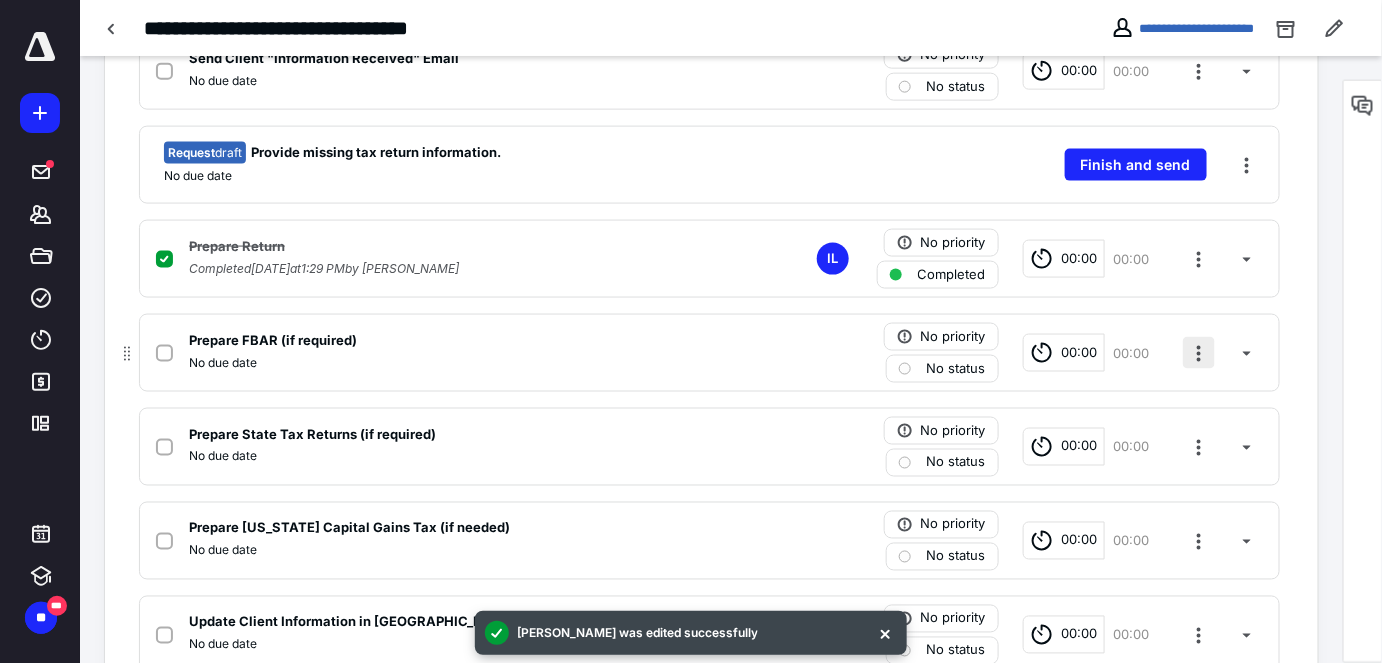 click at bounding box center (1199, 353) 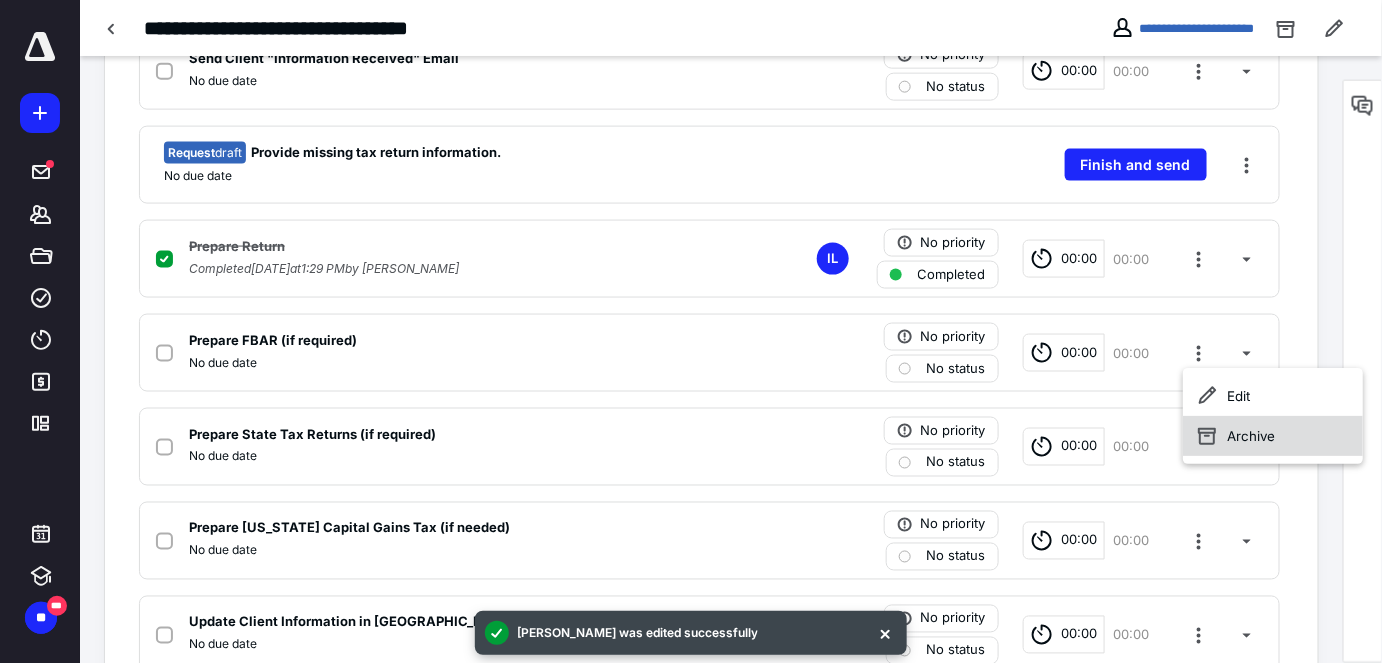 click 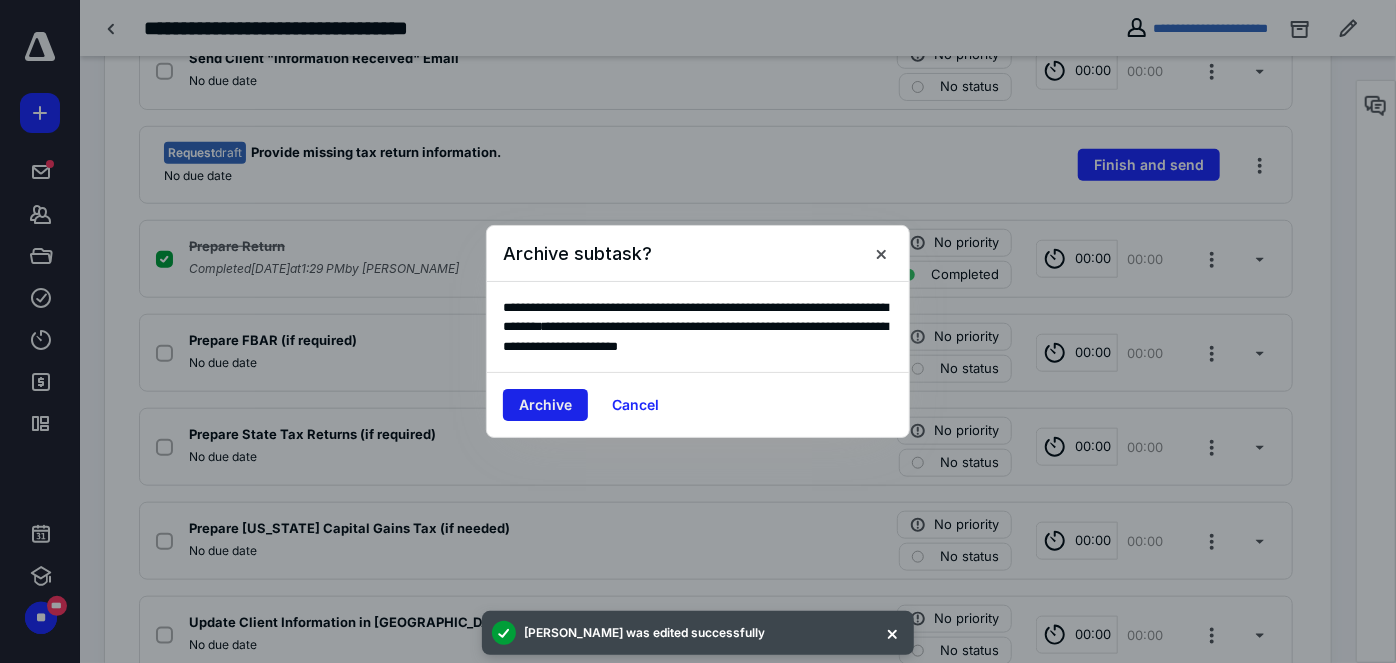 drag, startPoint x: 570, startPoint y: 387, endPoint x: 562, endPoint y: 402, distance: 17 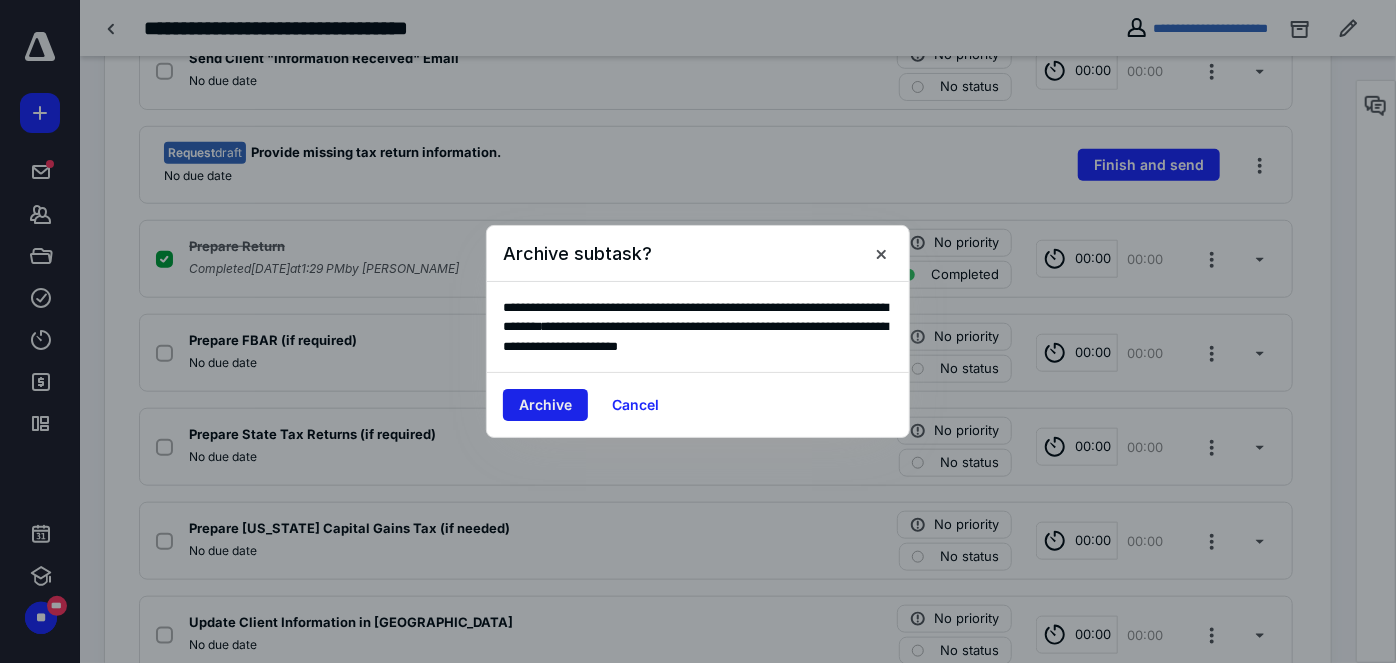 click on "Archive" at bounding box center [545, 405] 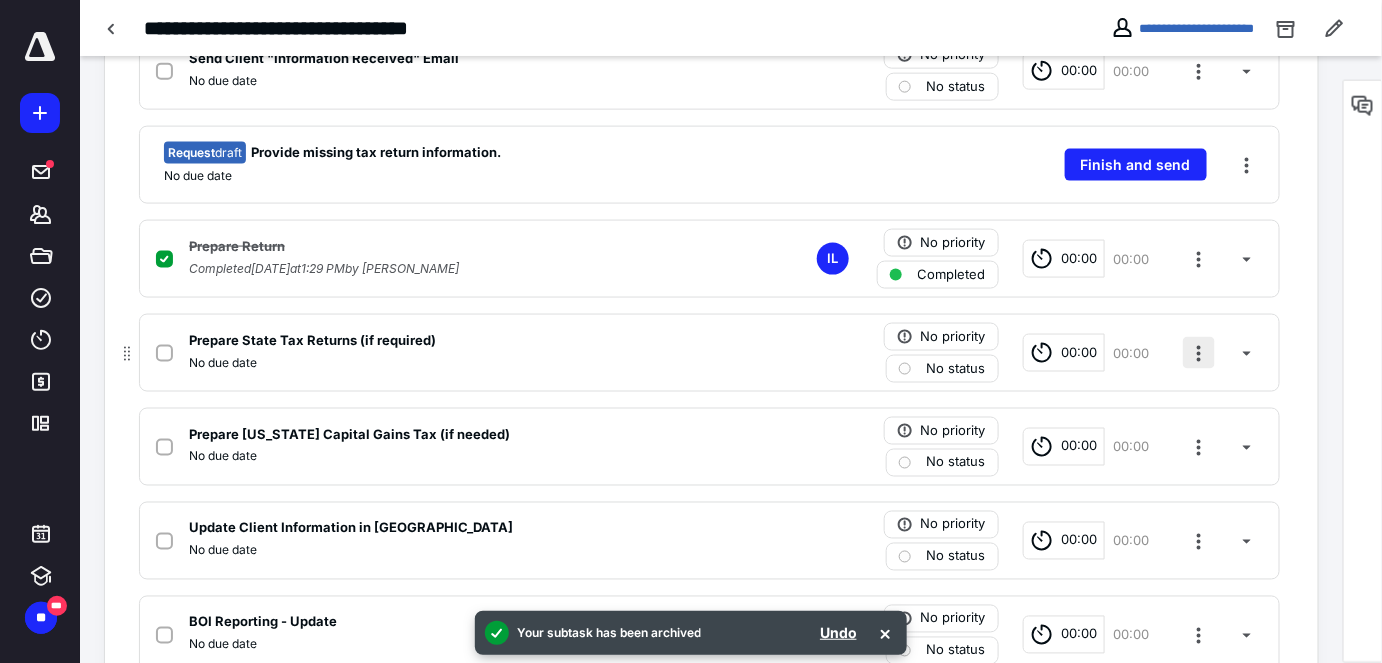 click at bounding box center [1199, 353] 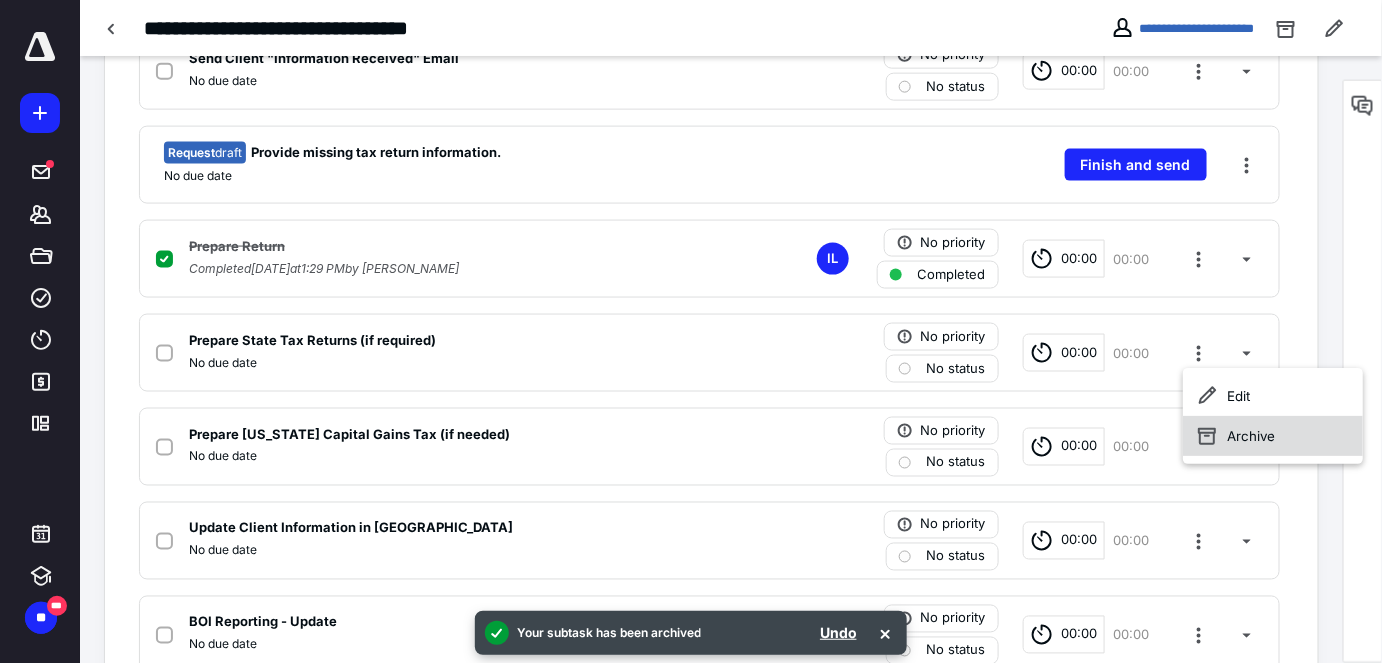 click 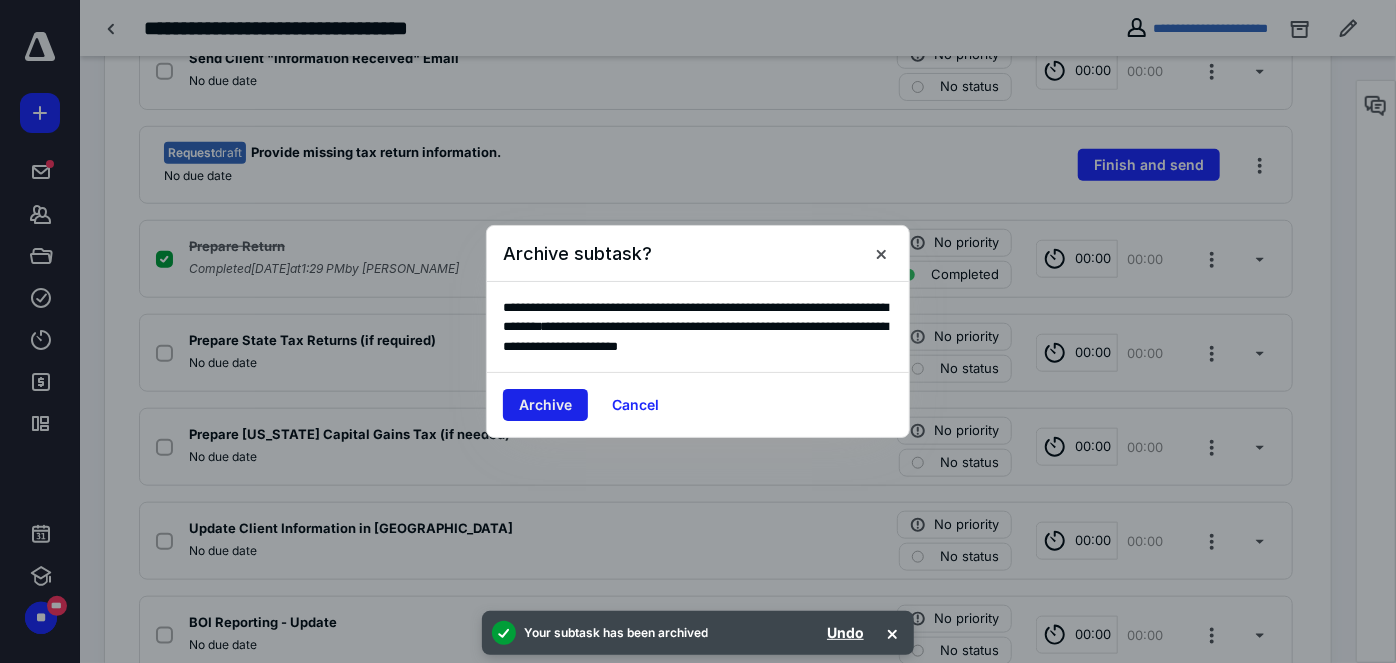 click on "Archive" at bounding box center [545, 405] 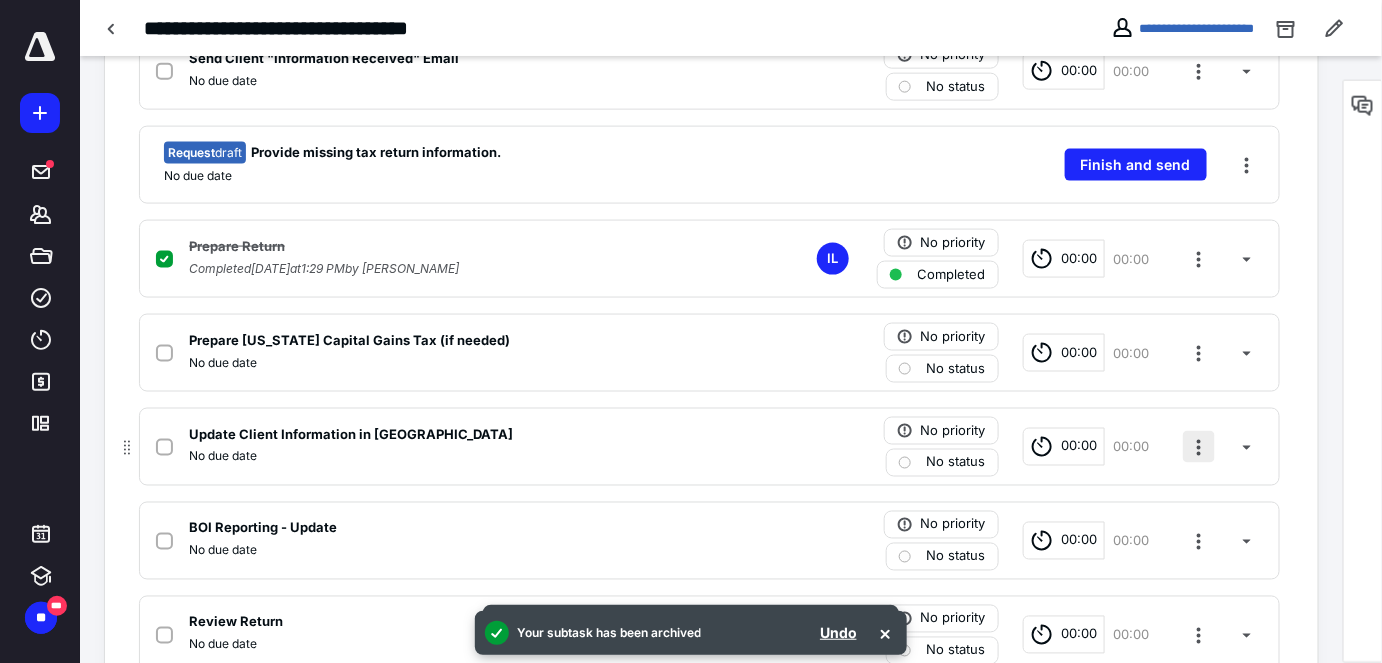 click at bounding box center (1199, 447) 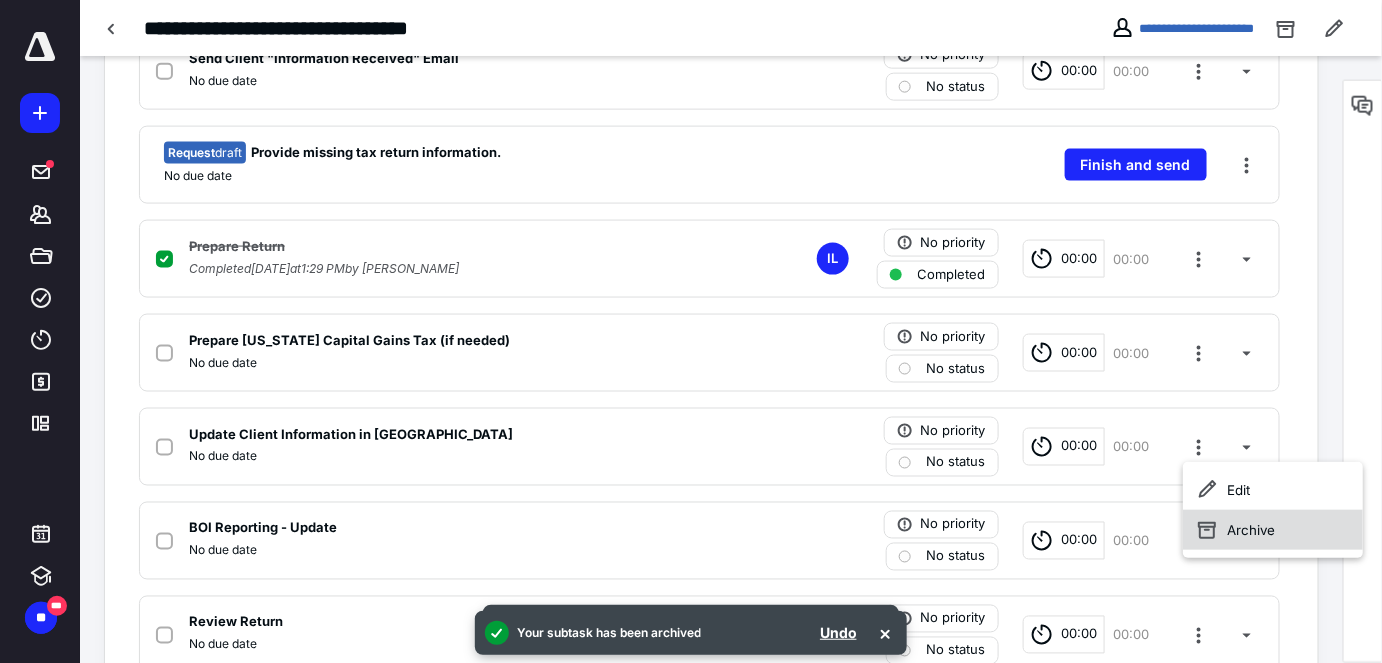 click on "Archive" at bounding box center [1273, 530] 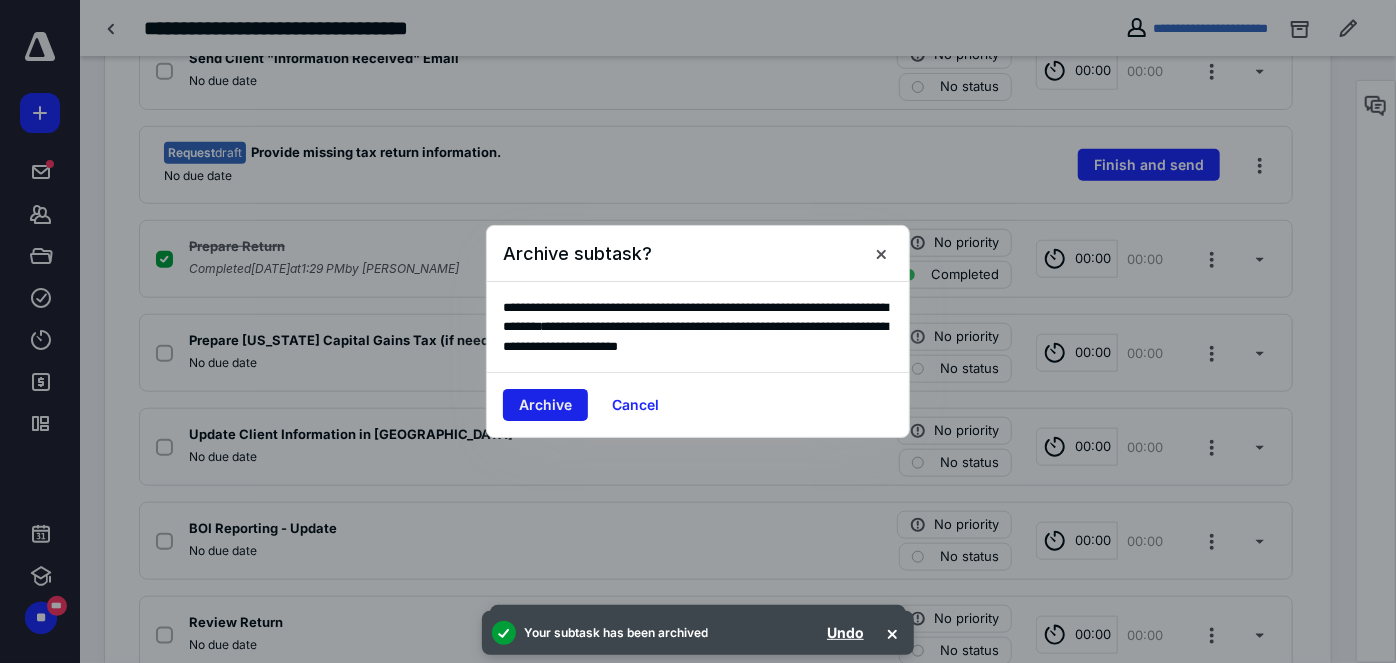 click on "Archive" at bounding box center (545, 405) 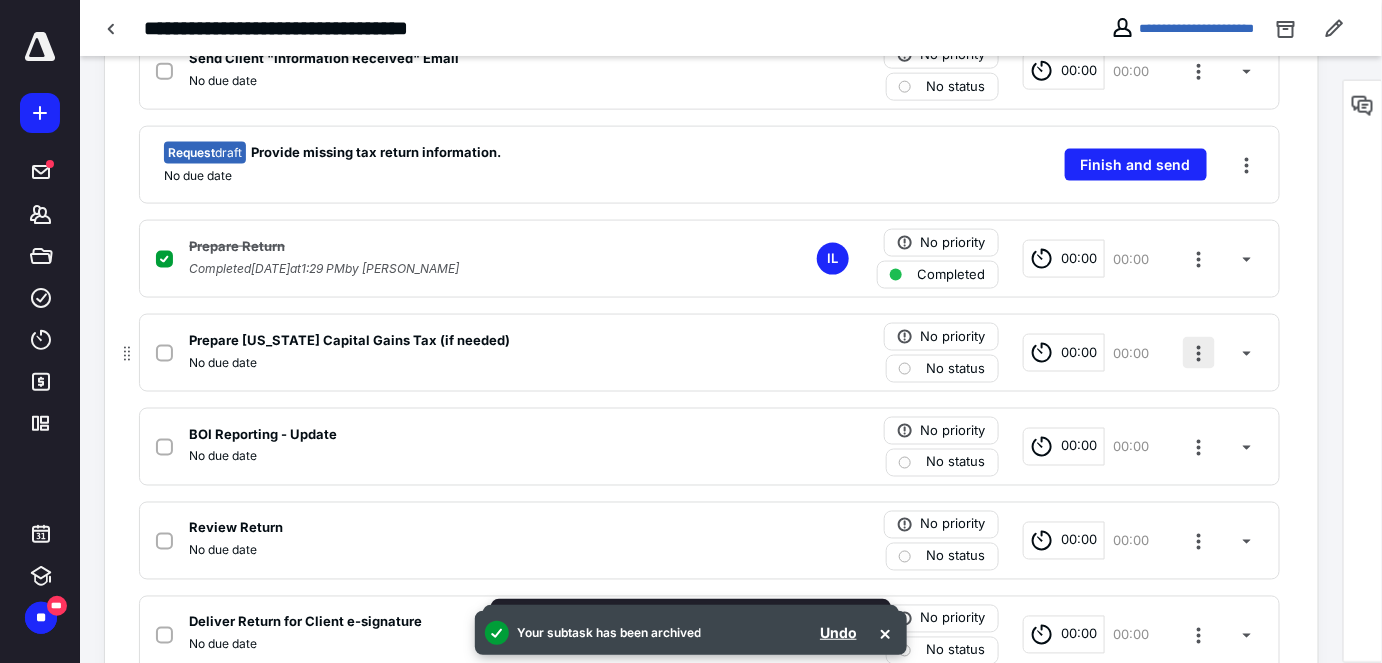 click at bounding box center (1199, 353) 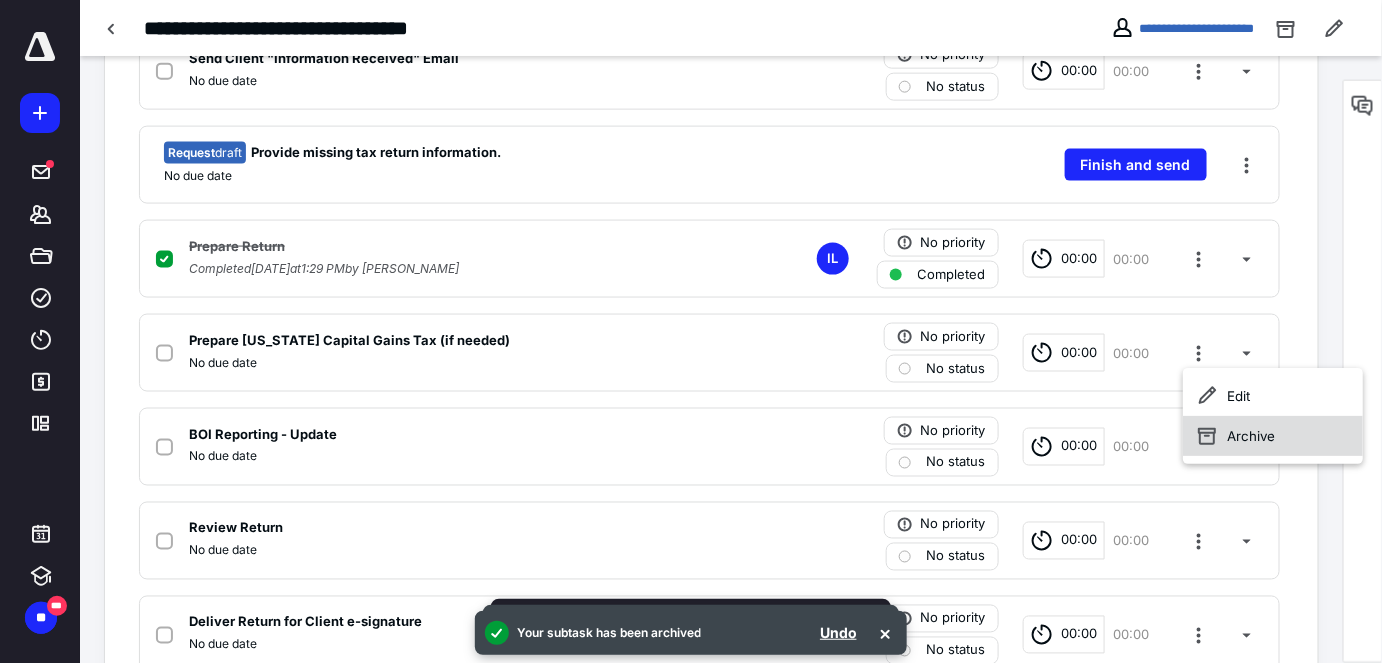 click on "Archive" at bounding box center [1273, 436] 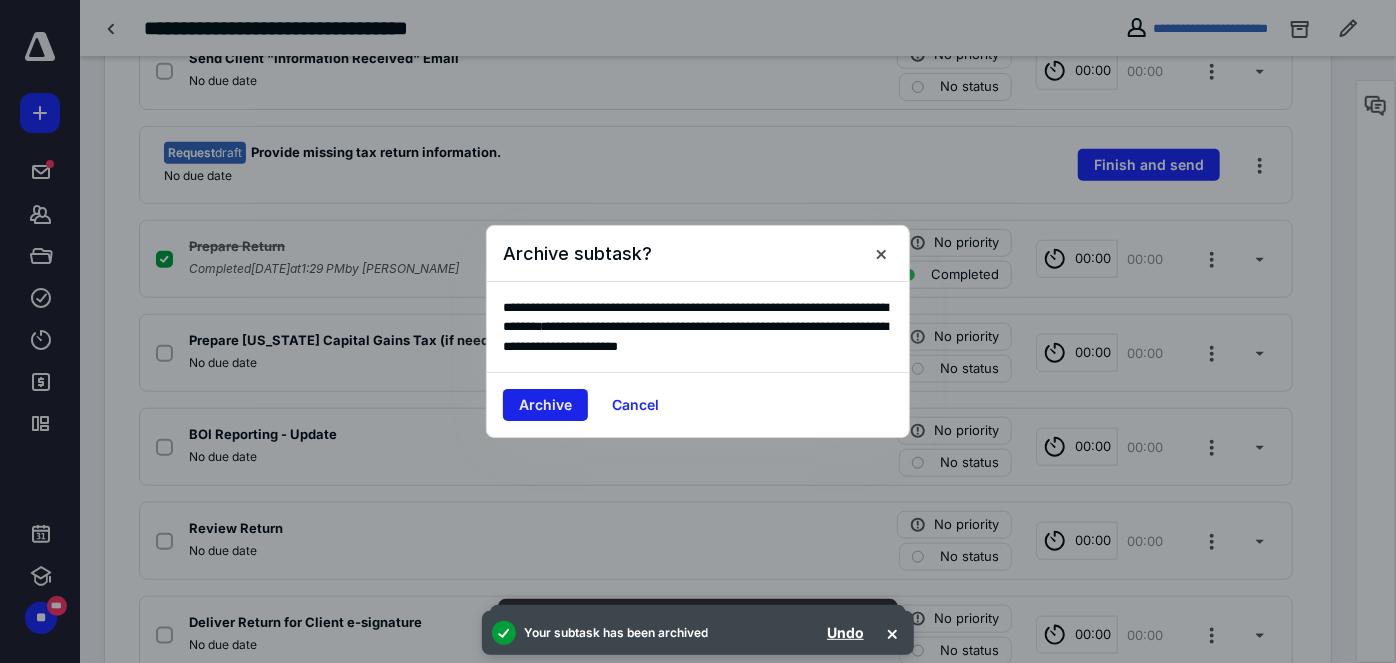 click on "Archive" at bounding box center (545, 405) 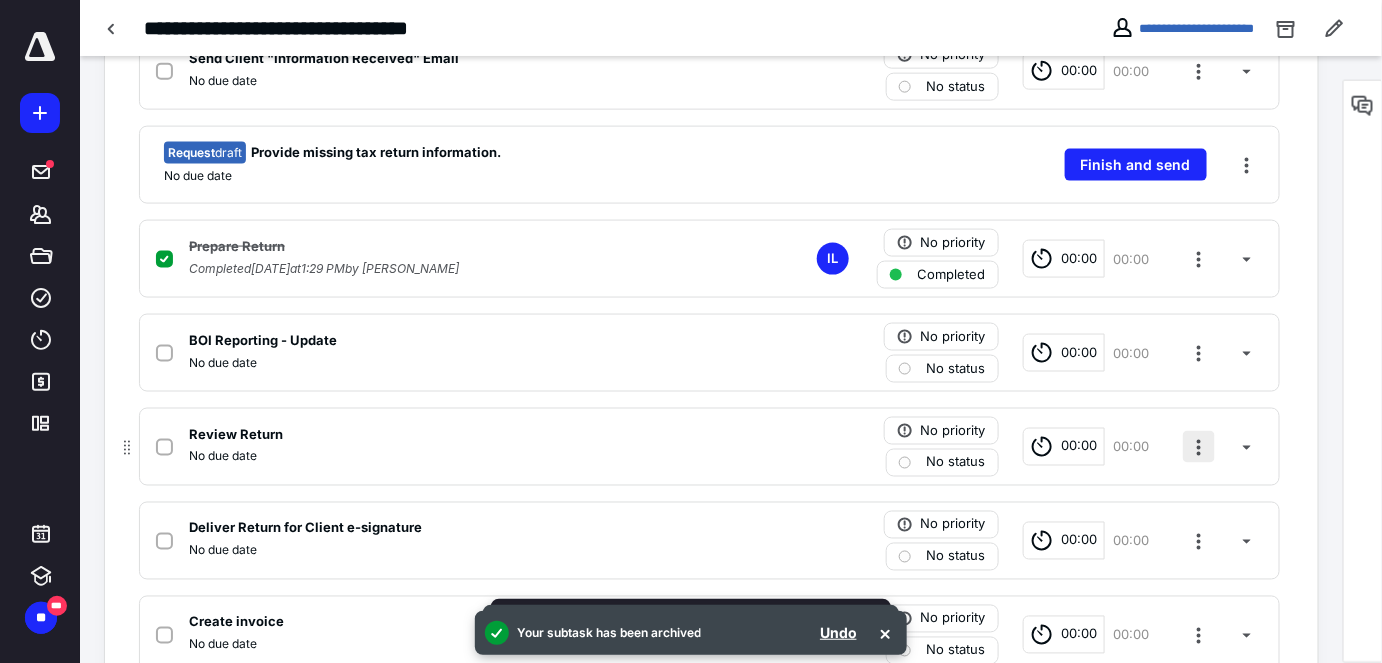 click at bounding box center (1199, 447) 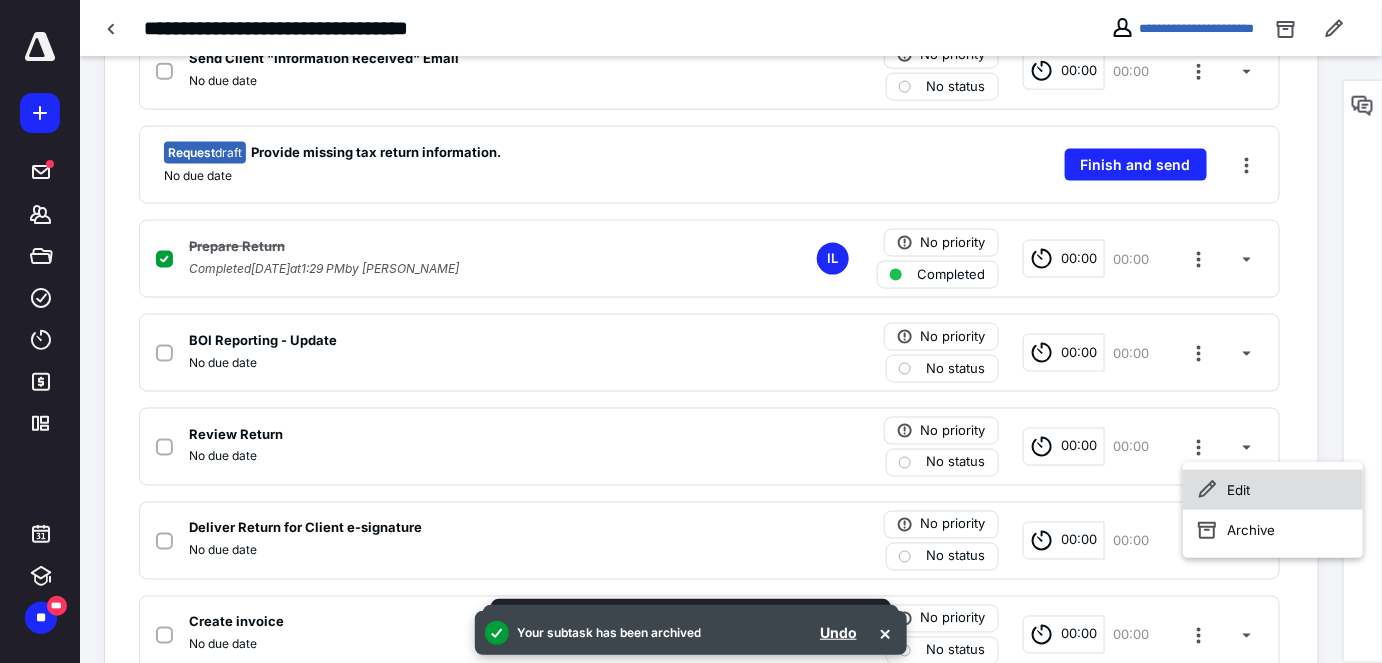 click 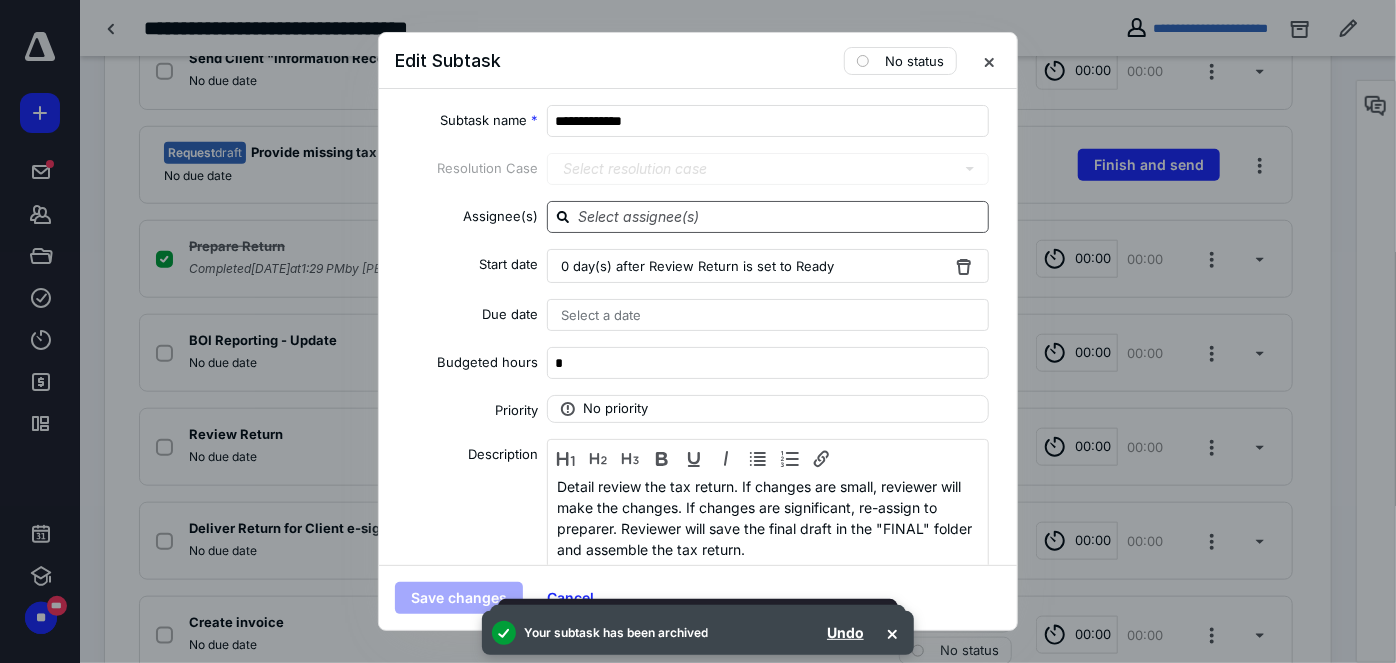 click at bounding box center [780, 216] 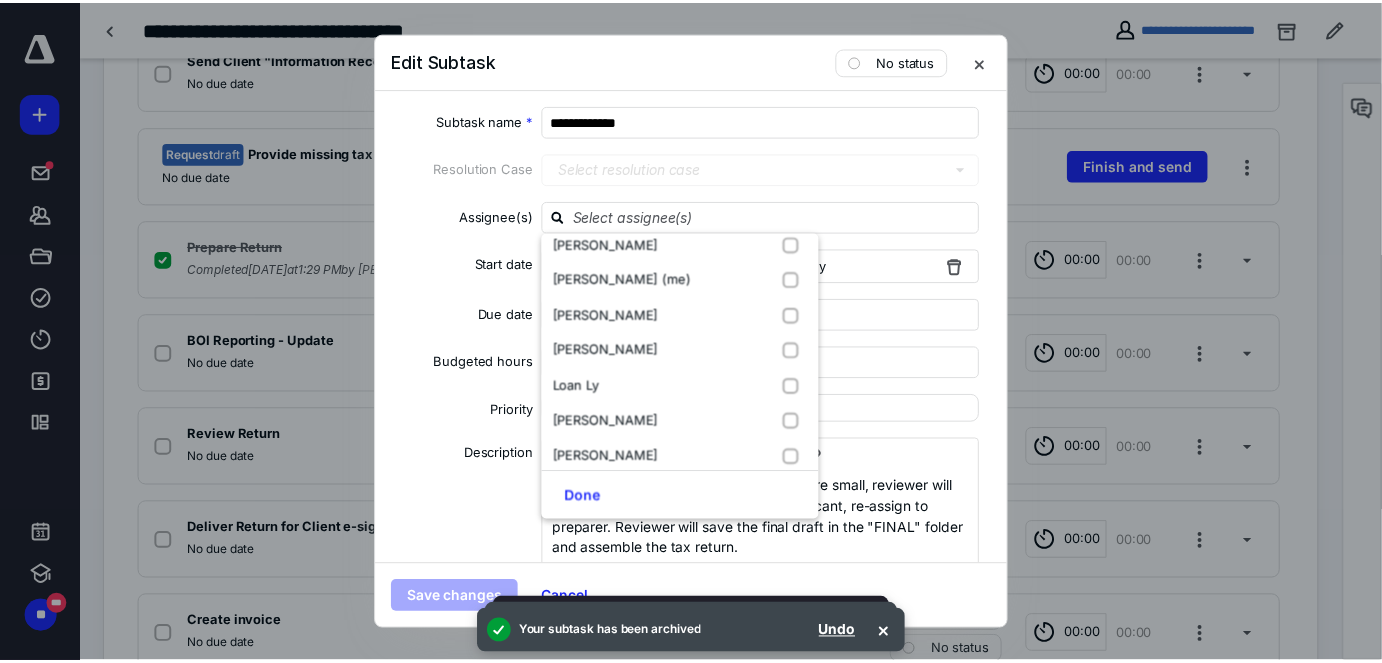 scroll, scrollTop: 61, scrollLeft: 0, axis: vertical 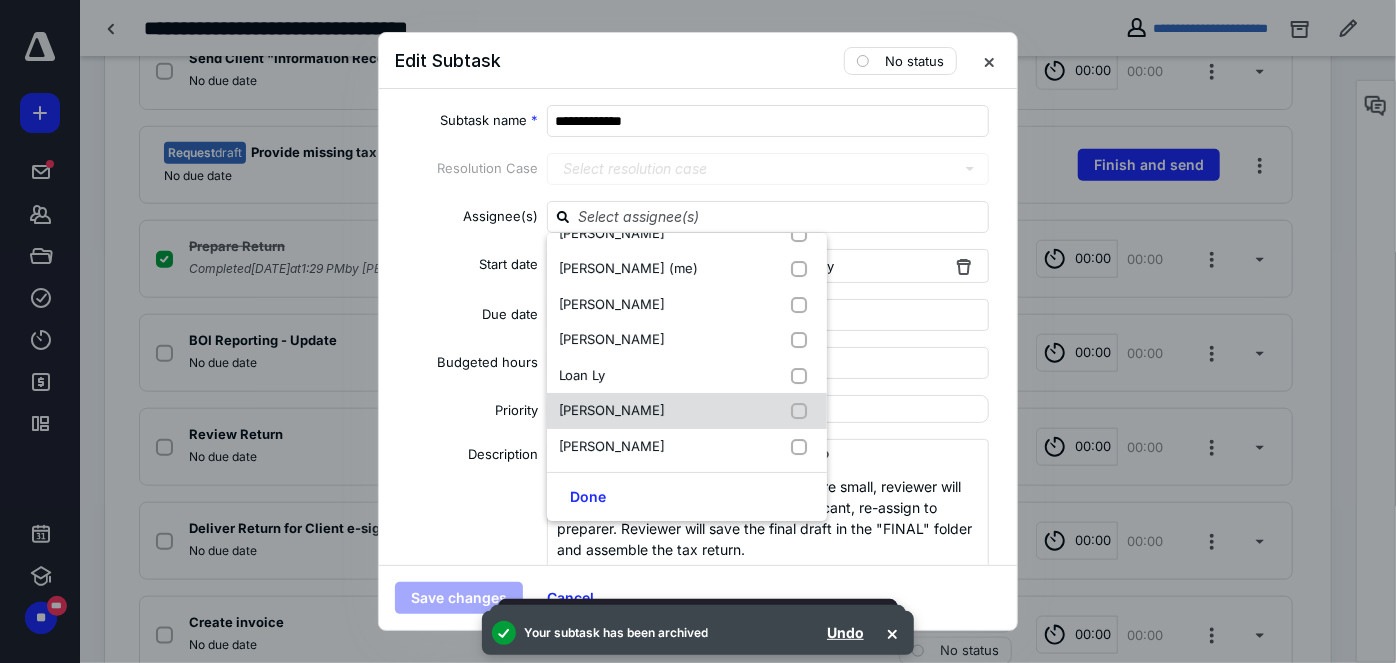 click on "[PERSON_NAME]" at bounding box center [687, 411] 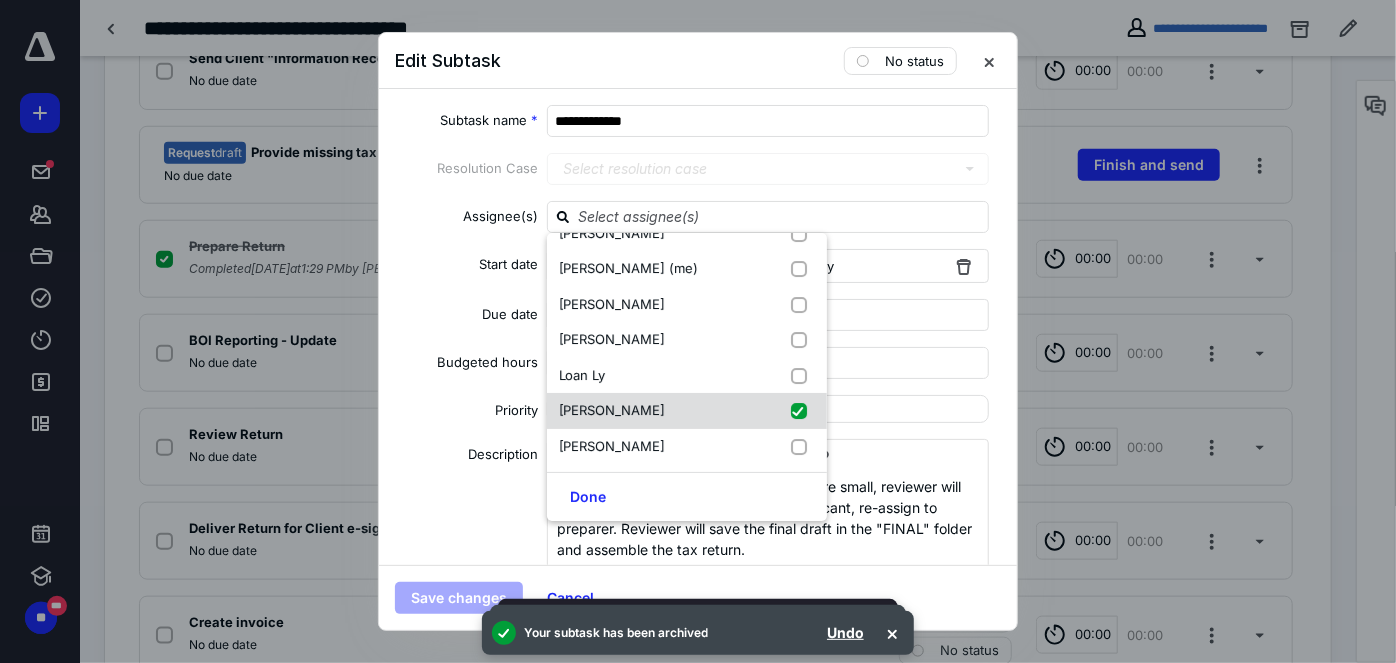 checkbox on "true" 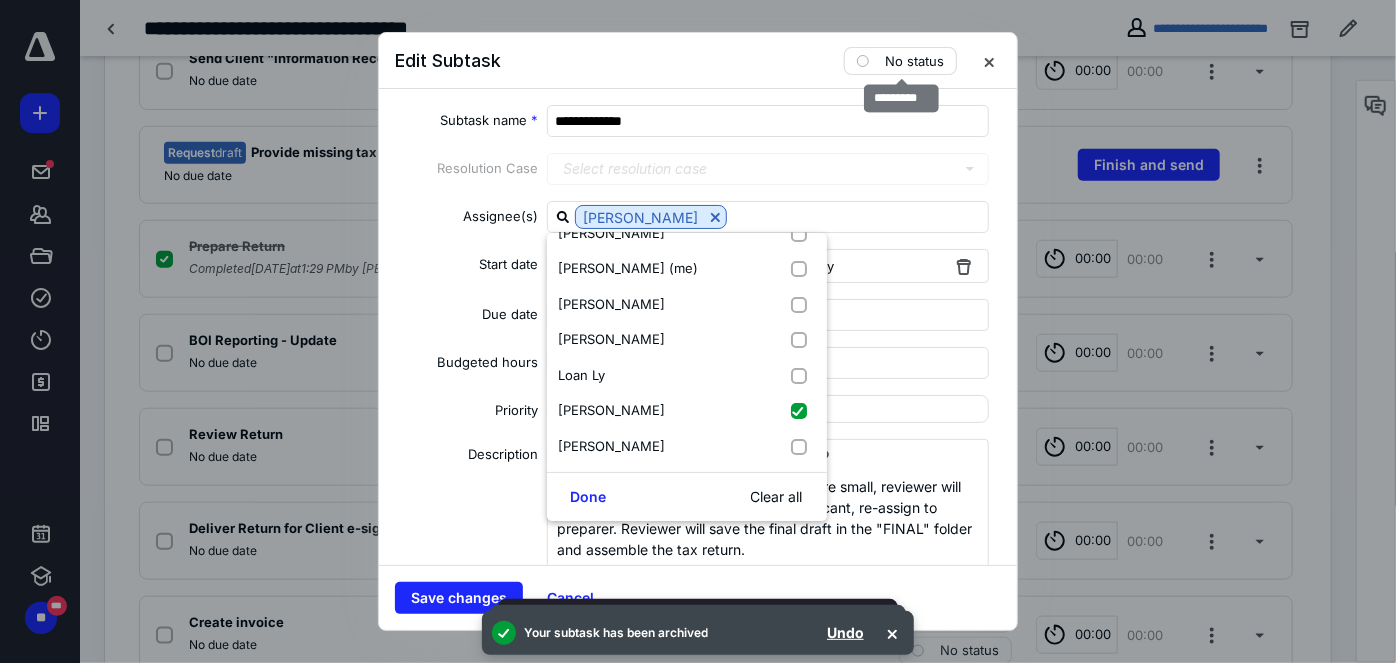 click on "No status" at bounding box center [914, 61] 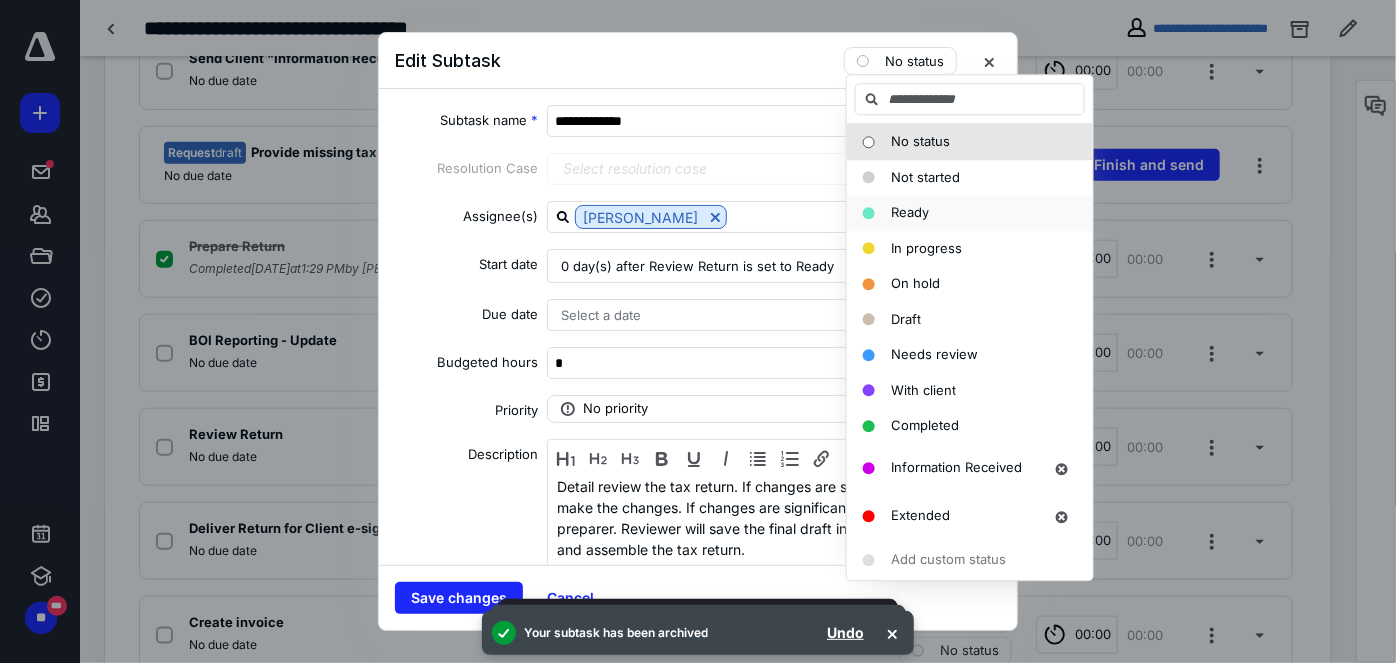 click on "Ready" at bounding box center [958, 214] 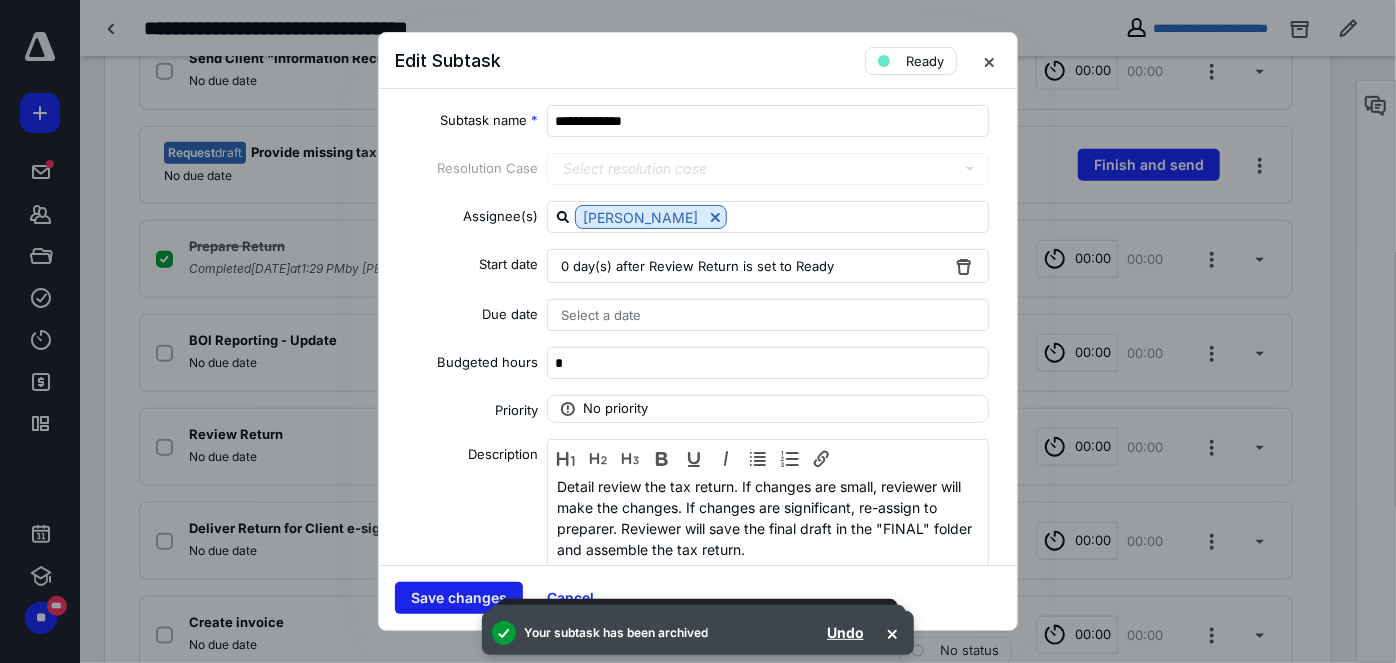 click on "Save changes" at bounding box center [459, 598] 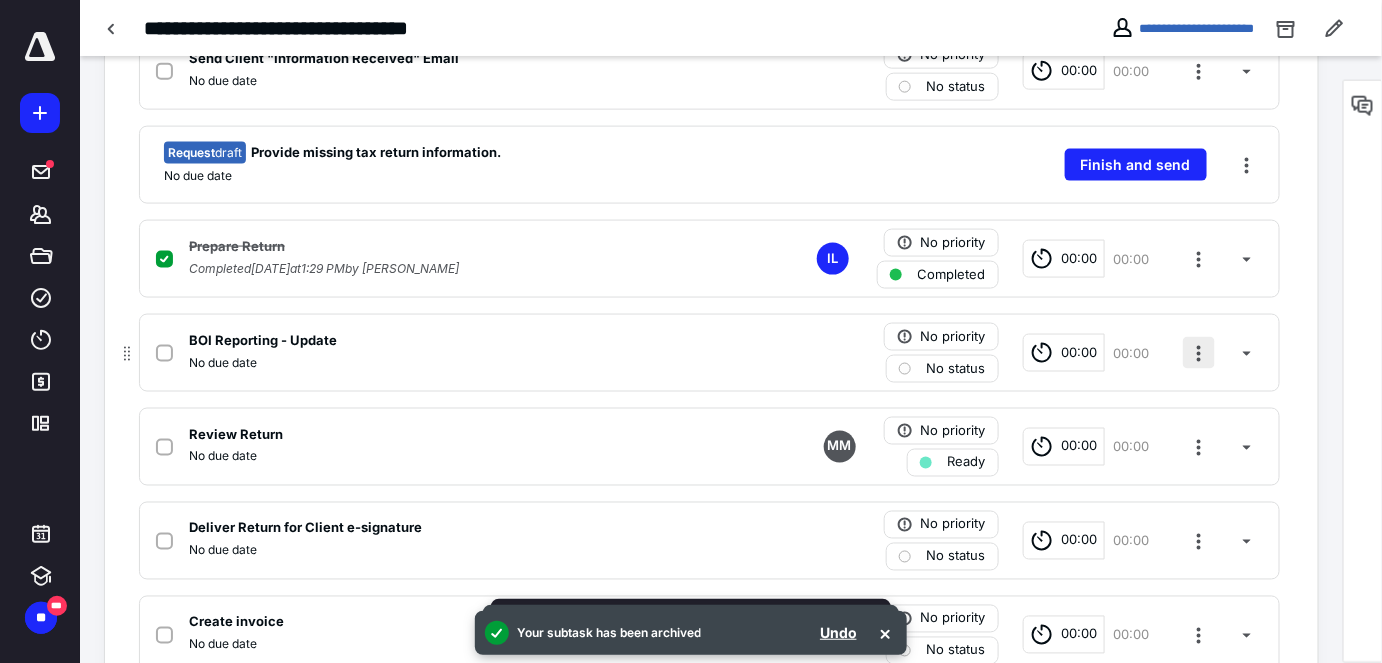 click at bounding box center [1199, 353] 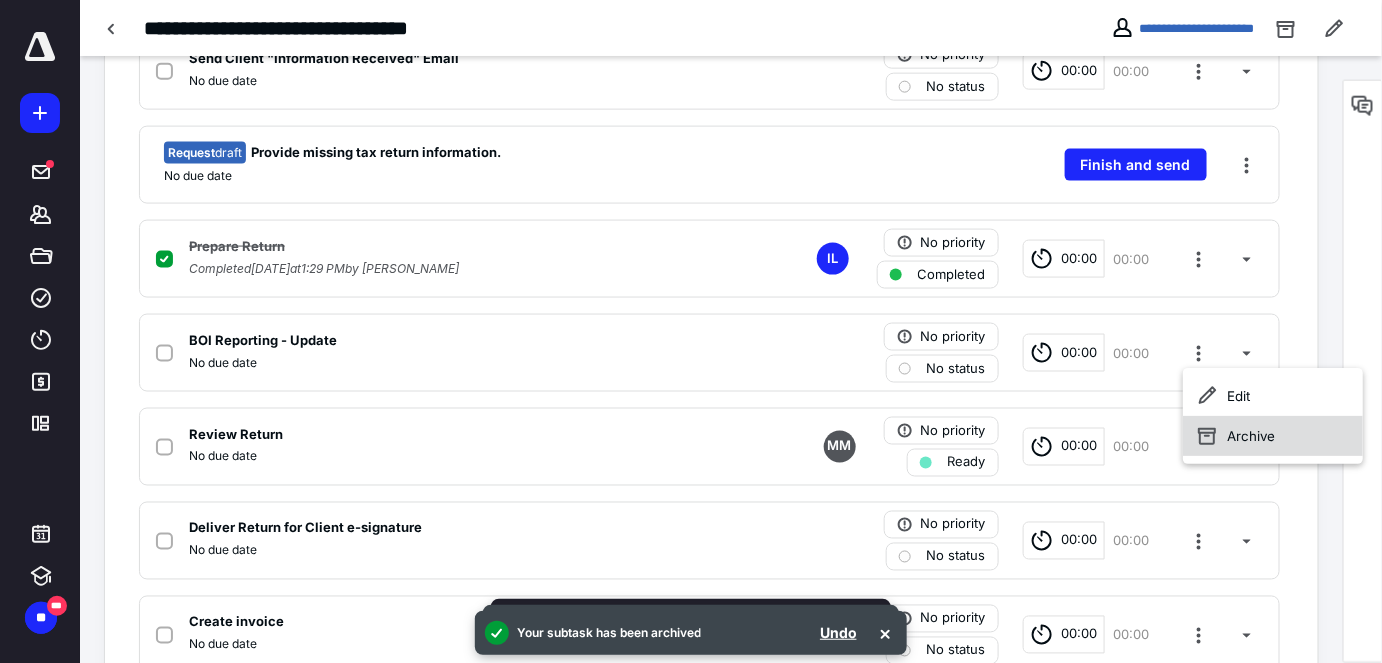 click on "Archive" at bounding box center (1273, 436) 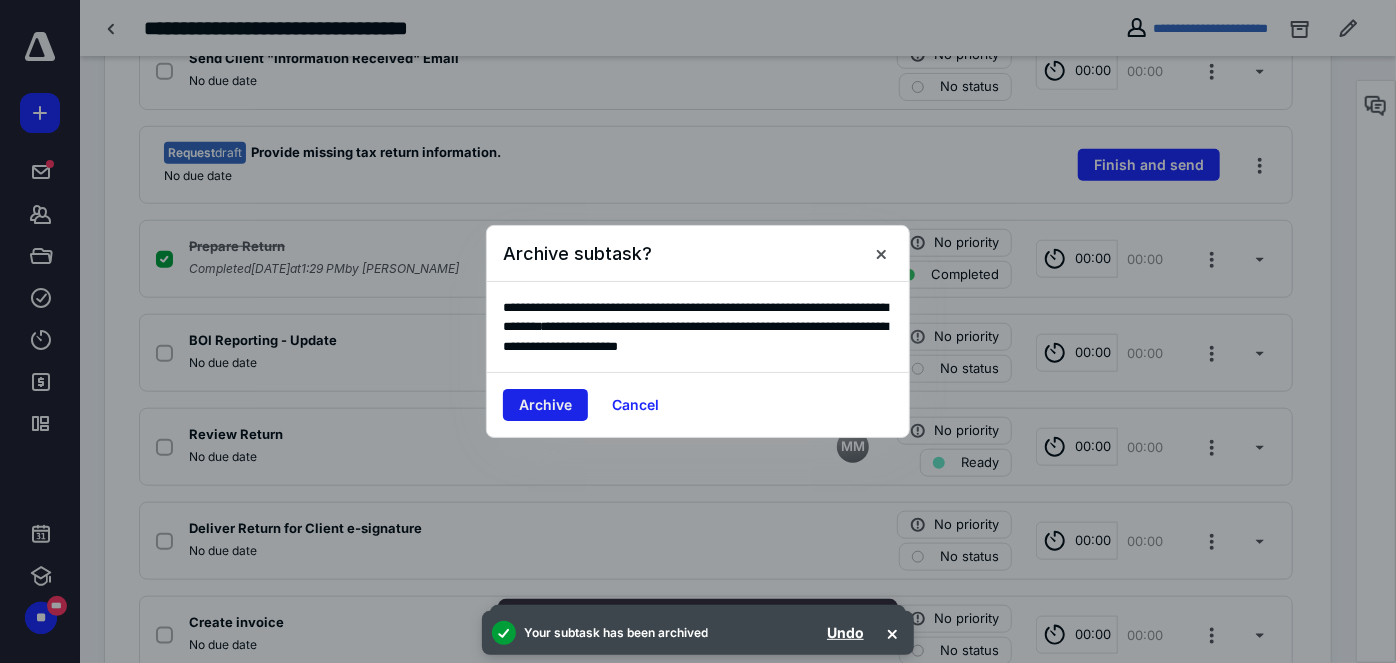 click on "Archive" at bounding box center [545, 405] 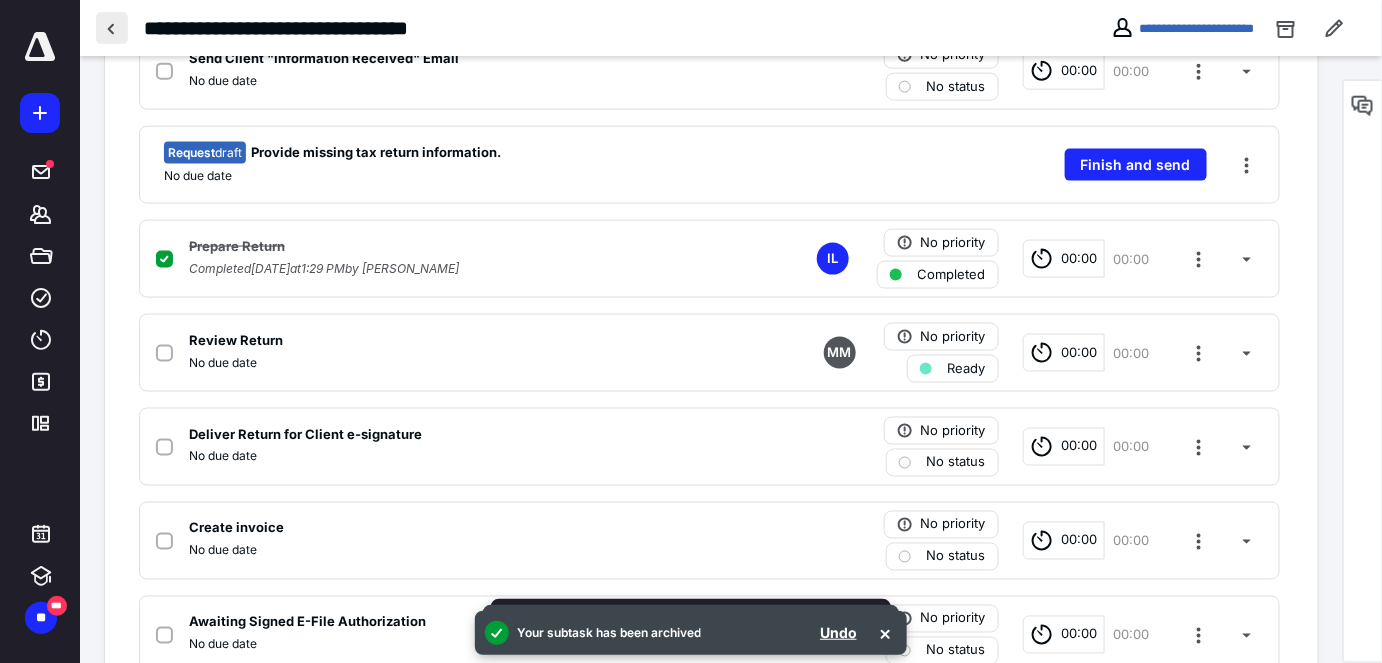 click at bounding box center [112, 28] 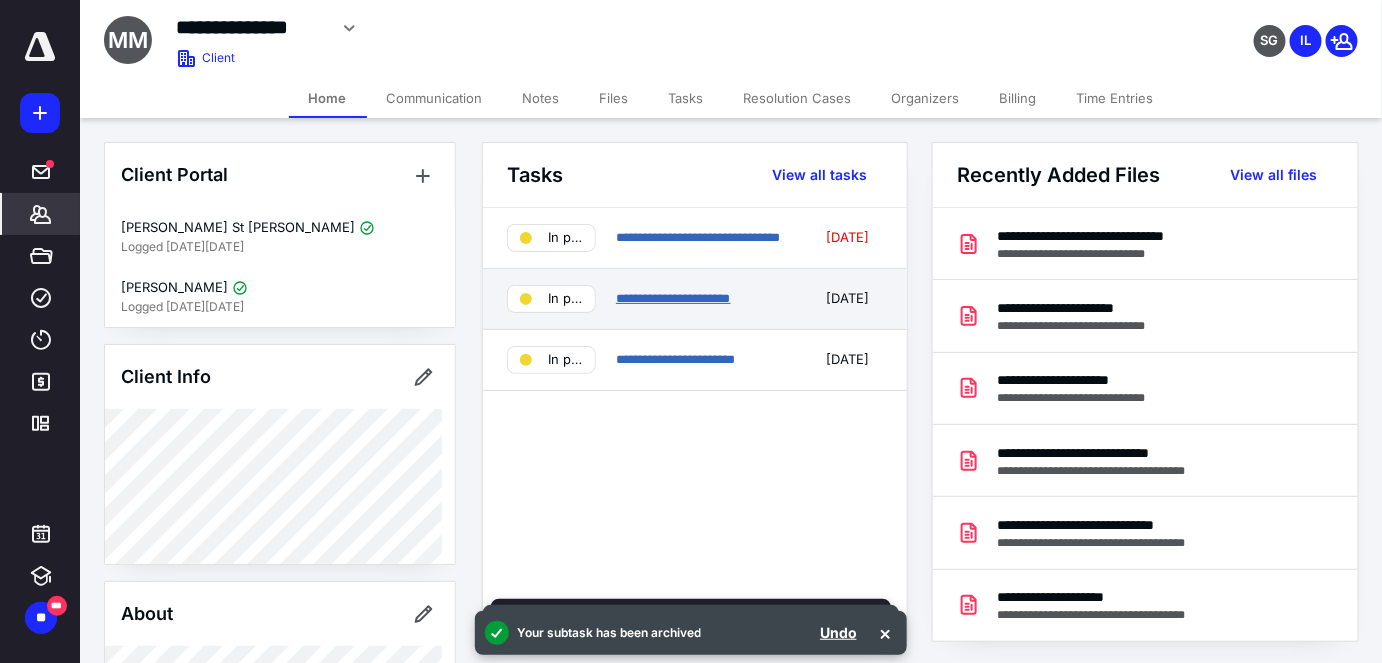 click on "**********" at bounding box center [673, 298] 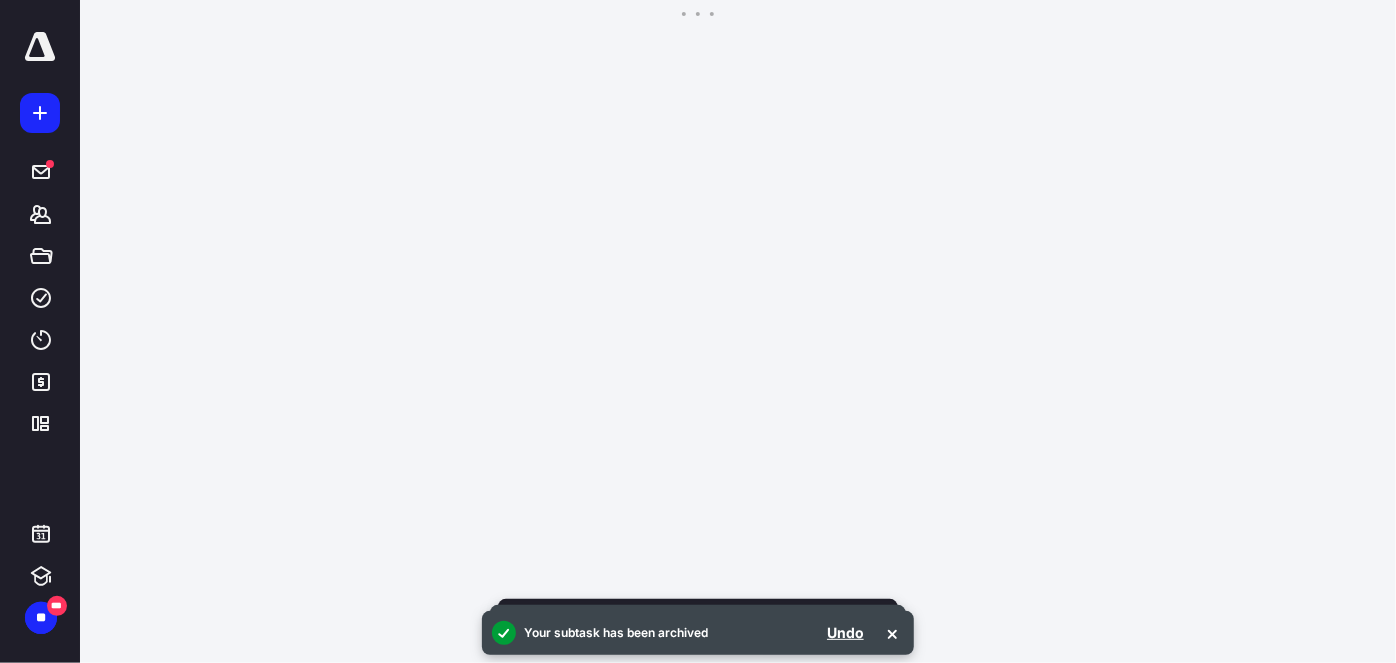 click on "**********" at bounding box center [698, 331] 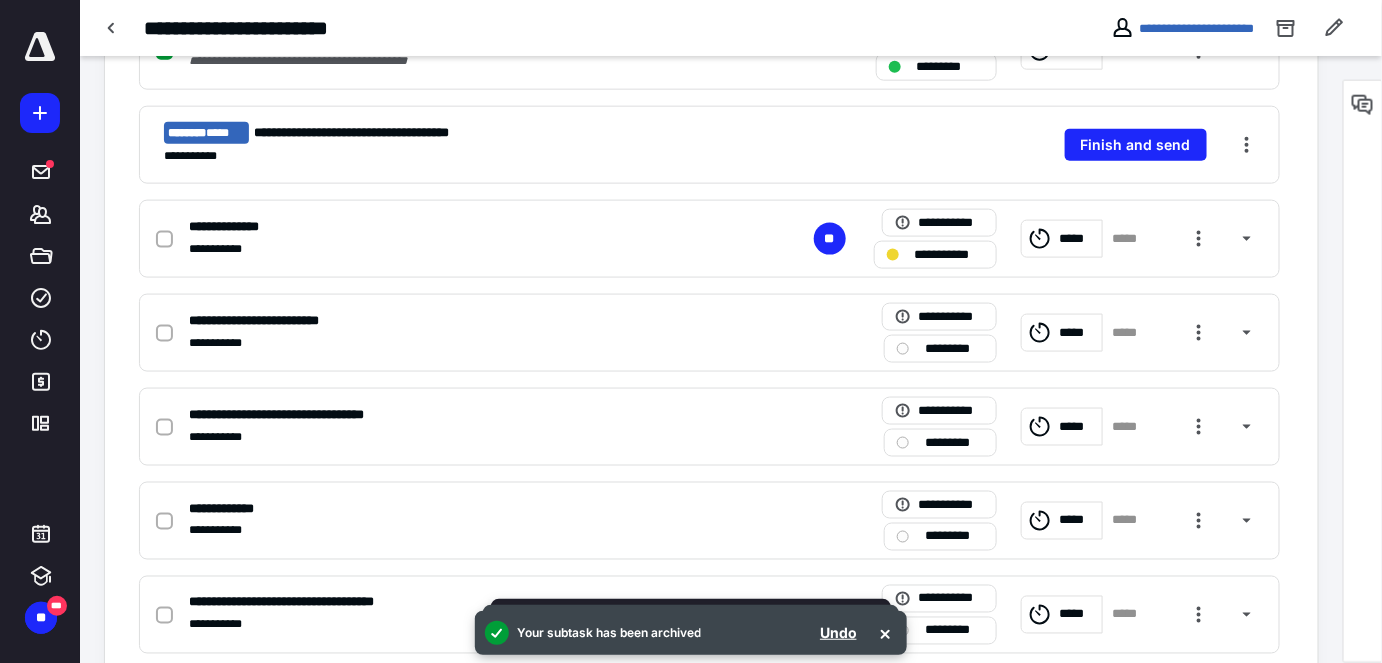 scroll, scrollTop: 759, scrollLeft: 0, axis: vertical 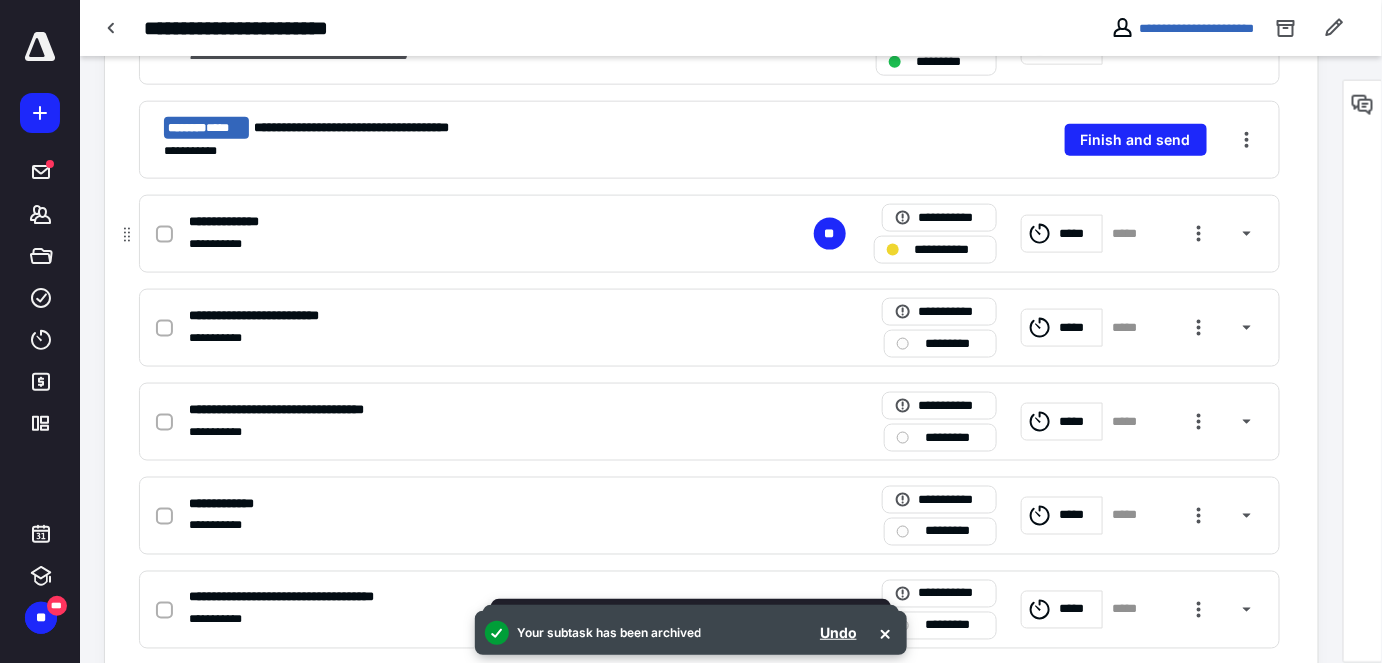 click 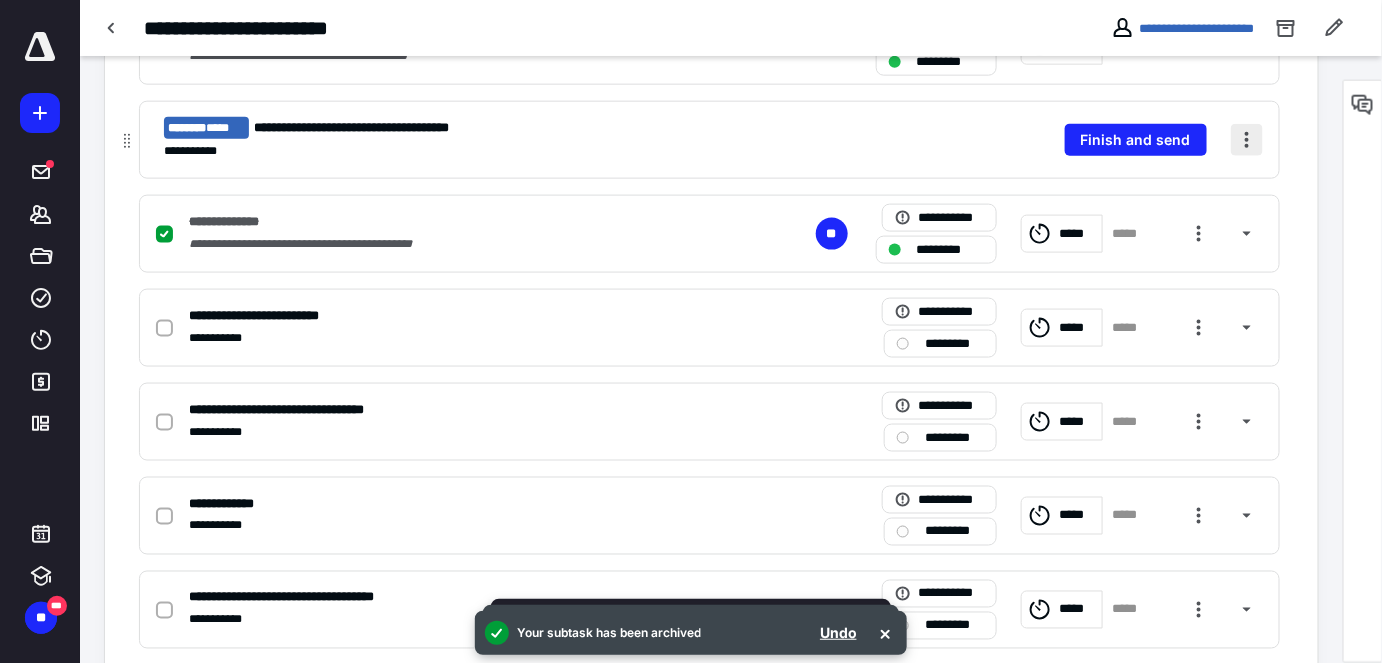 click at bounding box center [1247, 140] 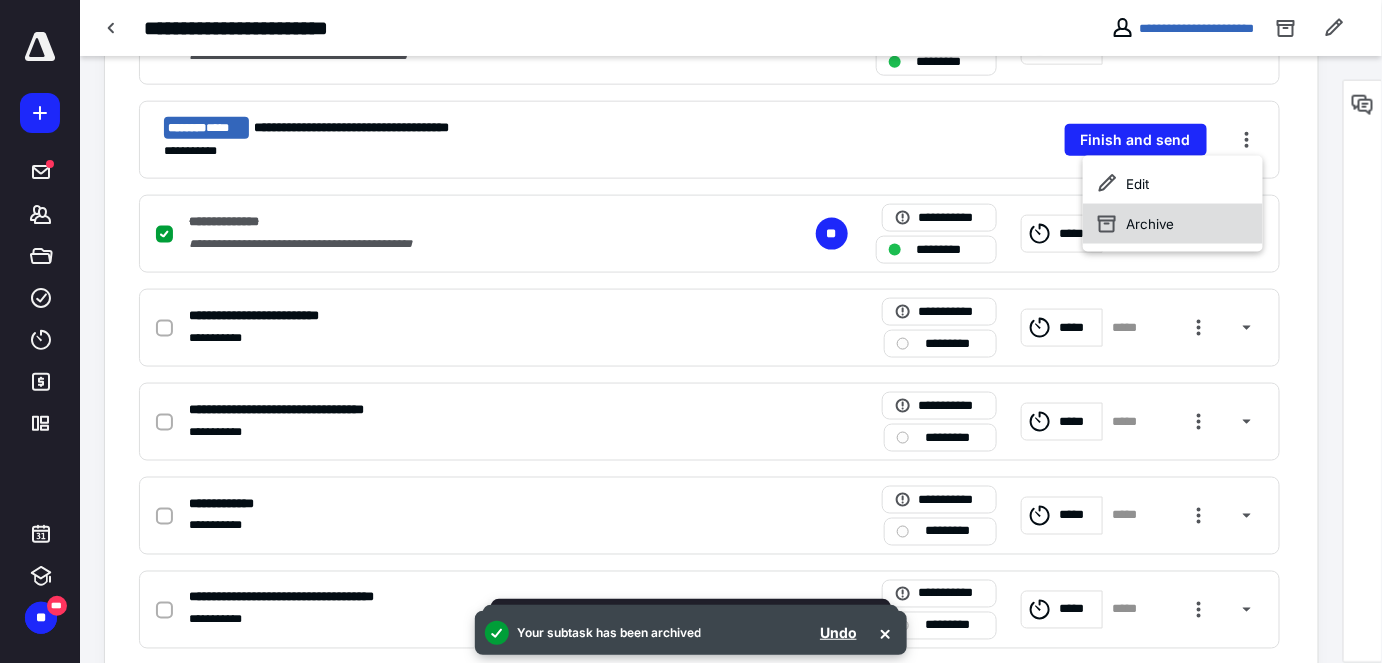 click on "Archive" at bounding box center (1173, 224) 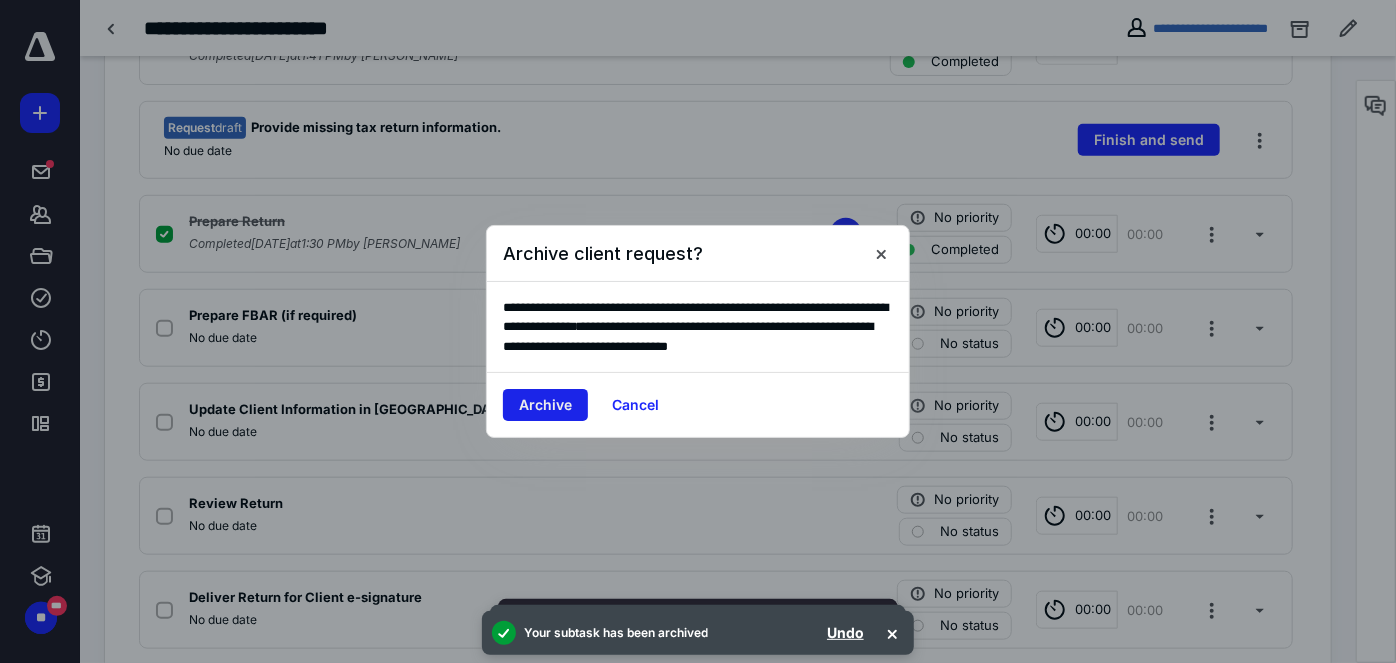 click on "Archive" at bounding box center [545, 405] 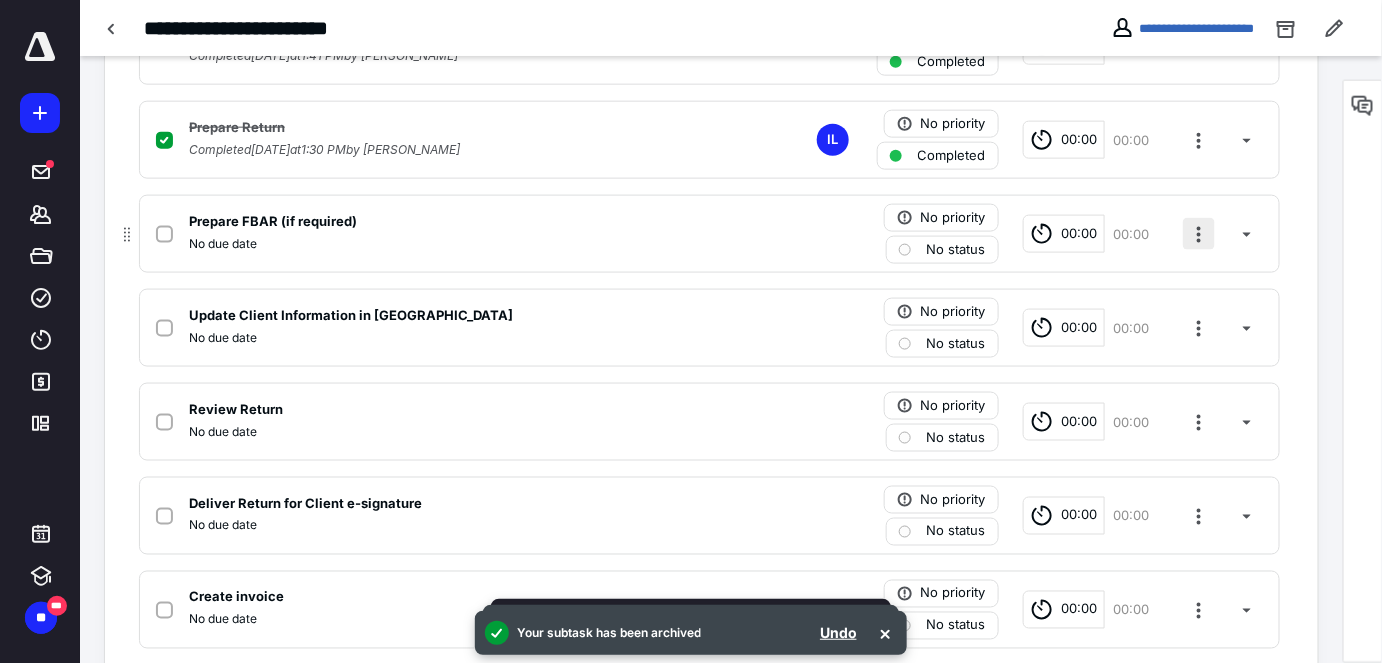 click at bounding box center (1199, 234) 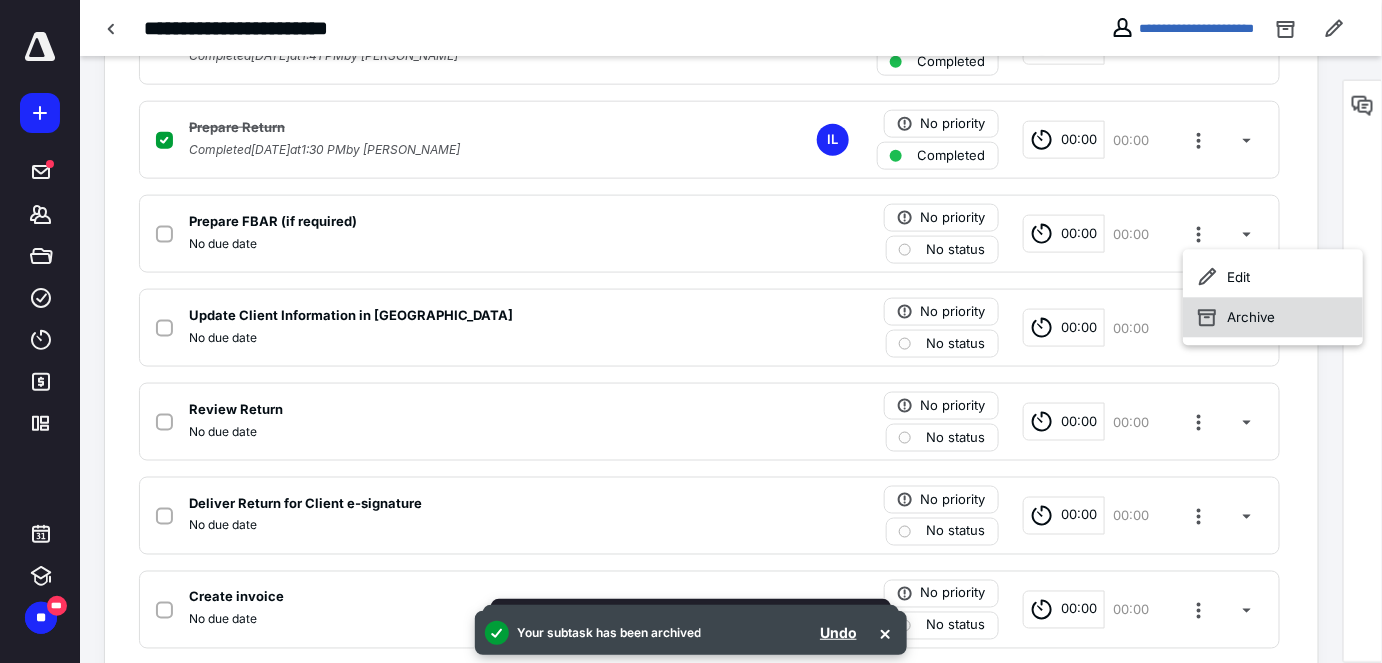 click 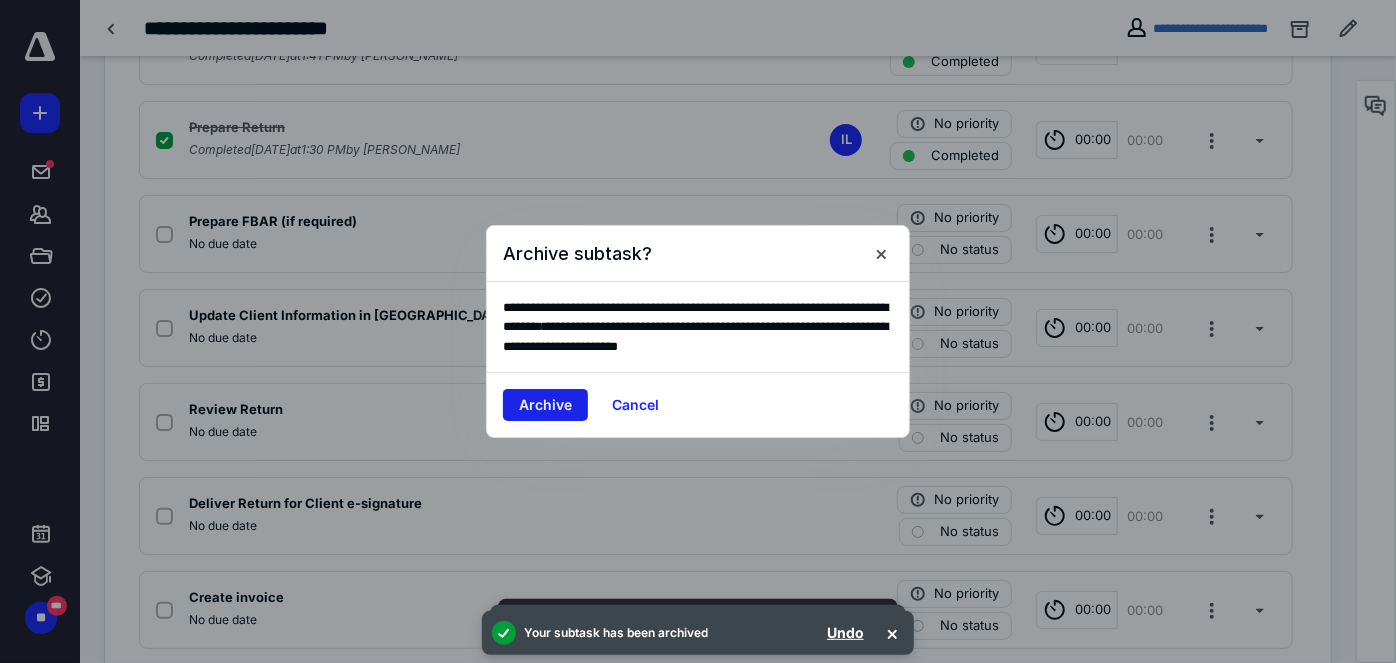 click on "Archive" at bounding box center [545, 405] 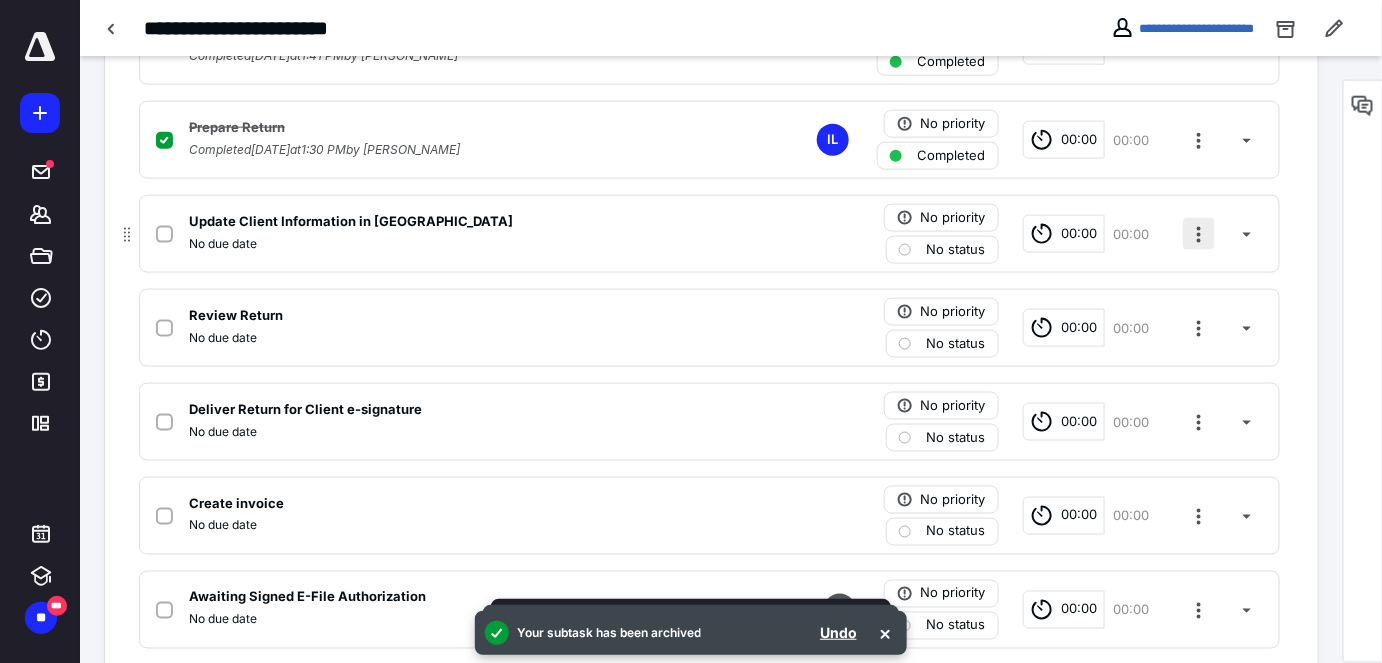click at bounding box center (1199, 234) 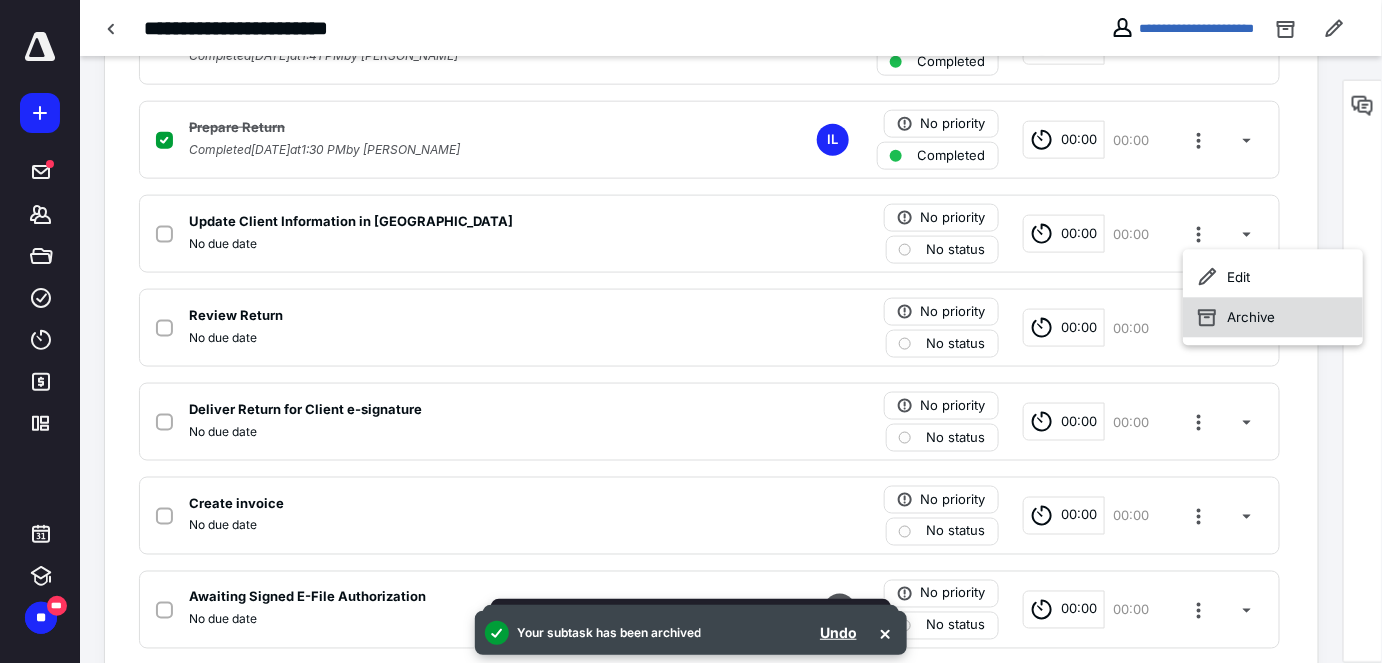 click 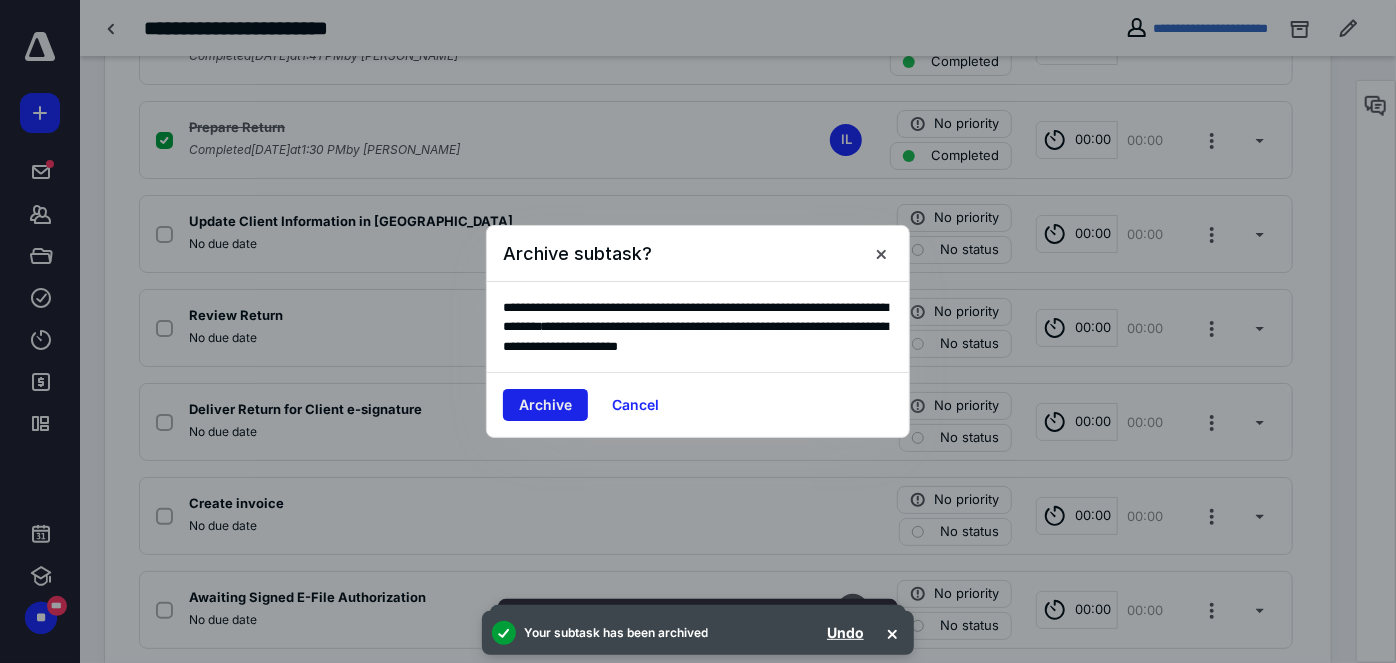 click on "Archive" at bounding box center (545, 405) 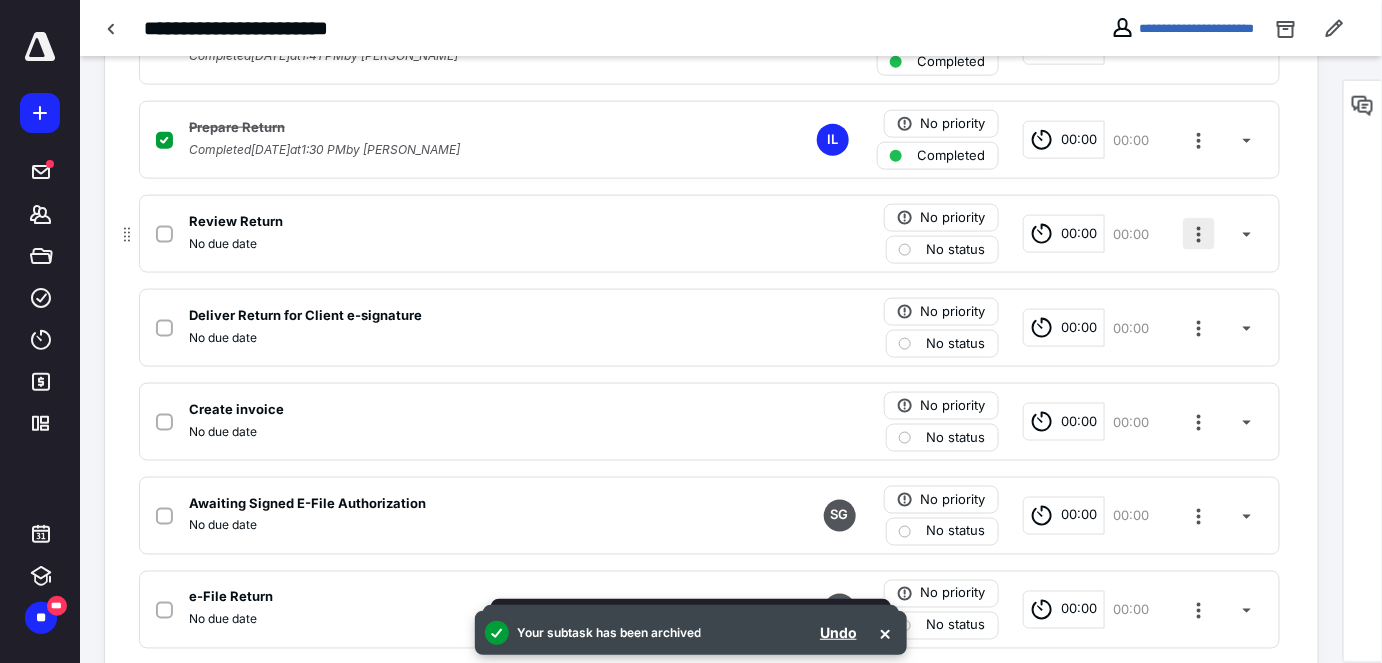 click at bounding box center [1199, 234] 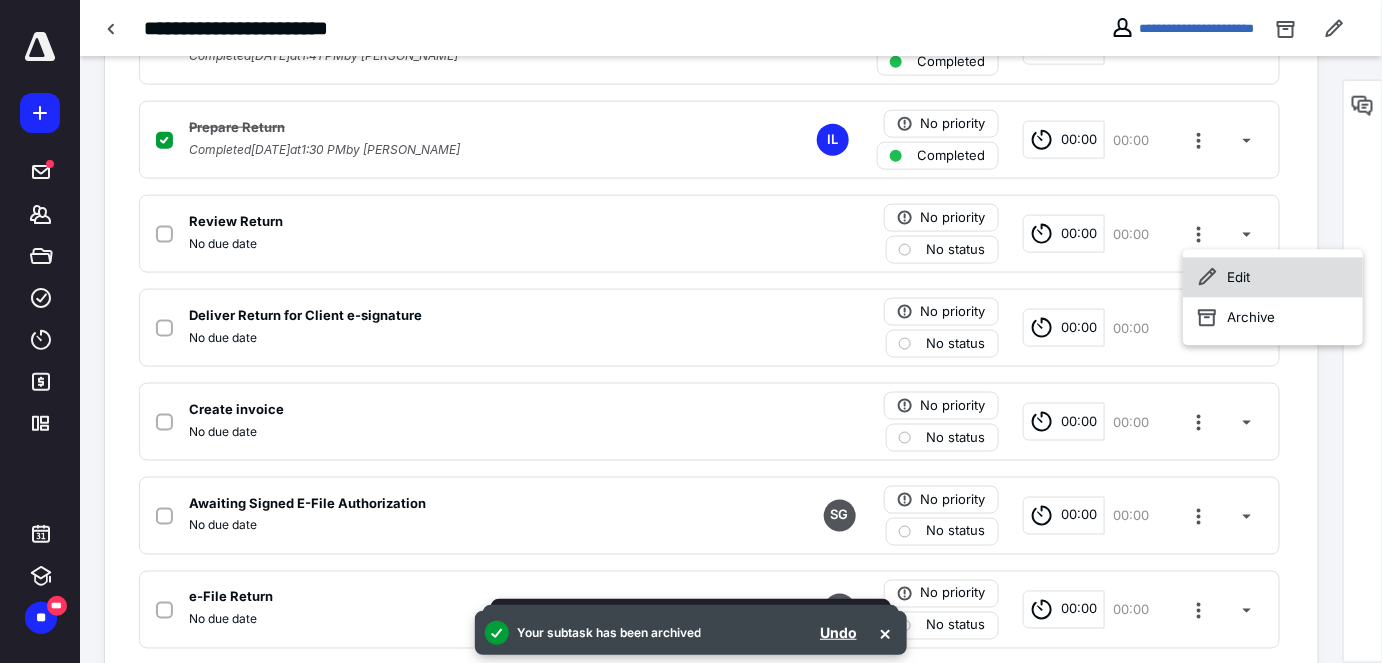 click on "Edit" at bounding box center (1273, 278) 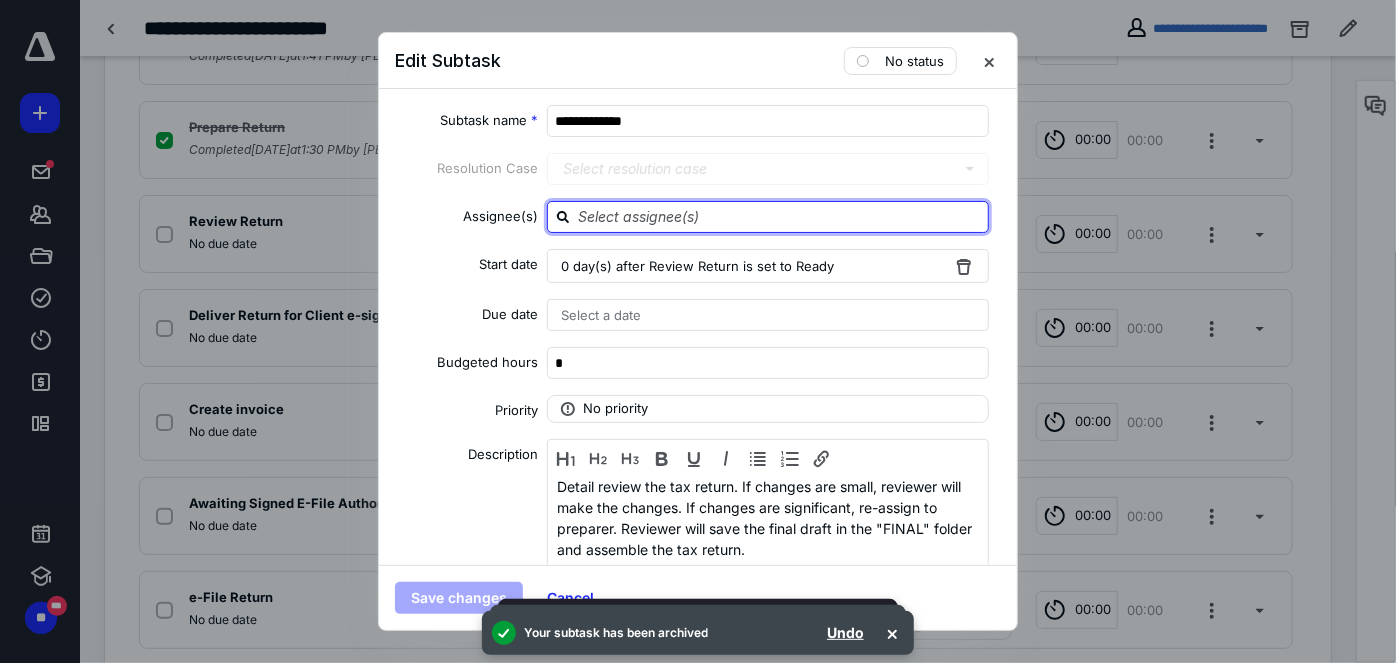 click at bounding box center (780, 216) 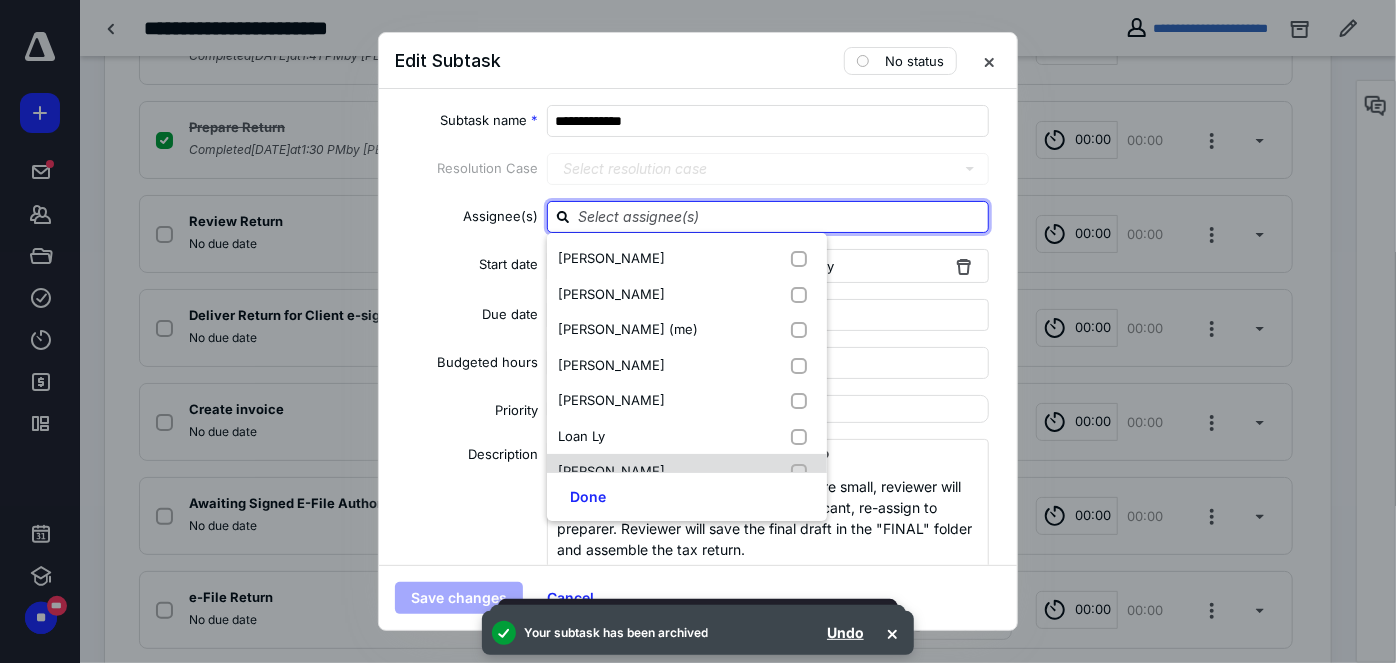 click on "[PERSON_NAME]" at bounding box center [687, 472] 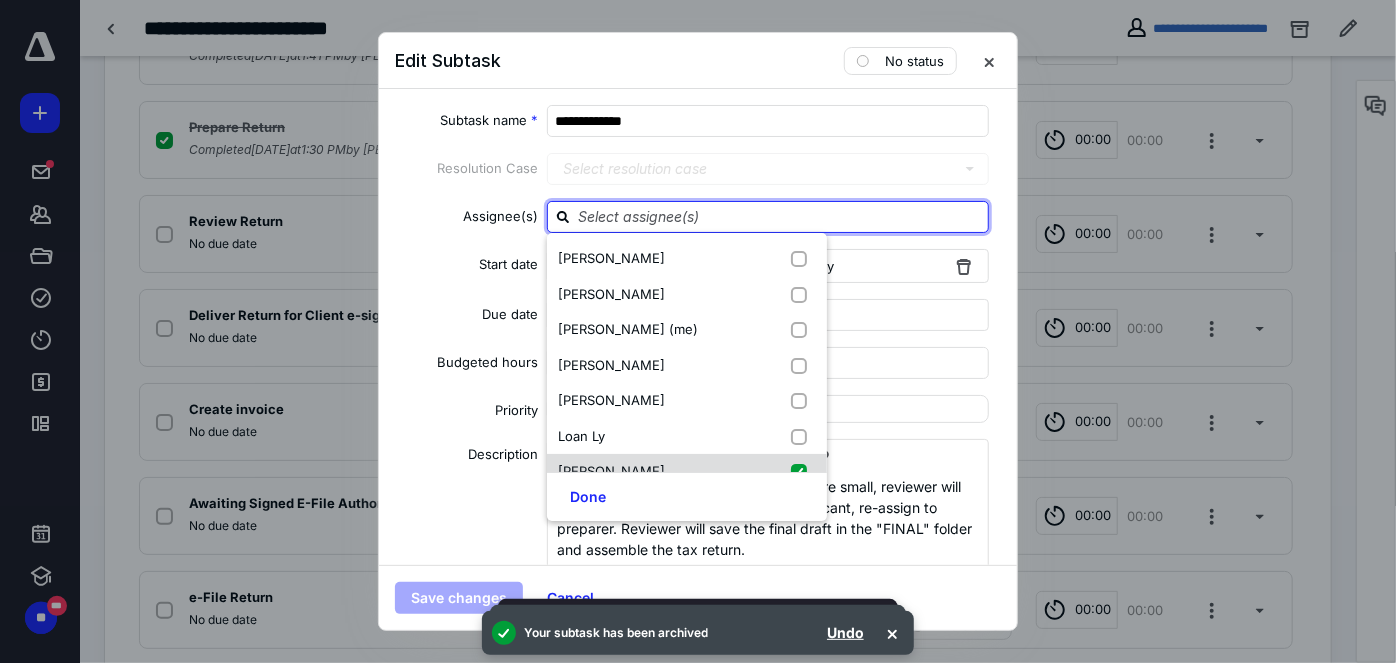 checkbox on "true" 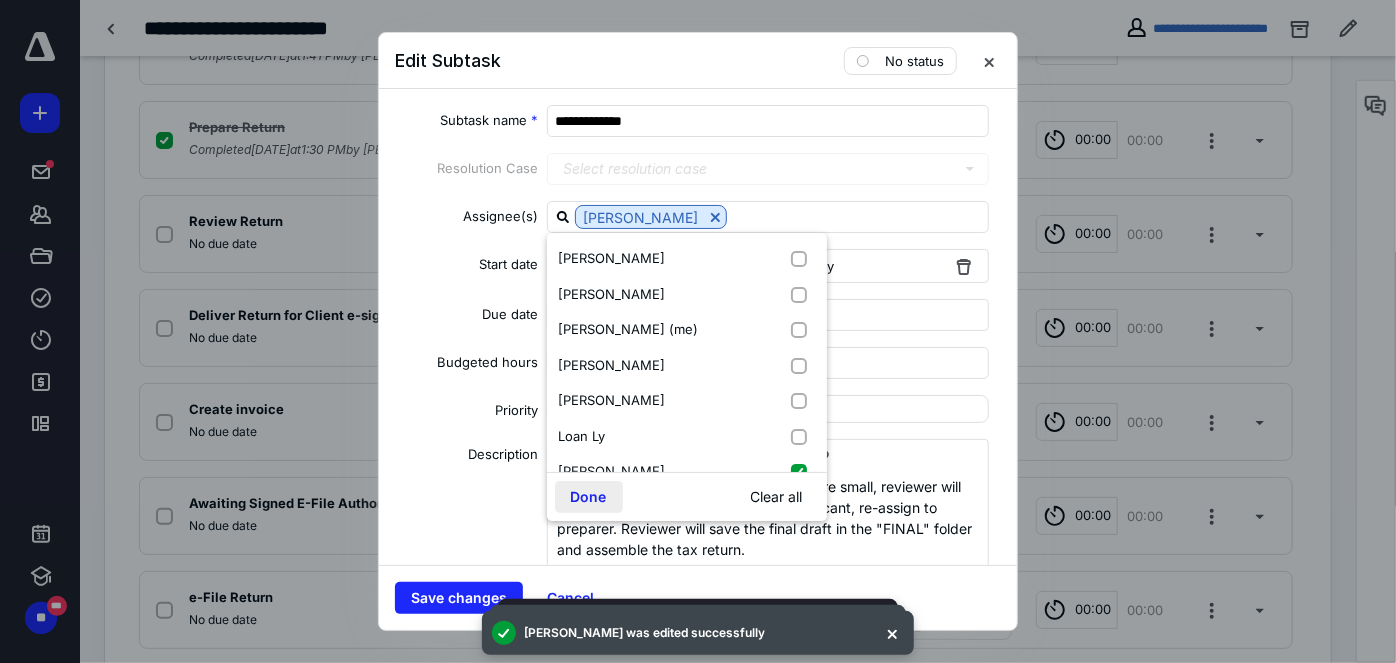 click on "Done" at bounding box center (589, 497) 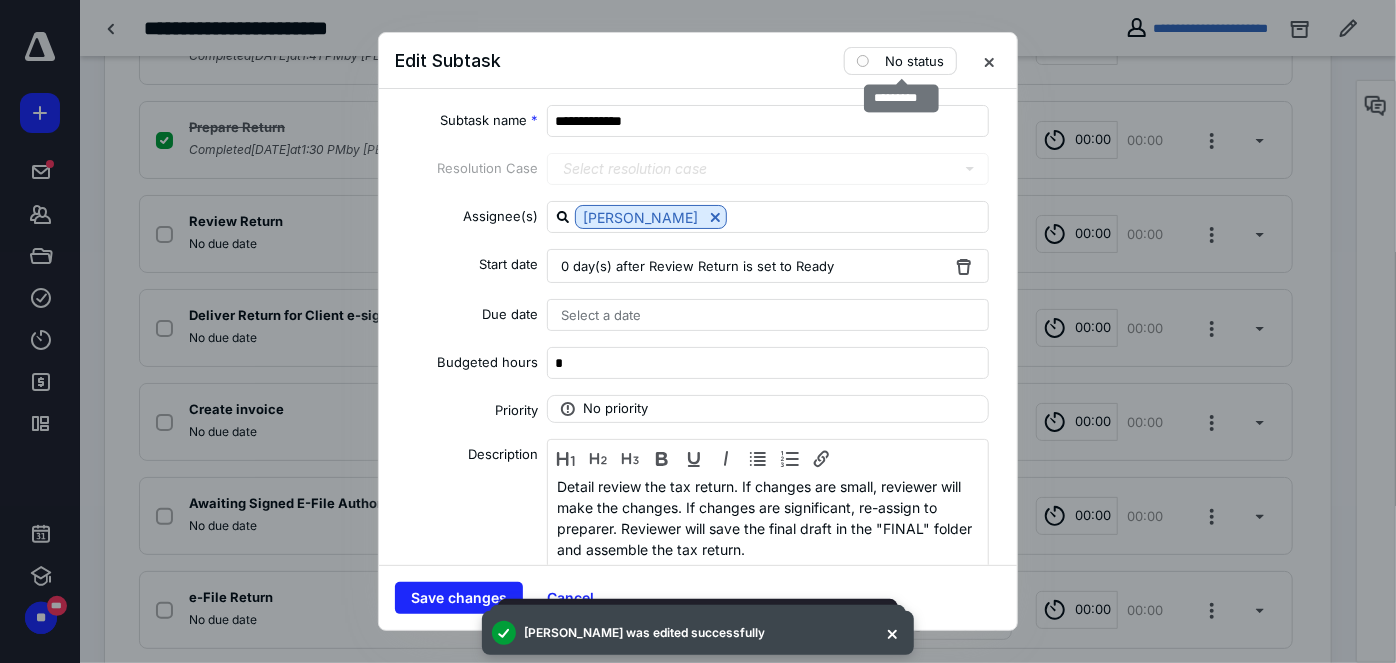 click on "No status" at bounding box center [900, 61] 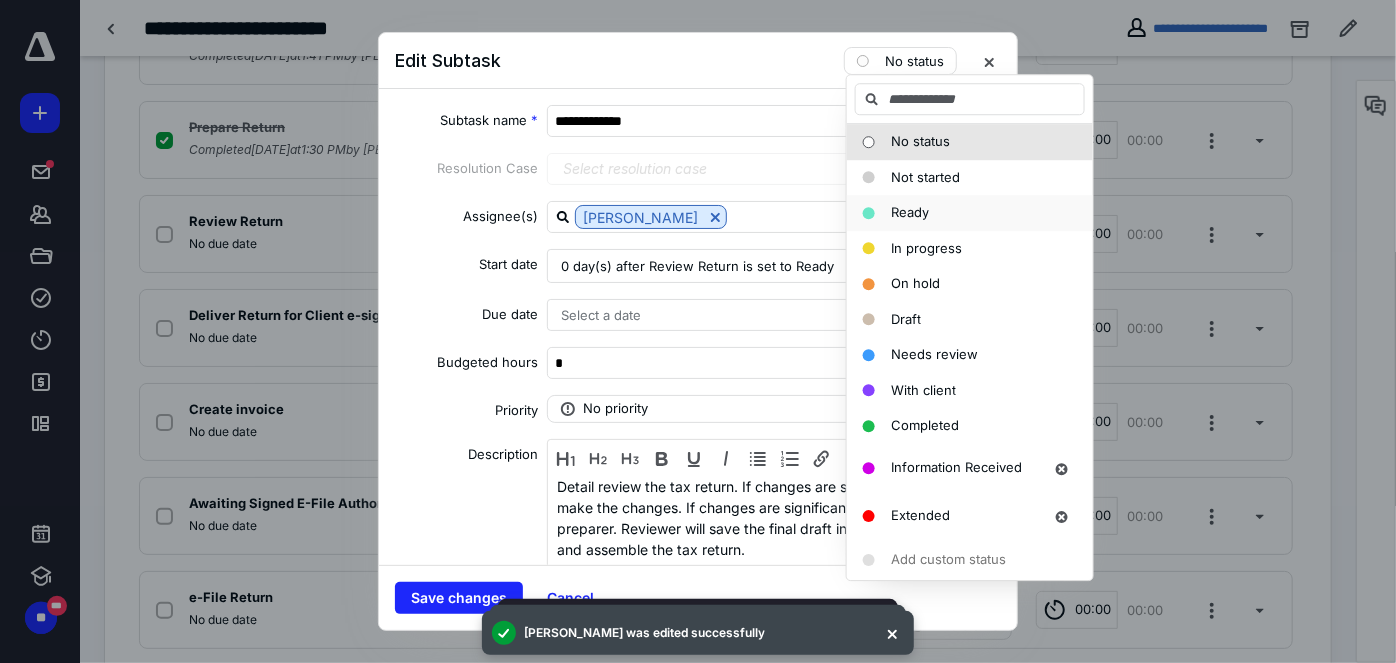 click on "Ready" at bounding box center [958, 213] 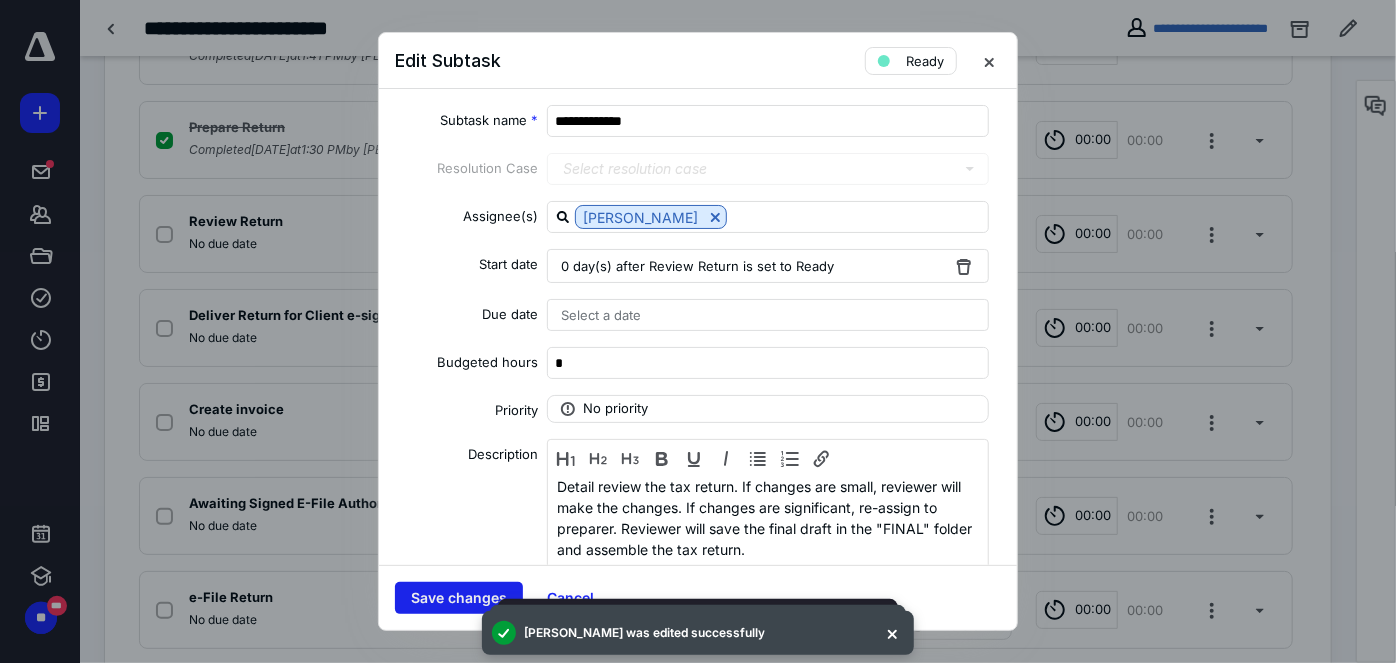 click on "Save changes" at bounding box center [459, 598] 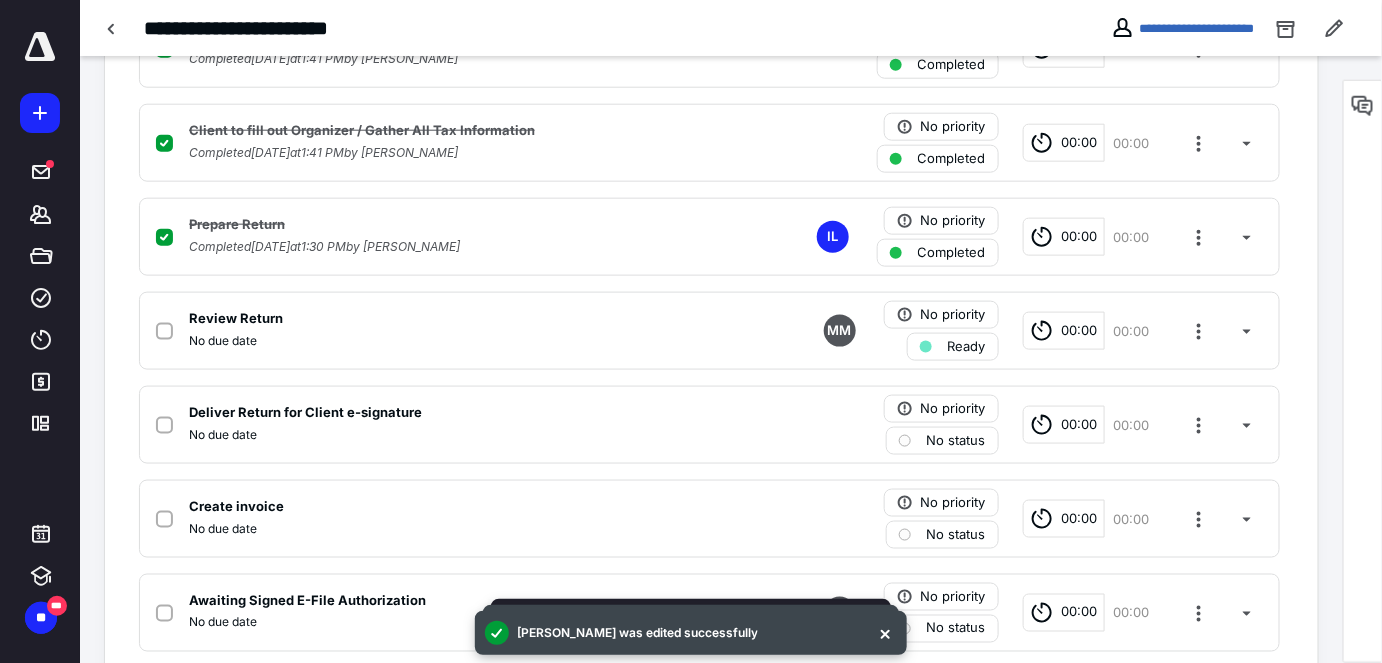 scroll, scrollTop: 119, scrollLeft: 0, axis: vertical 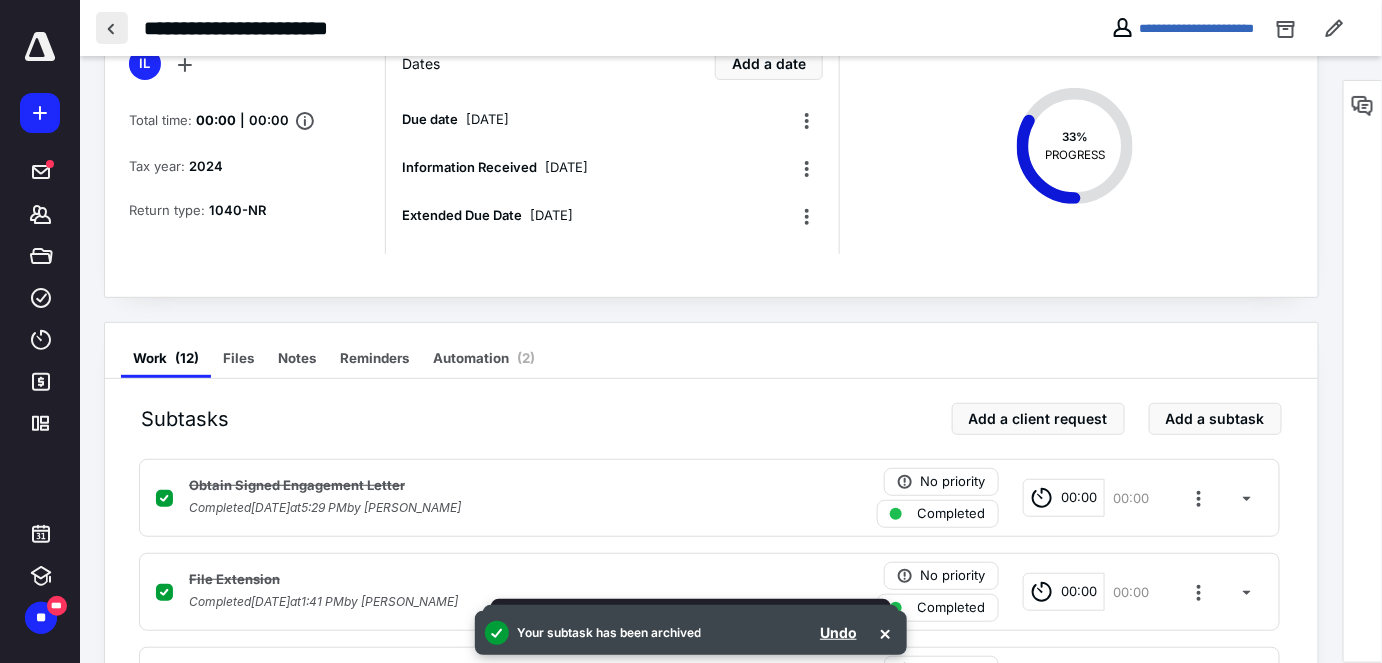 click at bounding box center (112, 28) 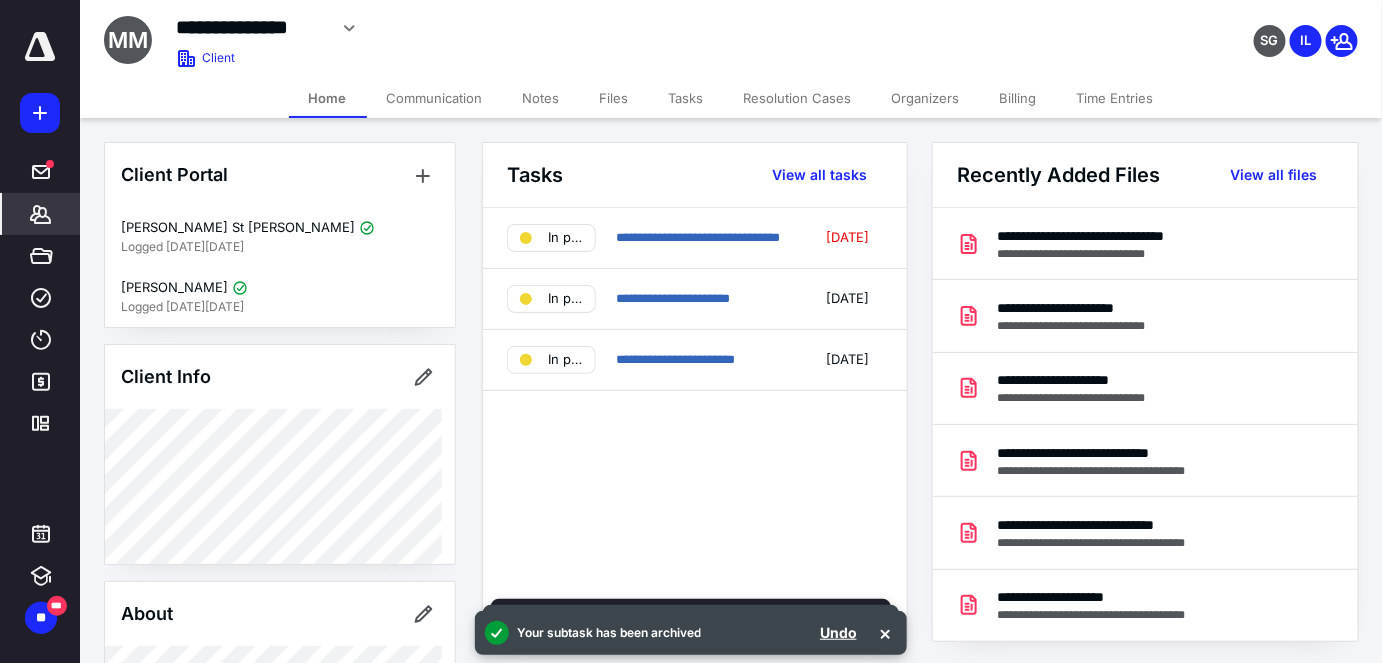 click on "Billing" at bounding box center (1018, 98) 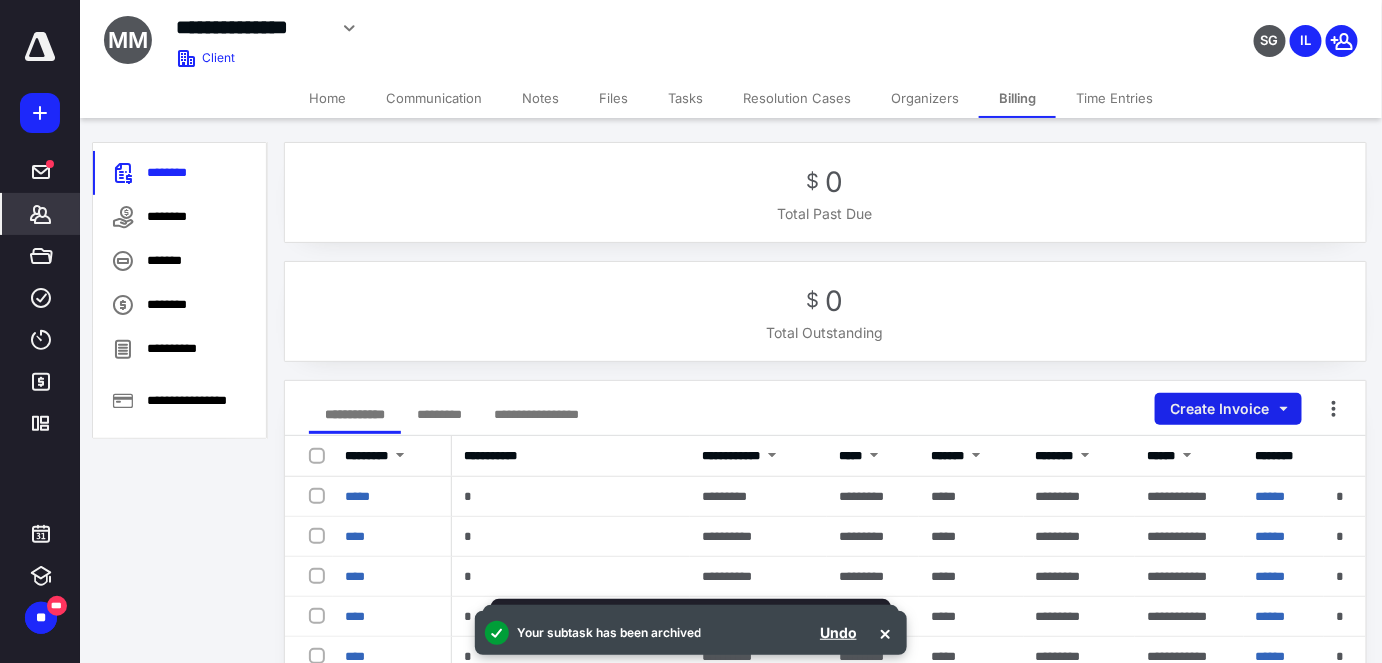 click on "Create Invoice" at bounding box center (1228, 409) 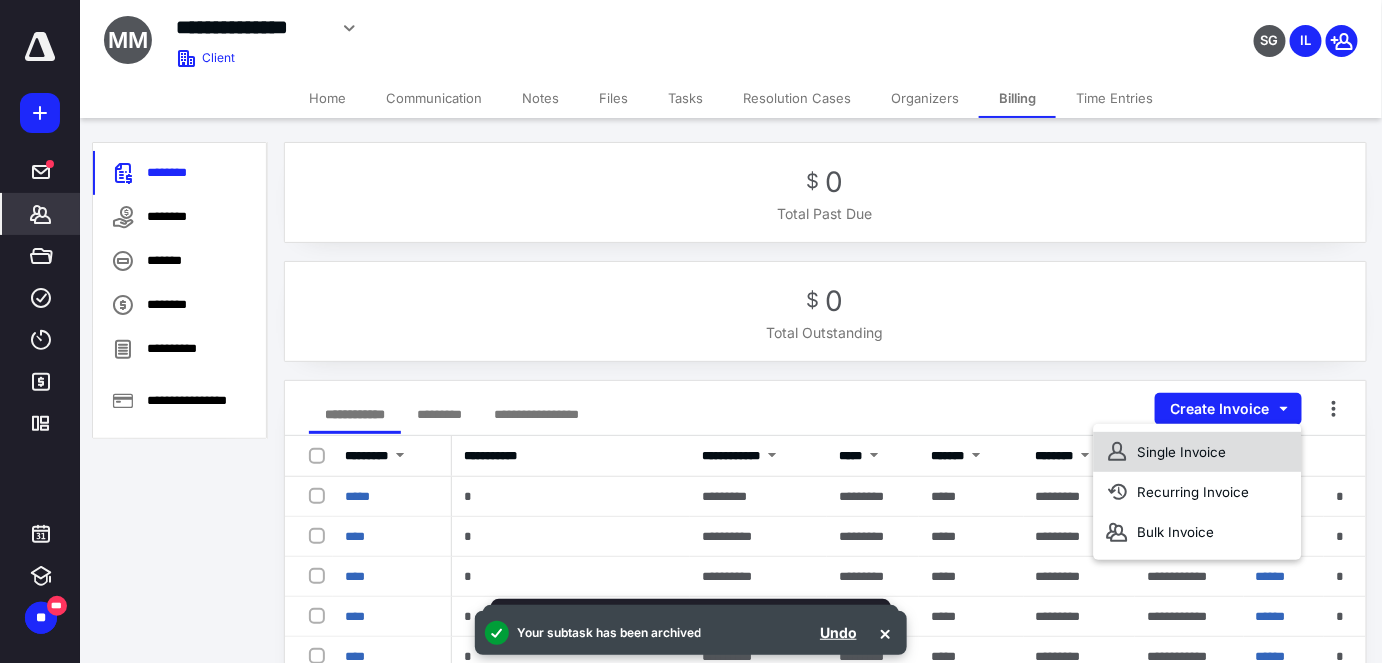 click on "Single Invoice" at bounding box center (1197, 452) 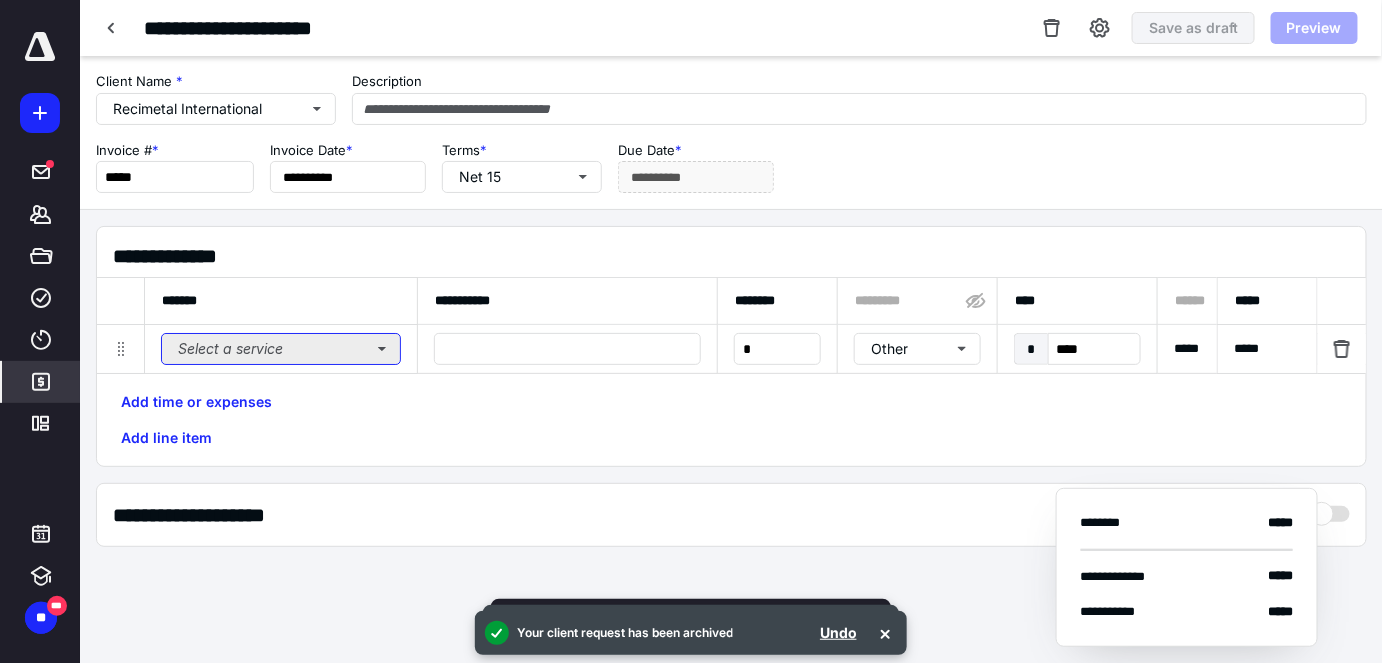 click on "Select a service" at bounding box center (281, 349) 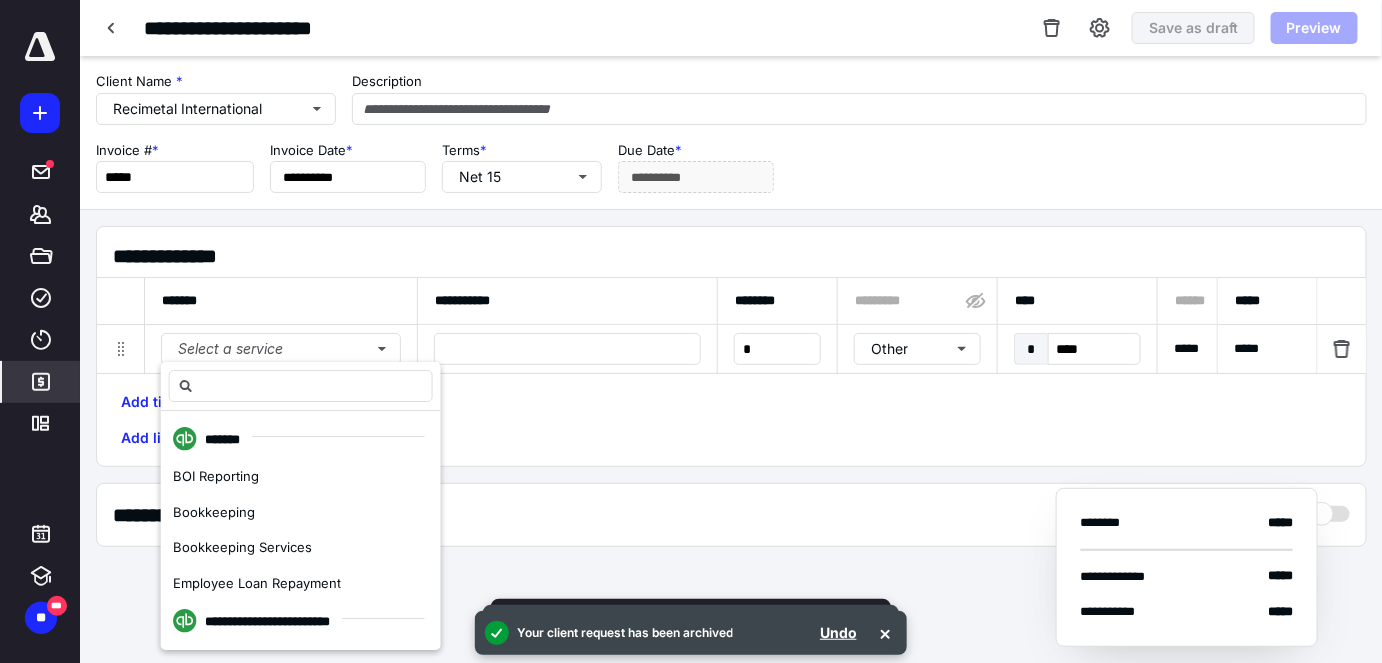 scroll, scrollTop: 291, scrollLeft: 0, axis: vertical 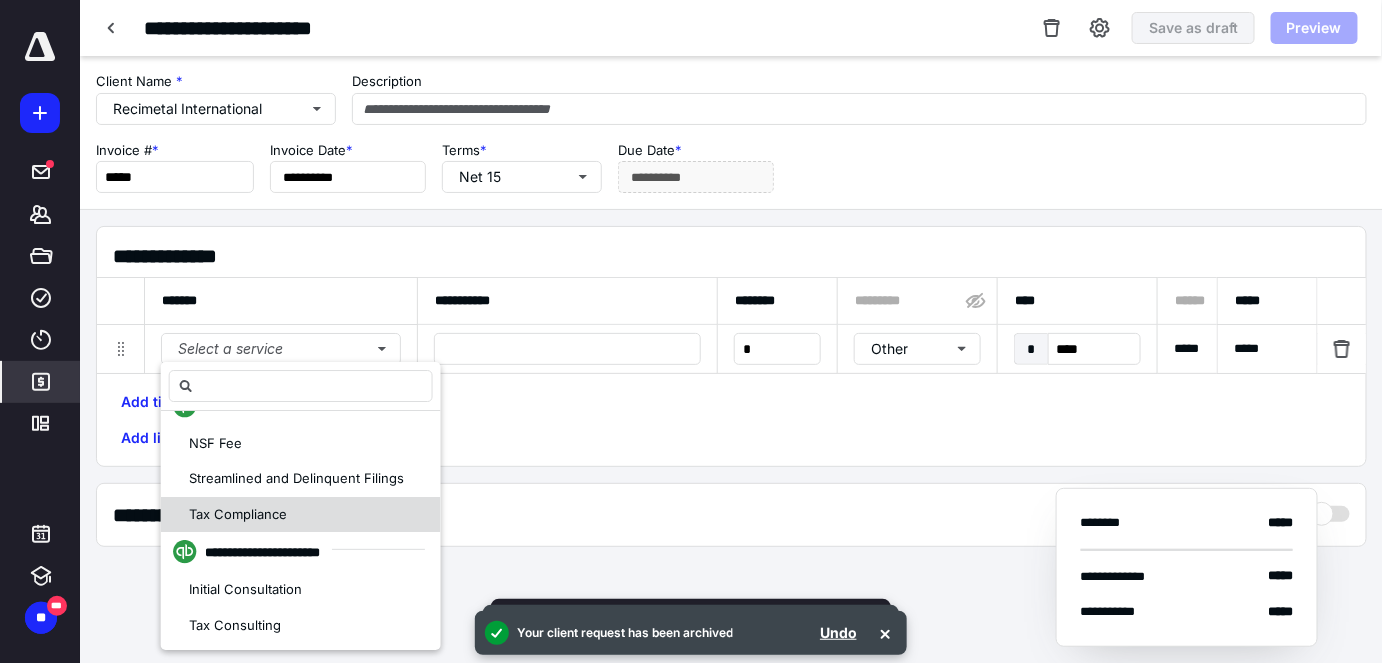 click on "Tax Compliance" at bounding box center [301, 515] 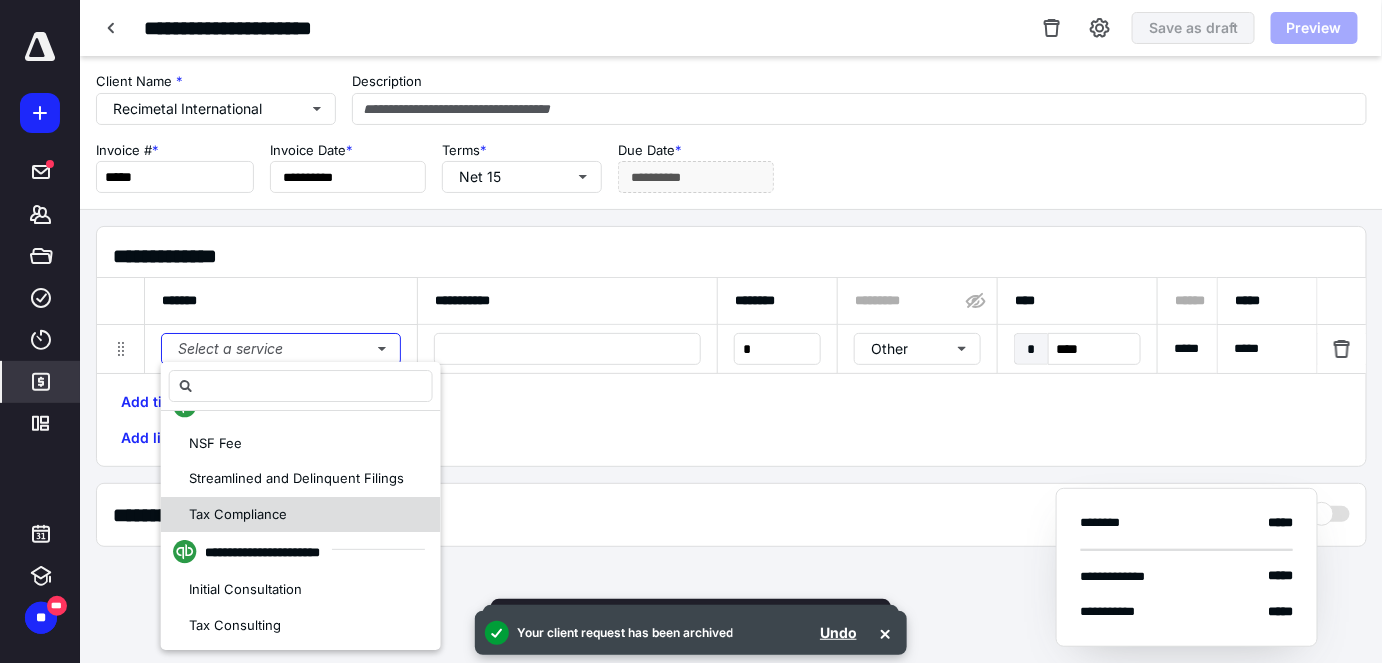 scroll, scrollTop: 0, scrollLeft: 0, axis: both 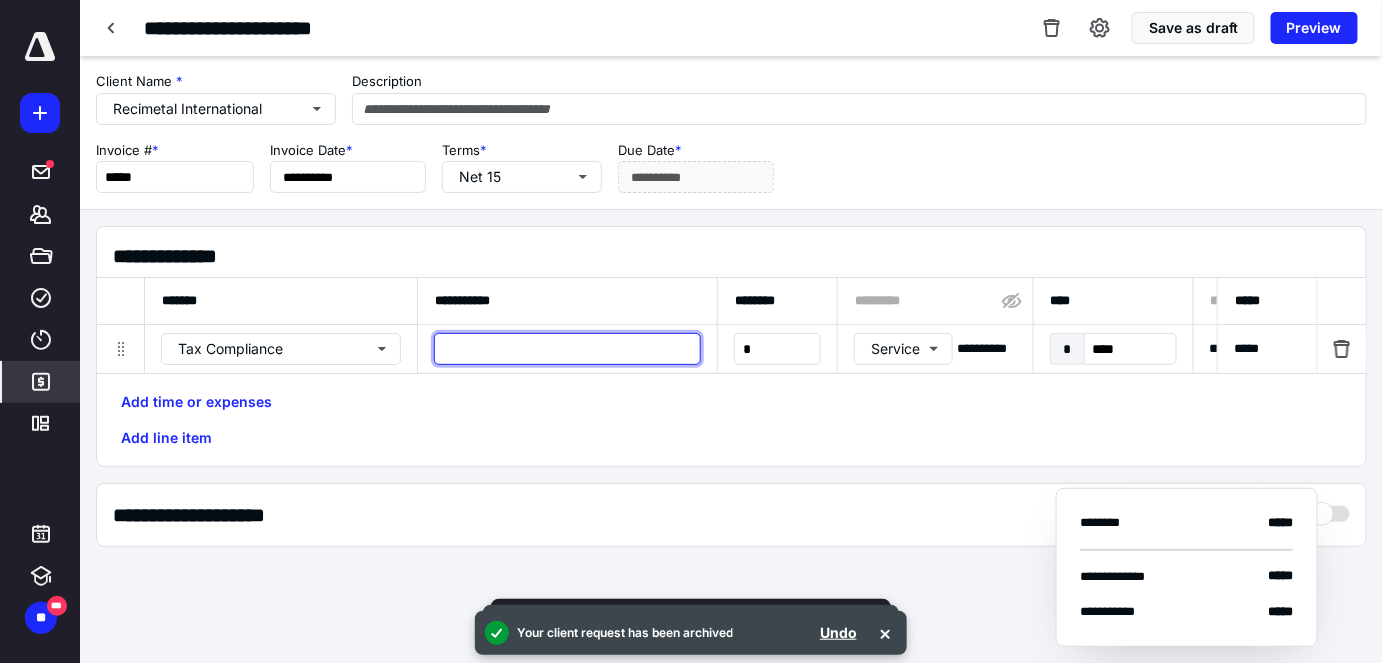 click at bounding box center [567, 349] 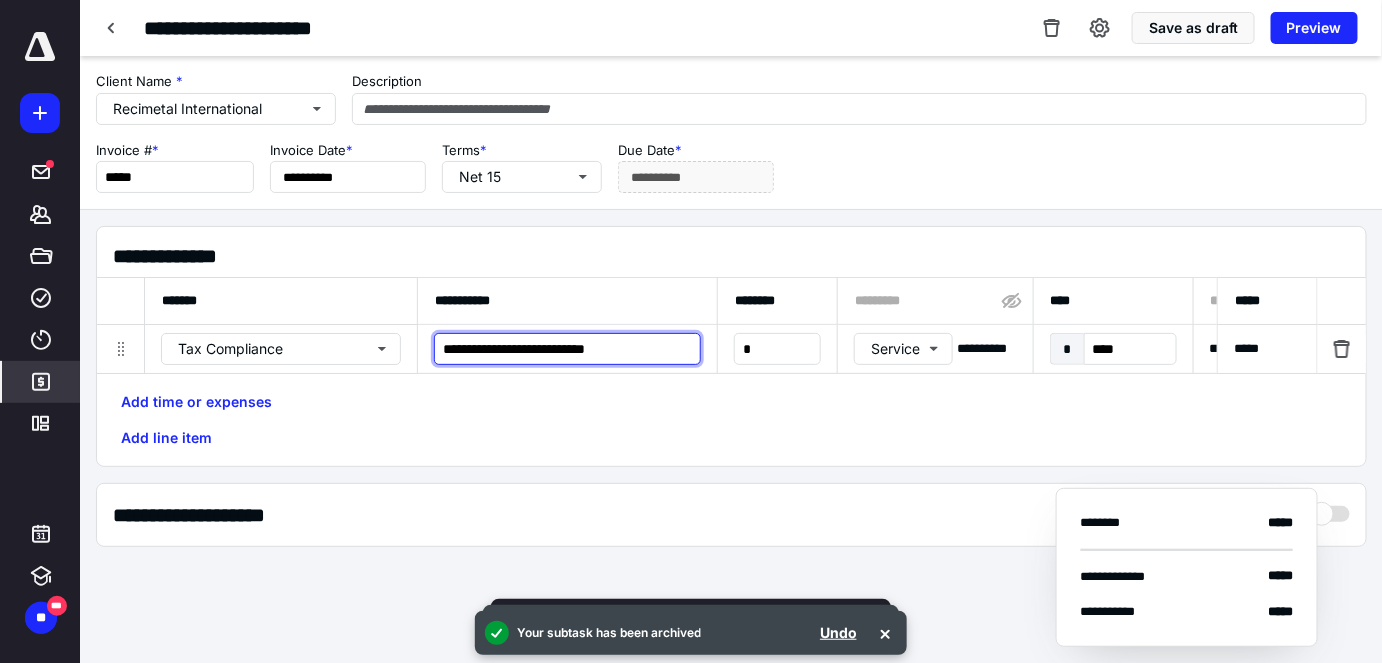 click on "**********" at bounding box center (567, 349) 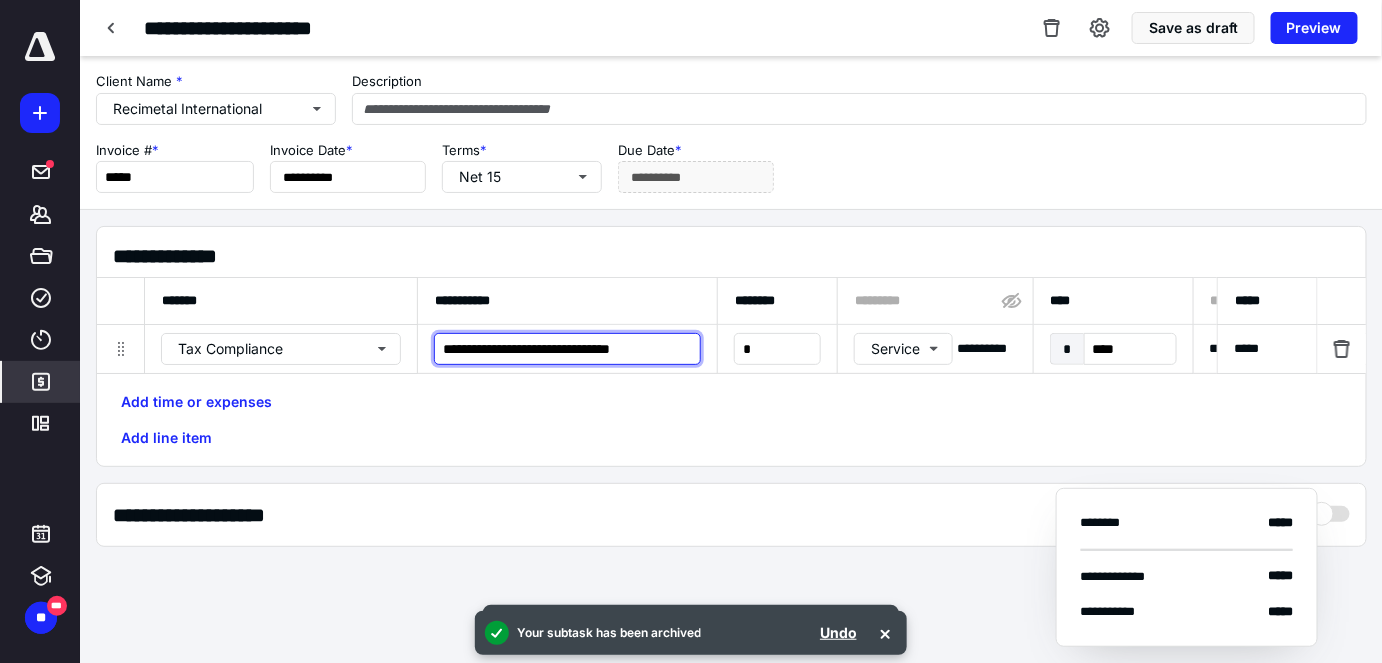 click on "**********" at bounding box center [567, 349] 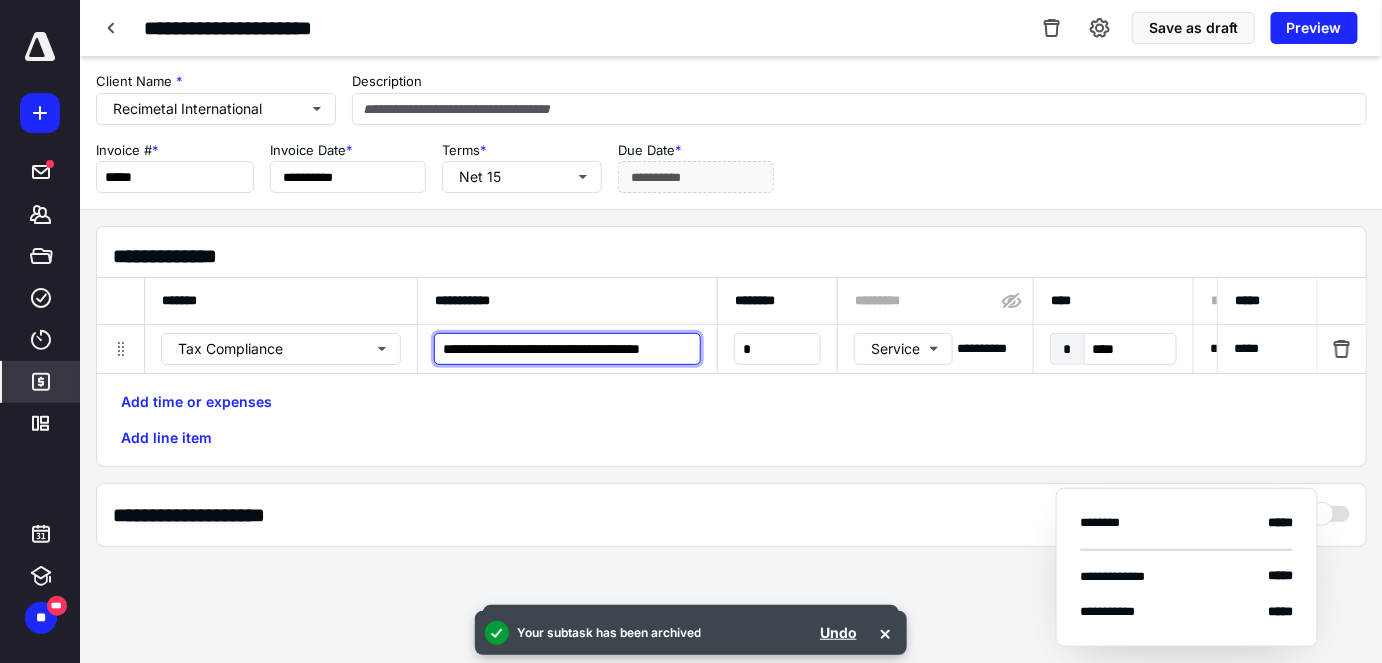 scroll, scrollTop: 0, scrollLeft: 31, axis: horizontal 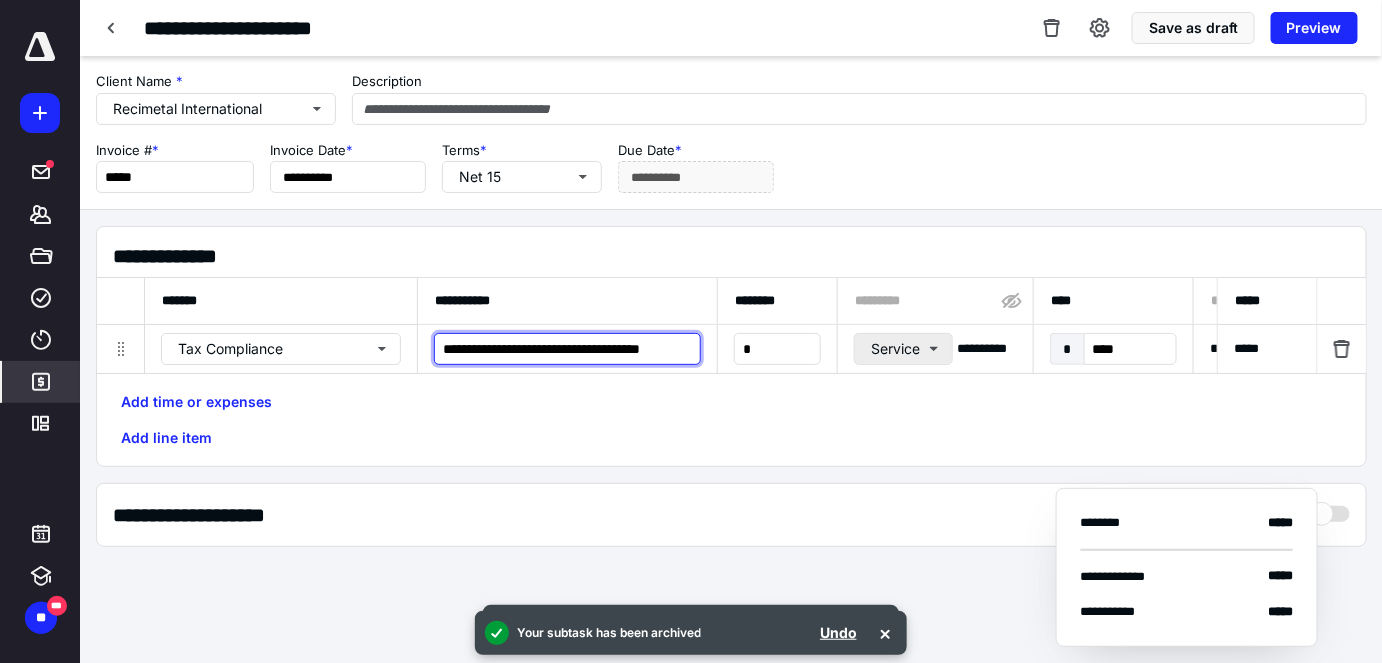 type on "**********" 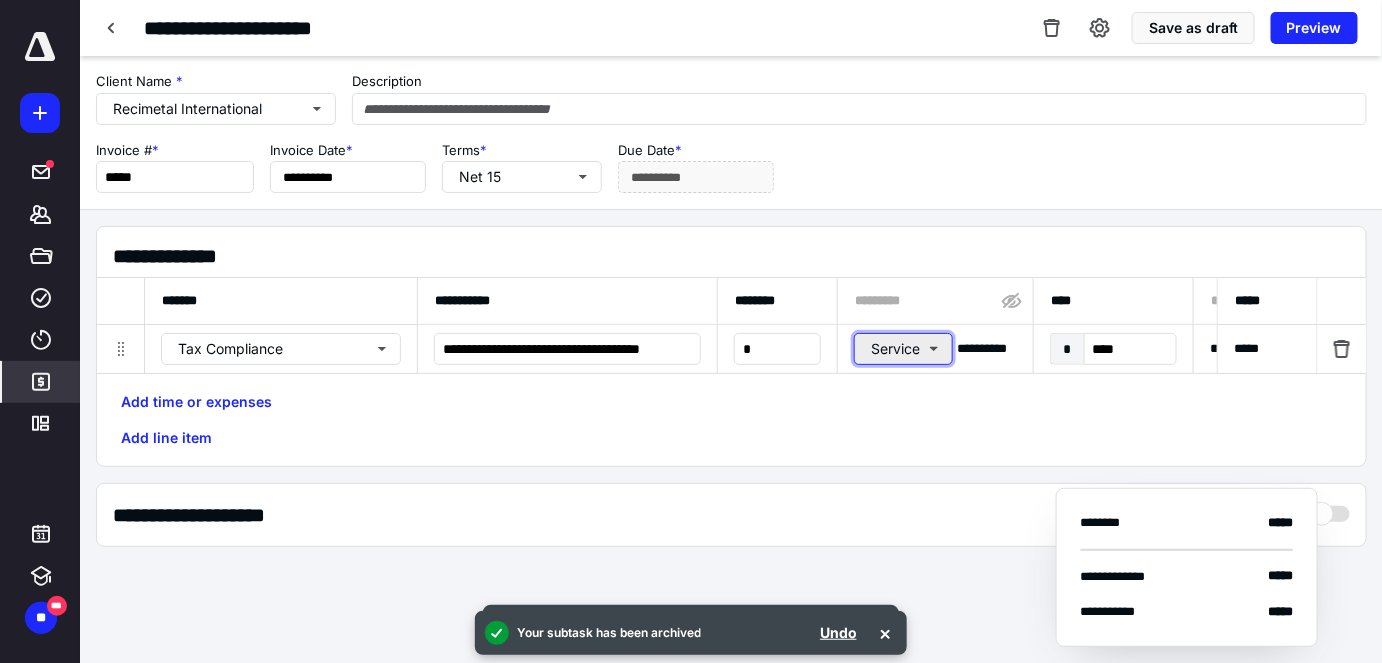 scroll, scrollTop: 0, scrollLeft: 0, axis: both 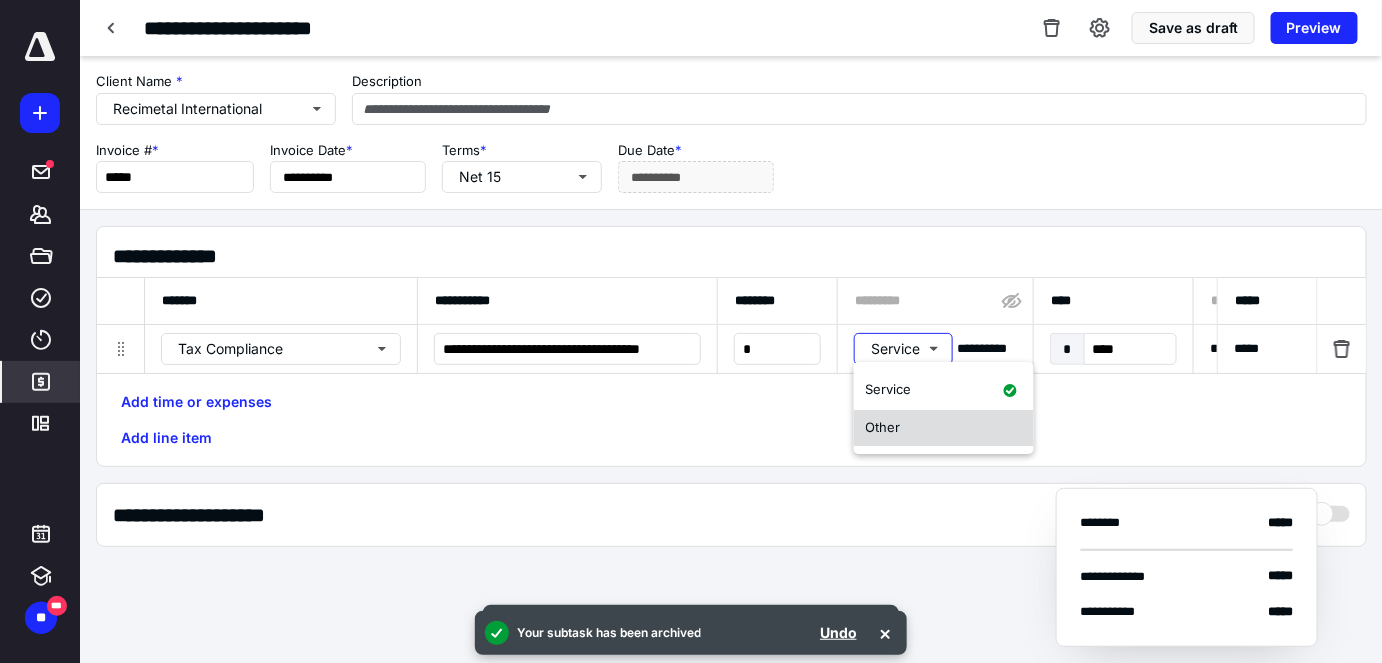 click on "Other" at bounding box center [944, 428] 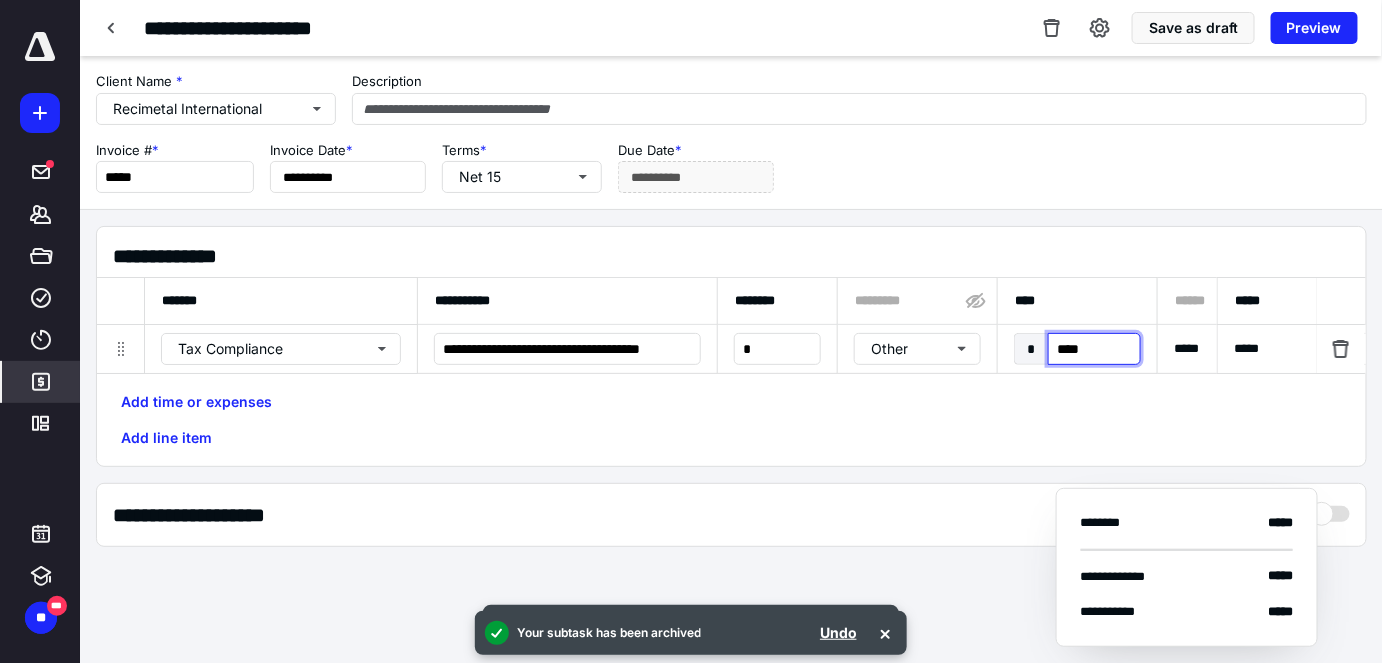 click on "****" at bounding box center (1094, 349) 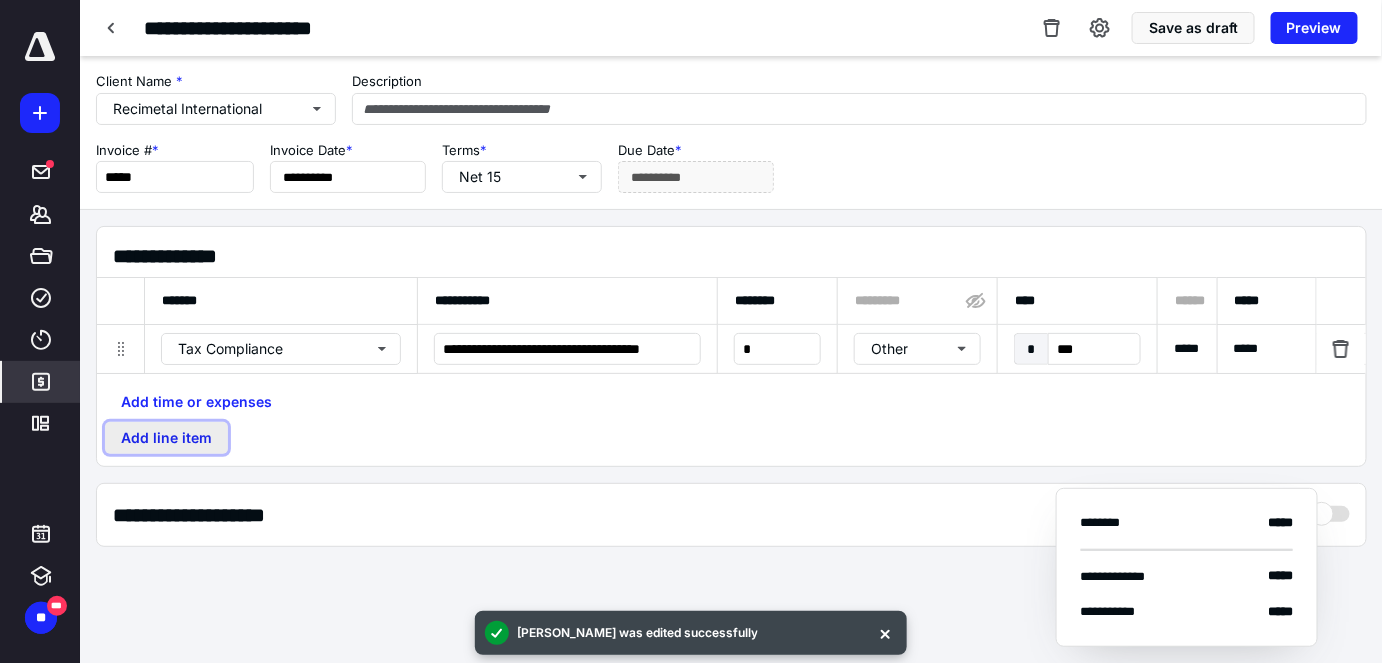 type on "******" 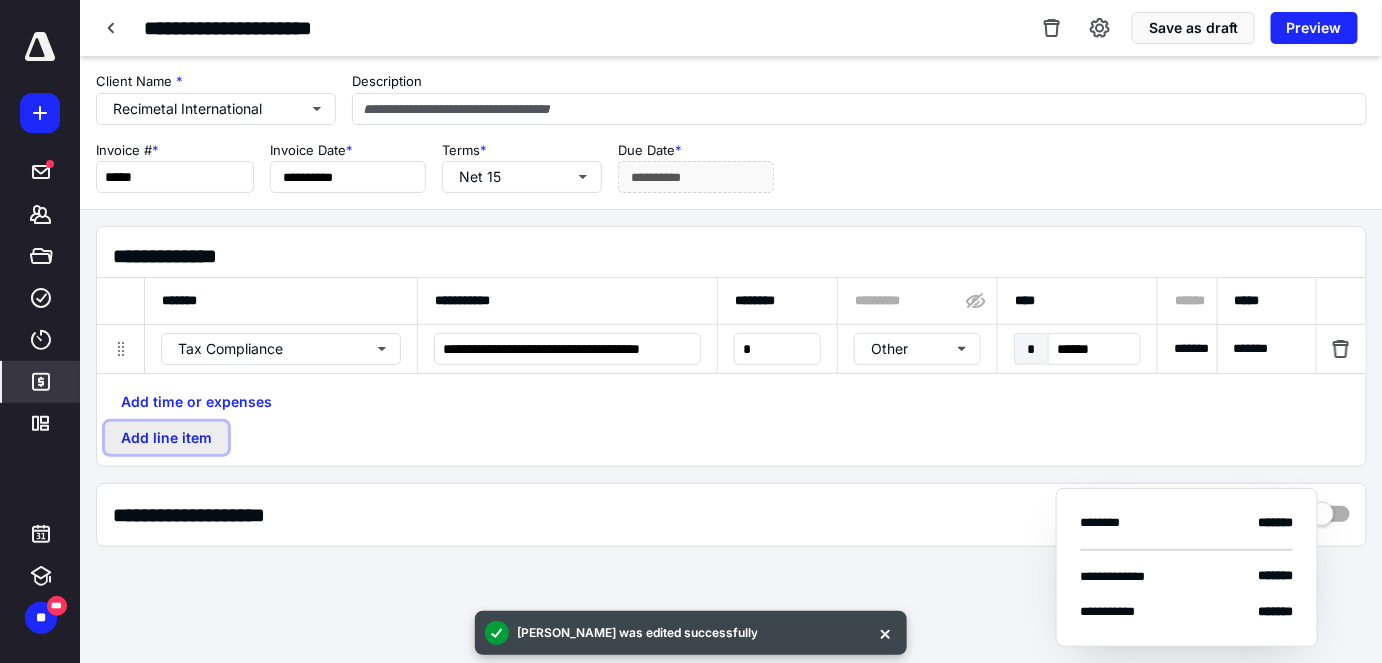click on "Add line item" at bounding box center (166, 438) 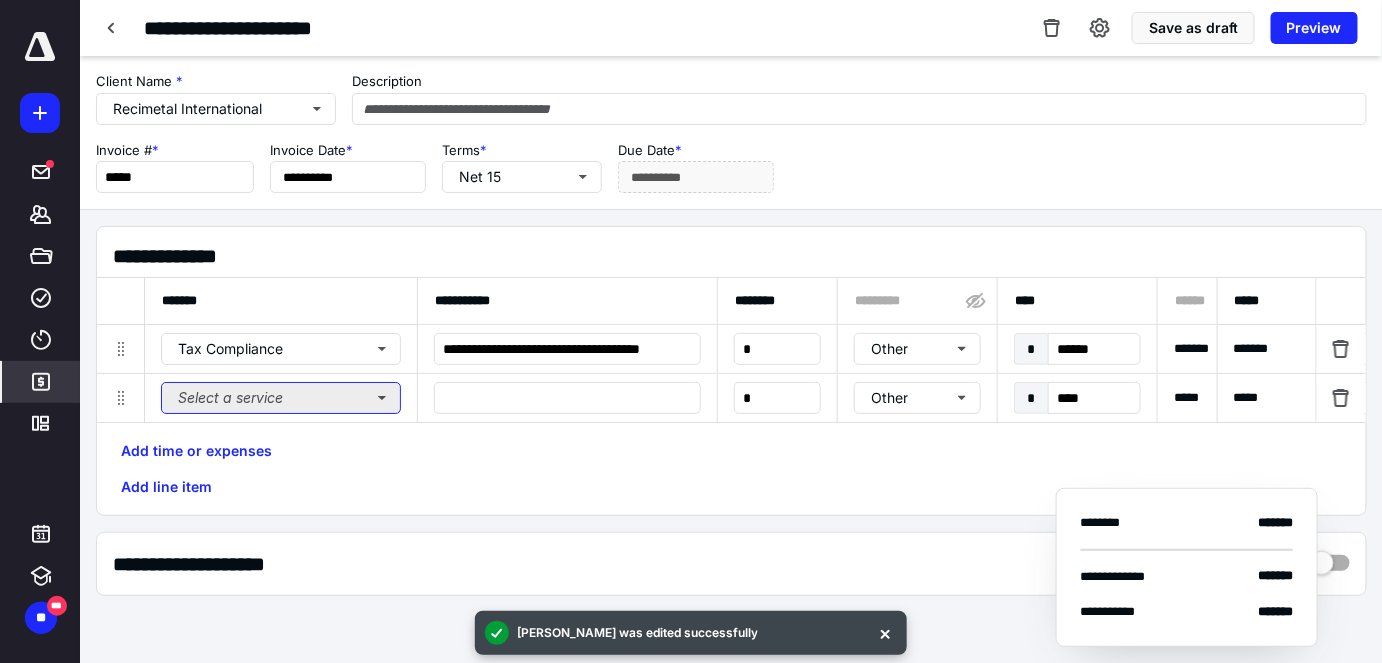 click on "Select a service" at bounding box center [281, 398] 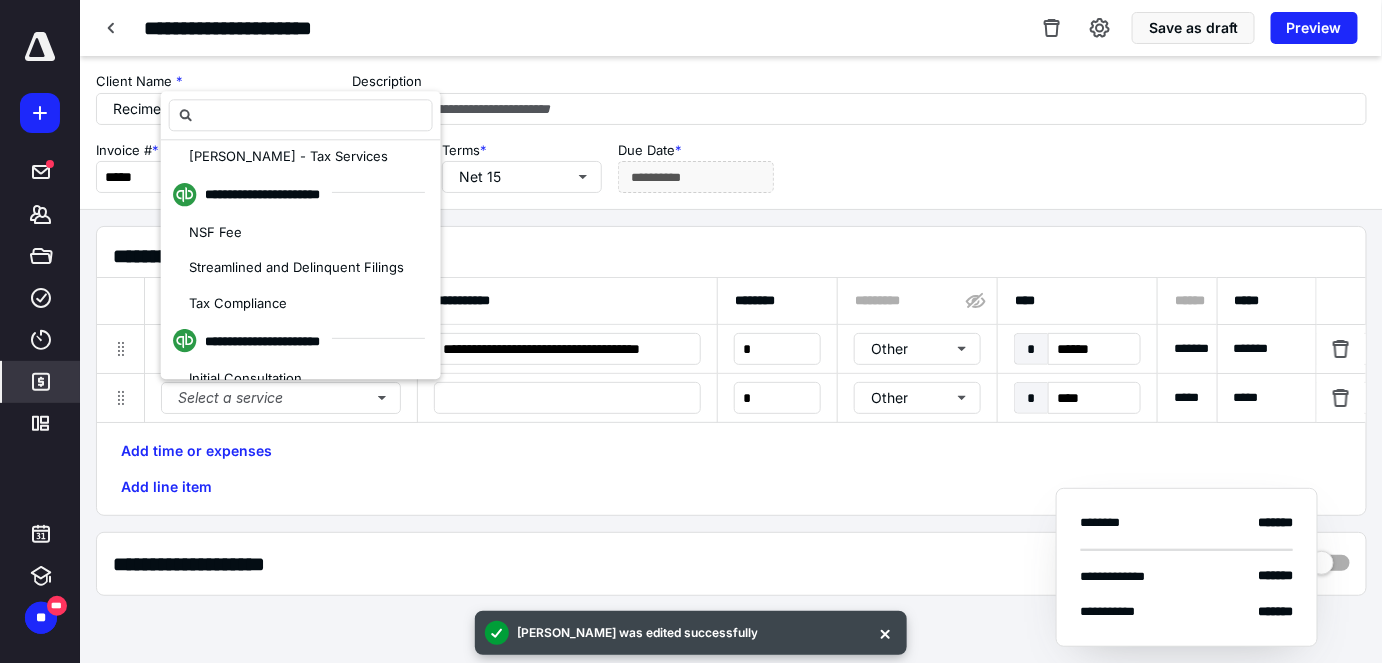 scroll, scrollTop: 291, scrollLeft: 0, axis: vertical 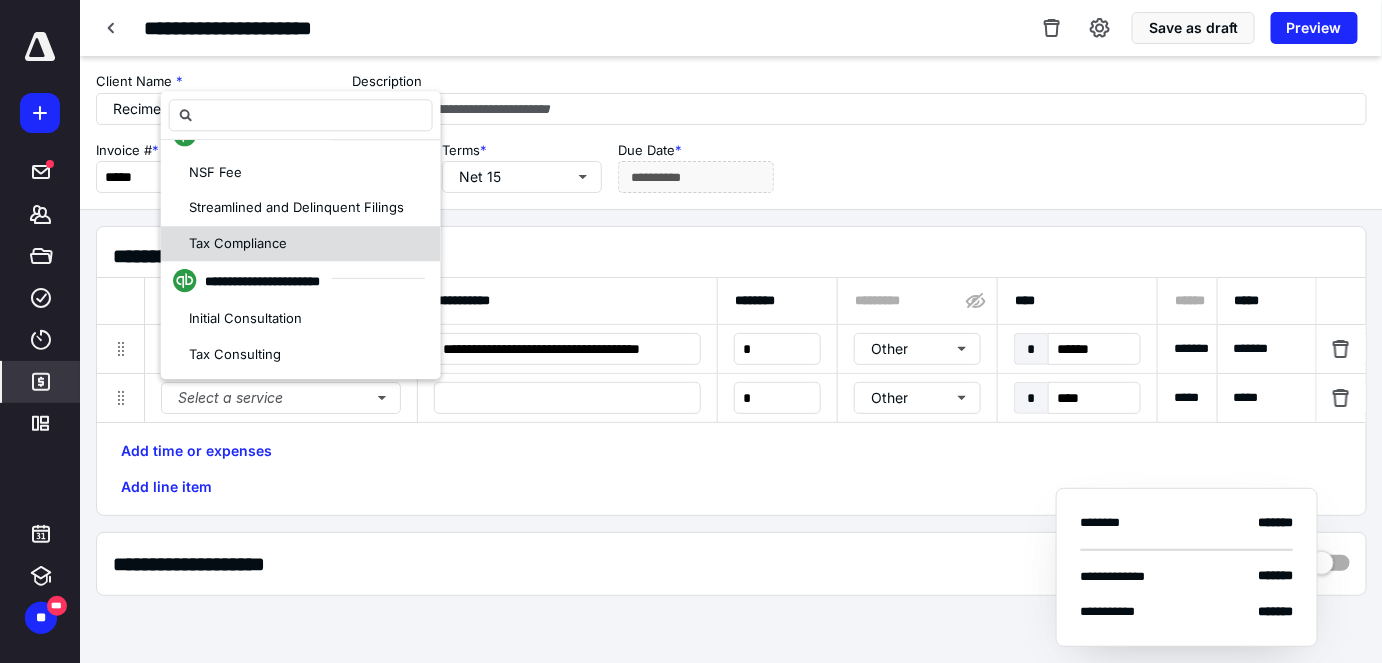 click on "Tax Compliance" at bounding box center [301, 244] 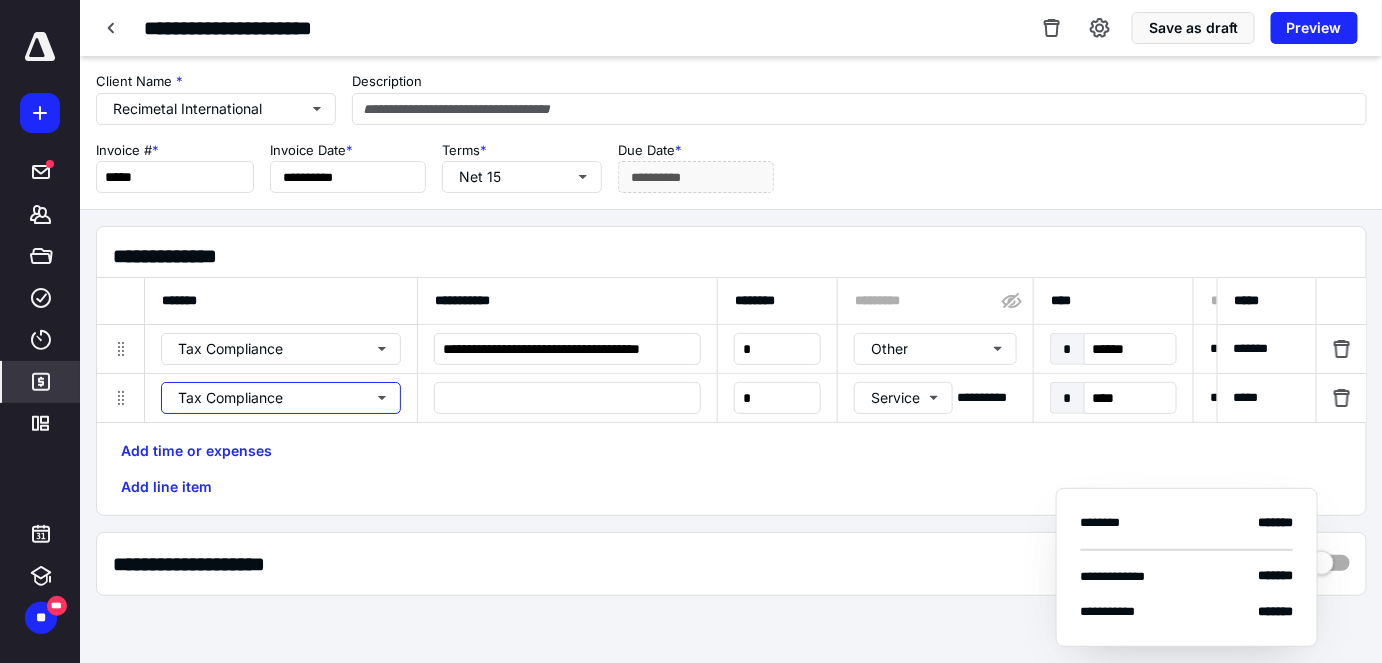 scroll, scrollTop: 0, scrollLeft: 0, axis: both 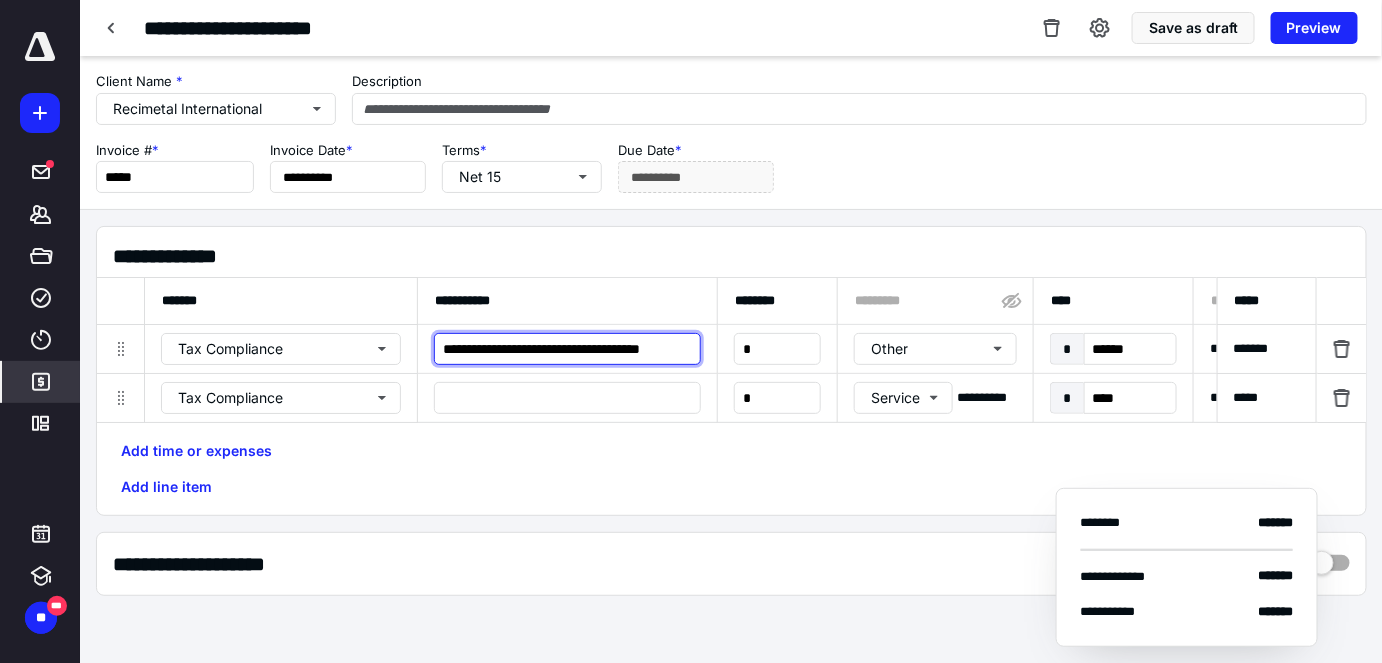 click on "**********" at bounding box center (567, 349) 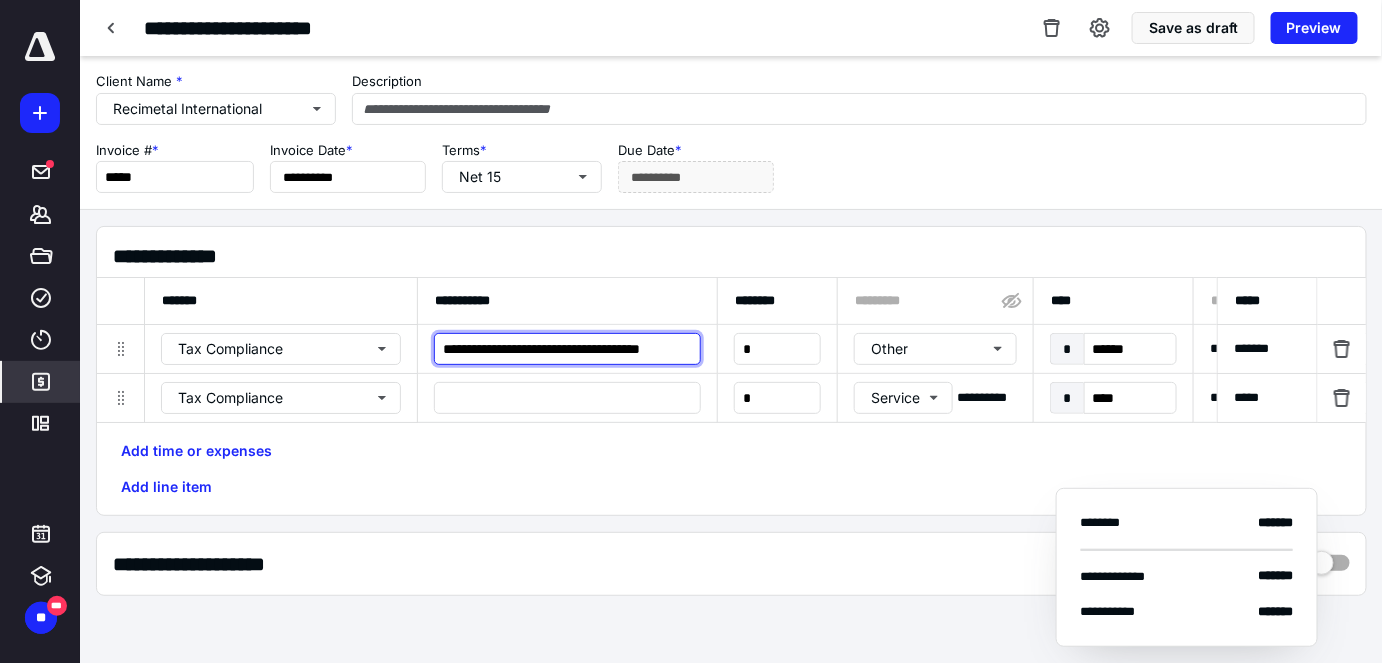 scroll, scrollTop: 0, scrollLeft: 31, axis: horizontal 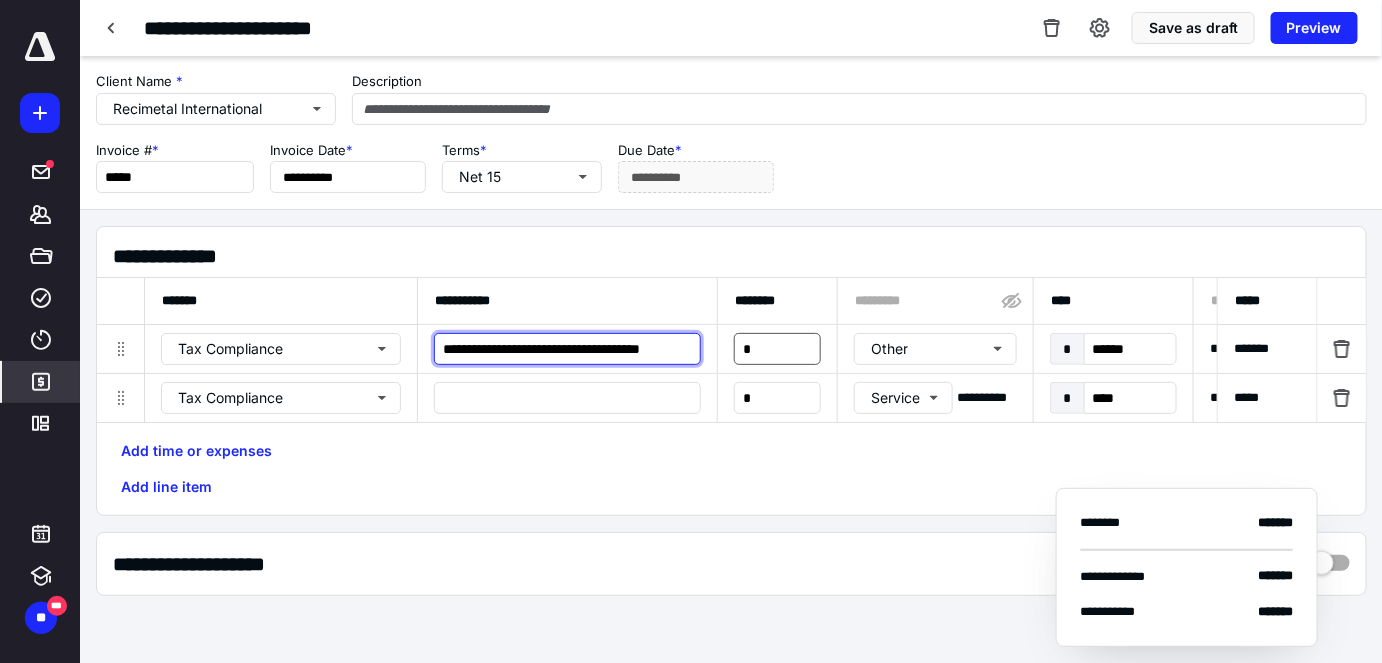 drag, startPoint x: 442, startPoint y: 351, endPoint x: 819, endPoint y: 337, distance: 377.25986 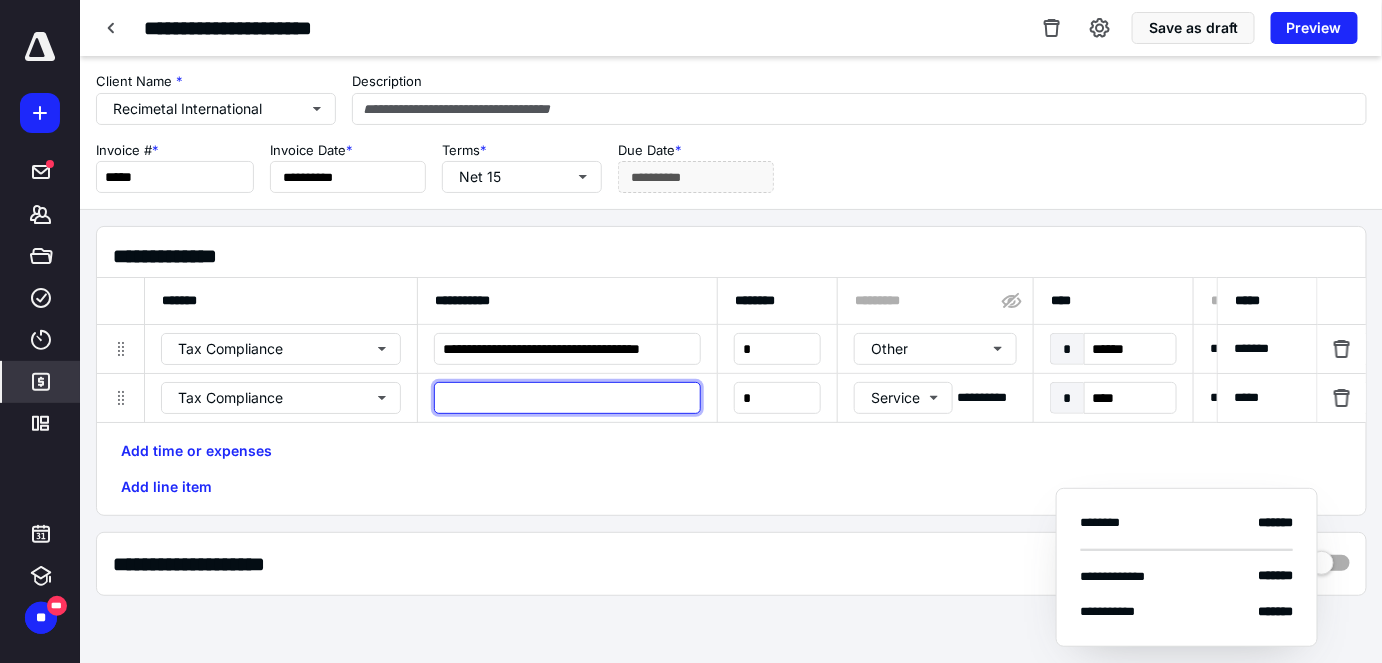scroll, scrollTop: 0, scrollLeft: 0, axis: both 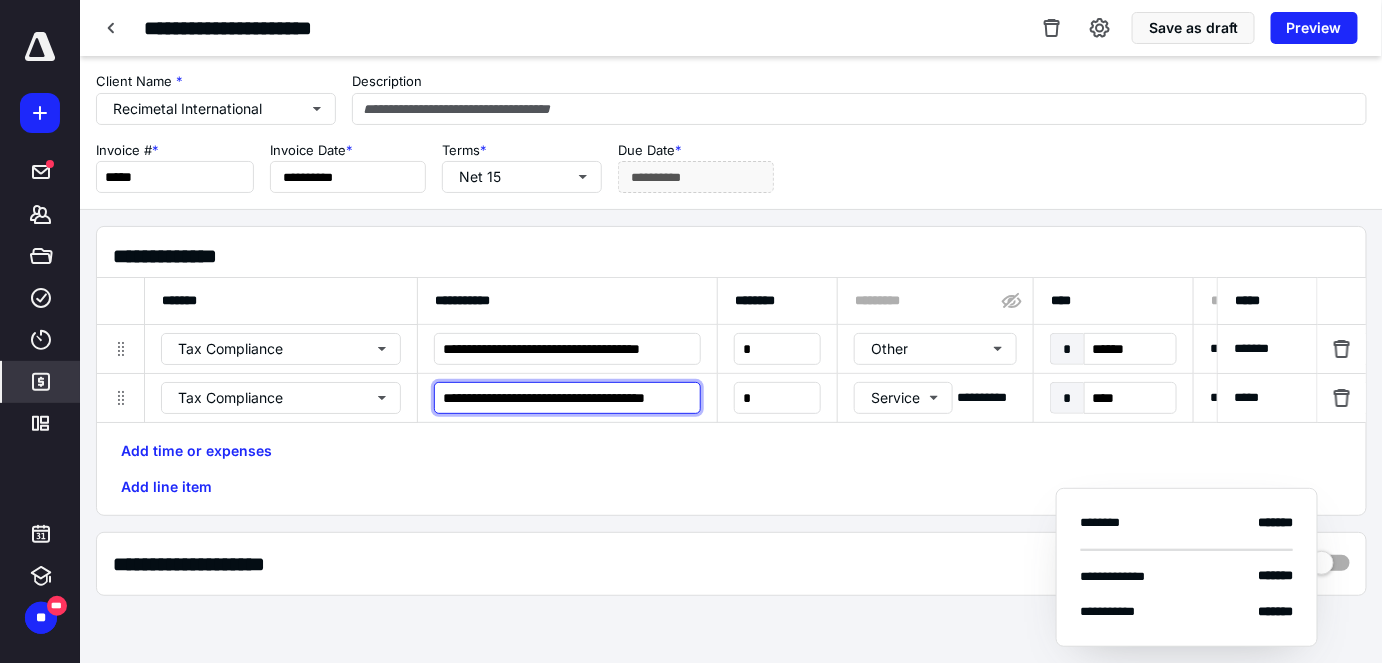 type on "**********" 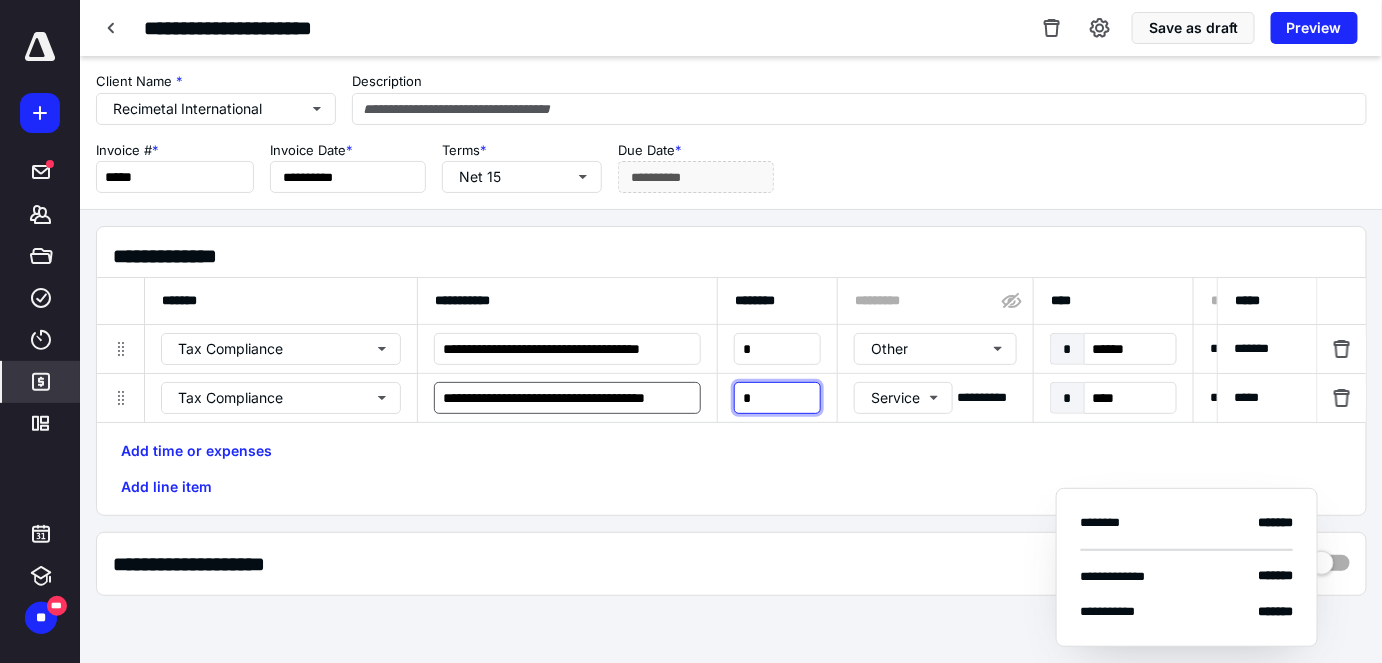 scroll, scrollTop: 0, scrollLeft: 0, axis: both 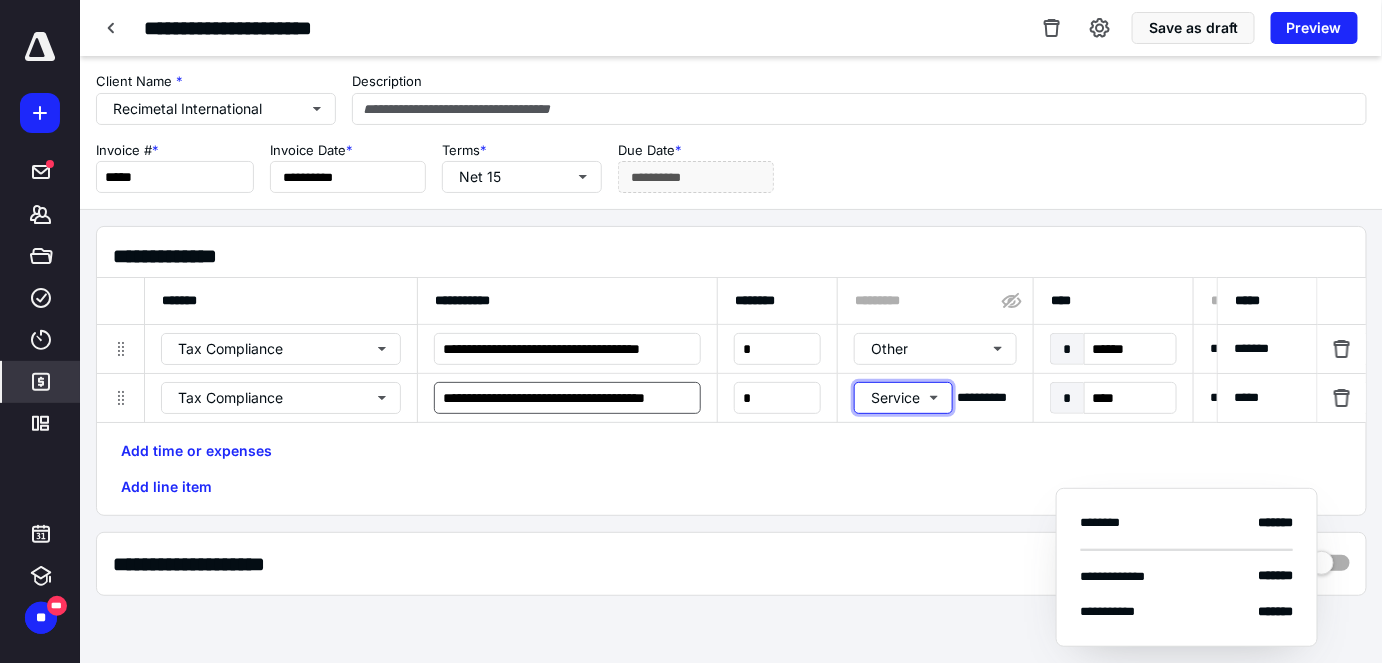 type 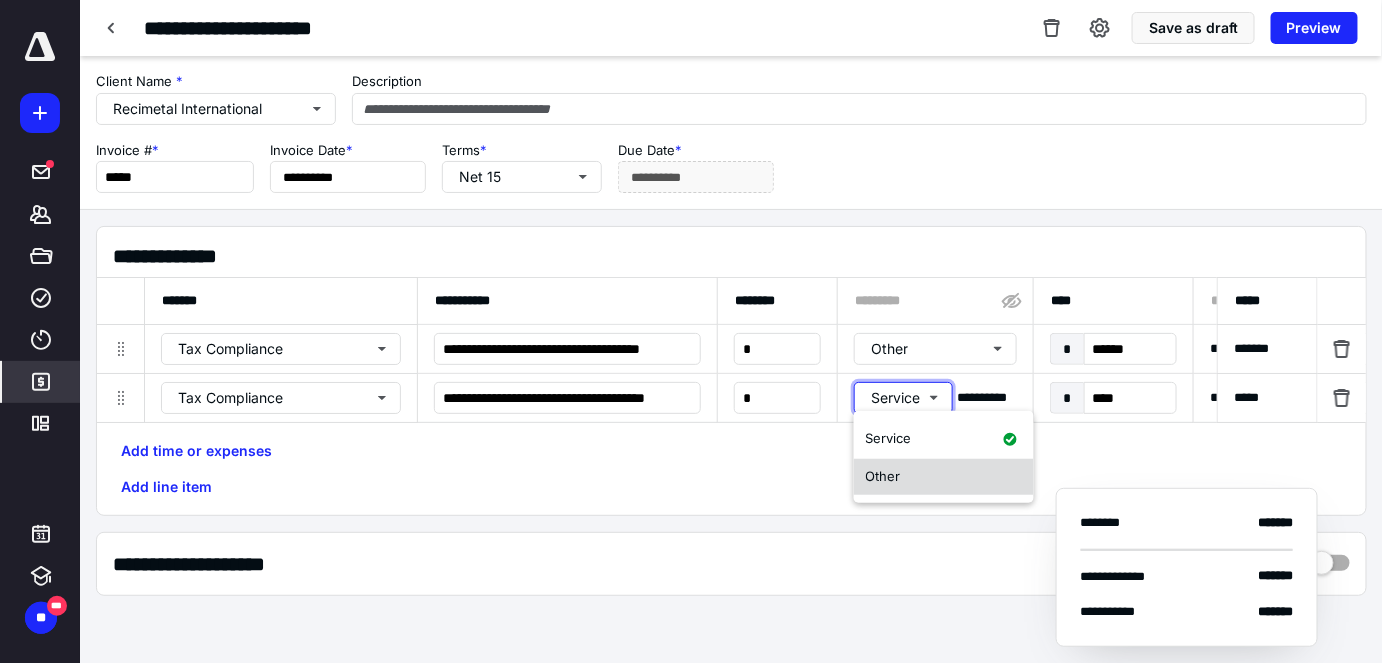 click on "Other" at bounding box center [944, 477] 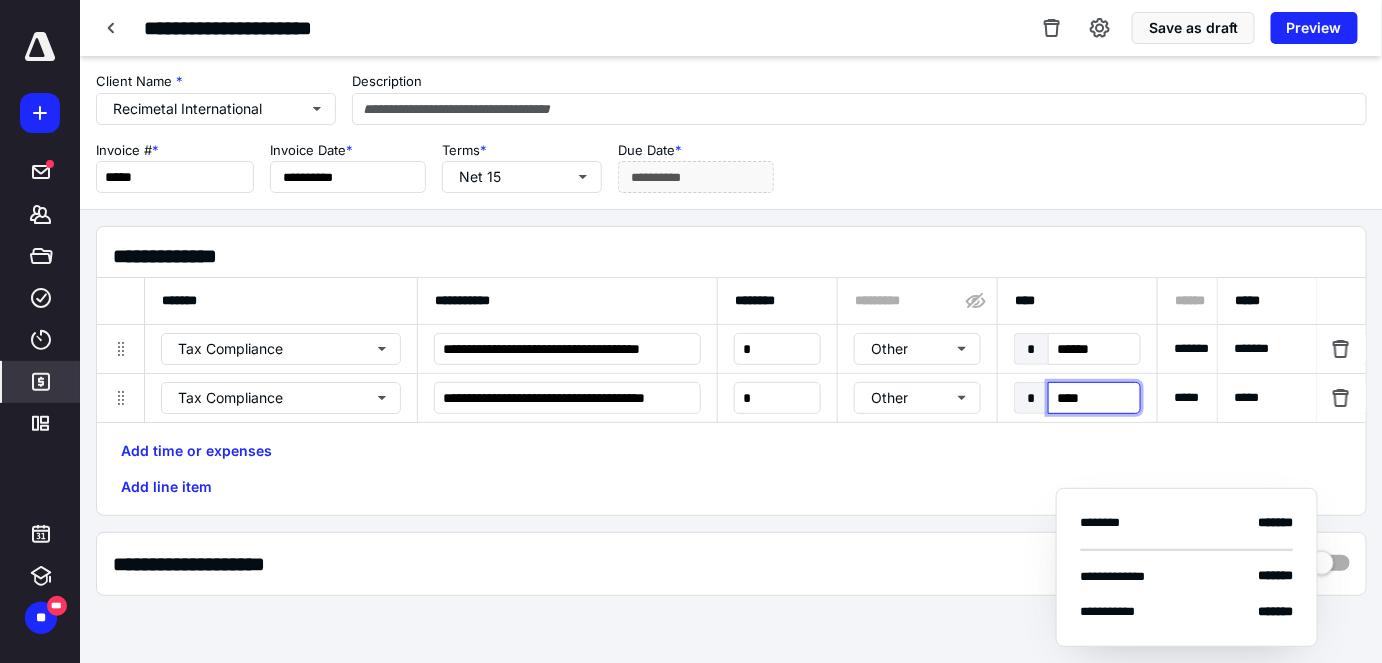 click on "****" at bounding box center [1094, 398] 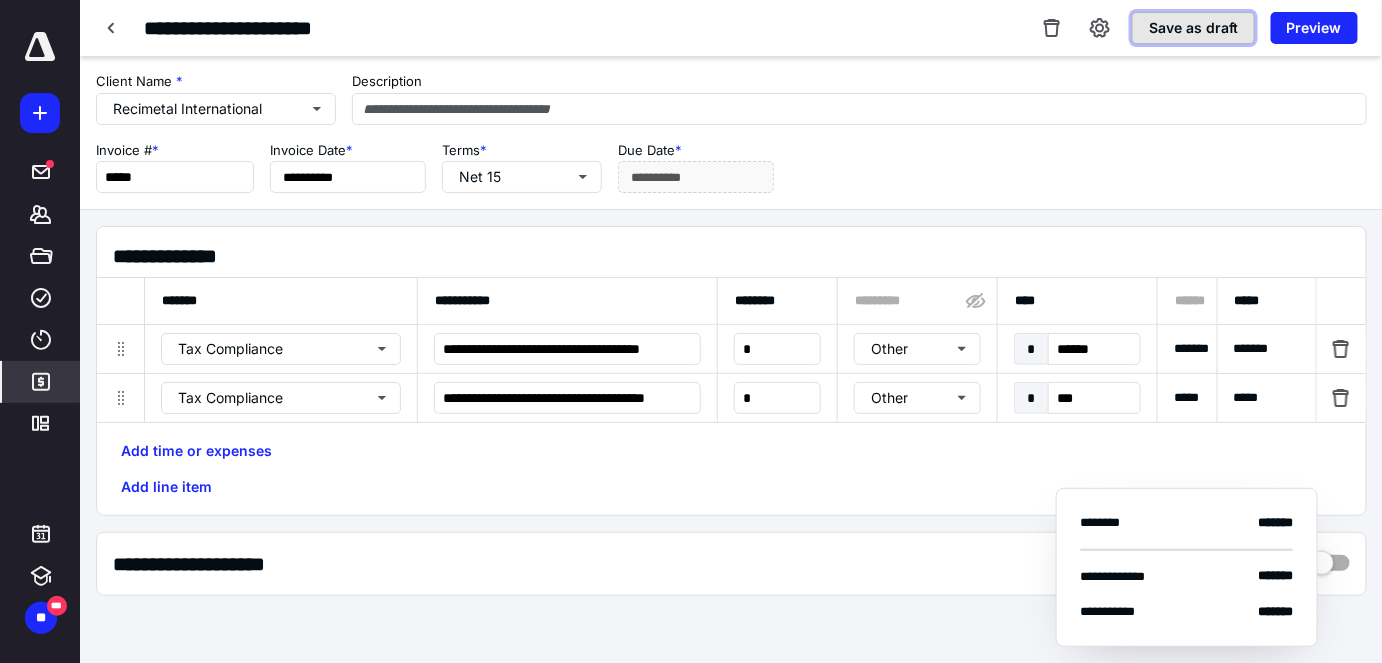 type on "******" 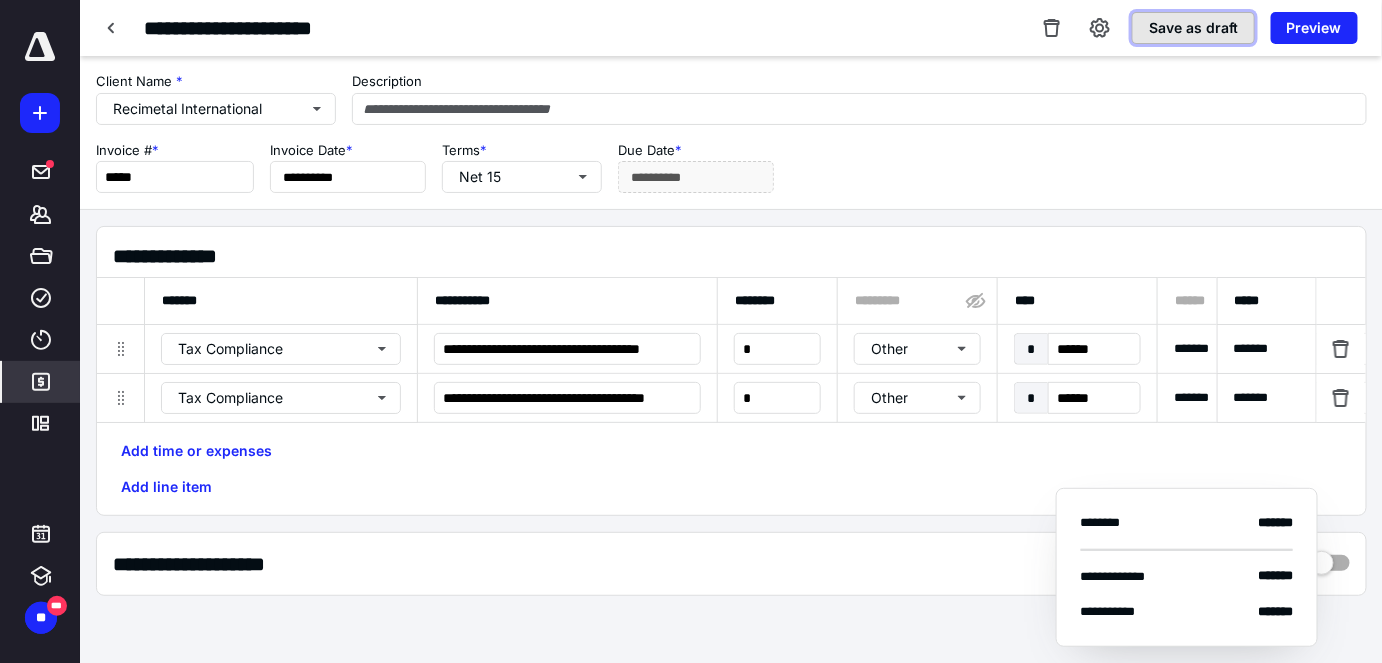 click on "Save as draft" at bounding box center (1193, 28) 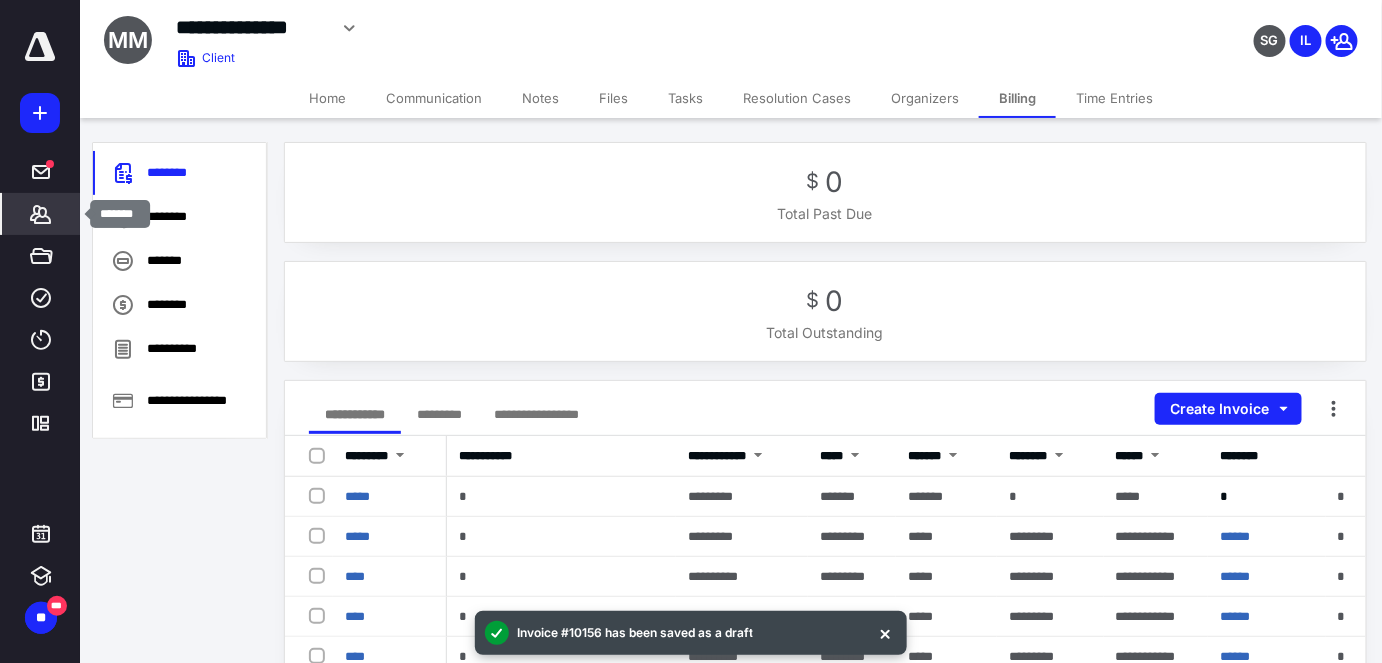 click 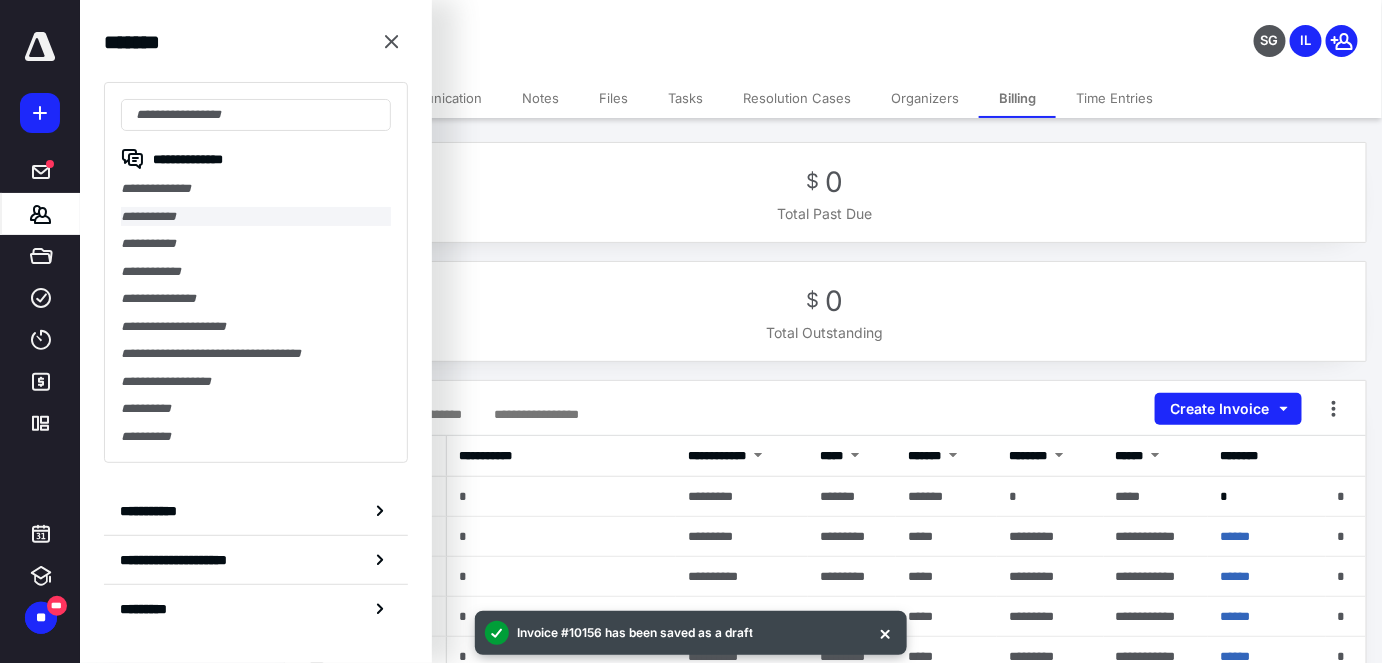 click on "**********" at bounding box center [256, 217] 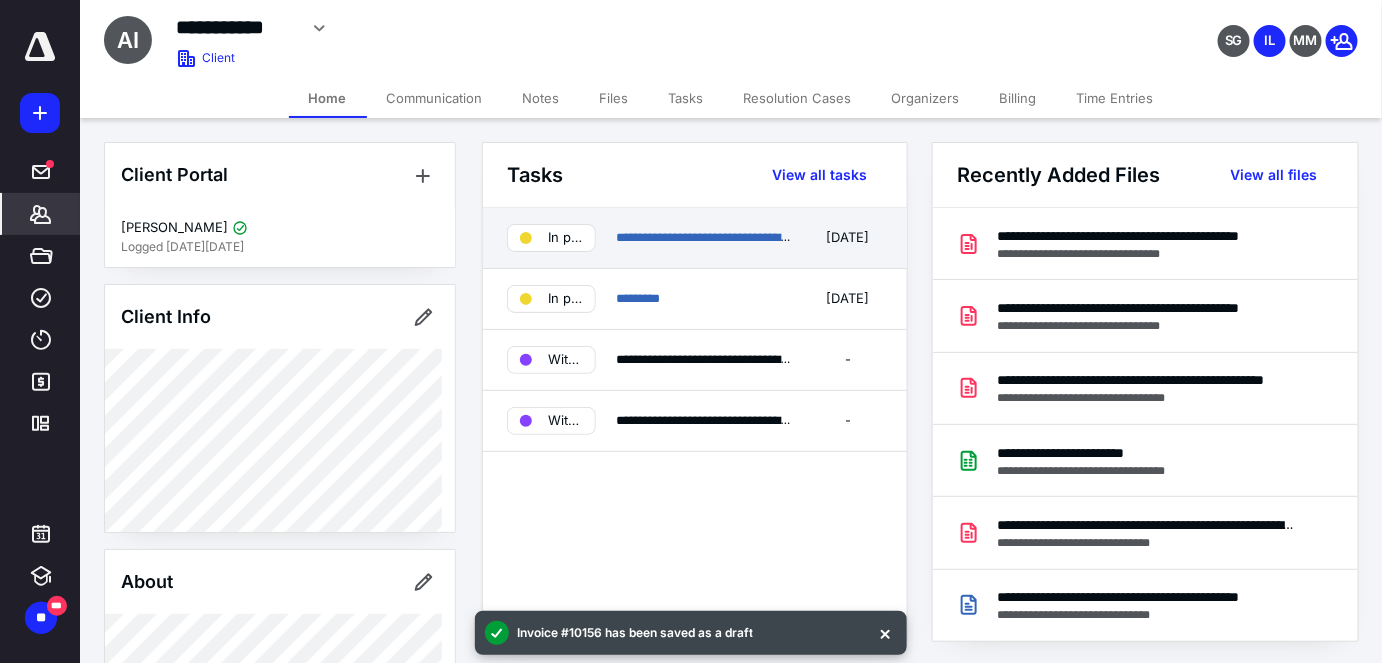 click on "**********" at bounding box center (695, 238) 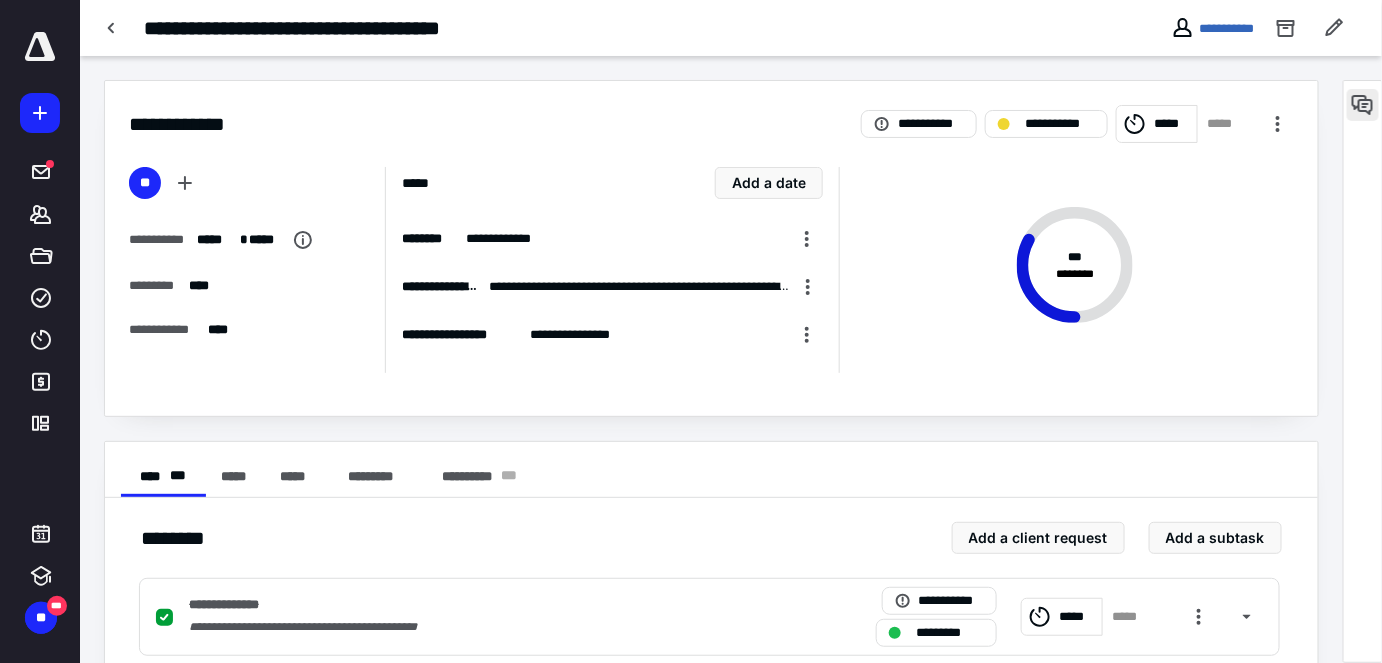 click at bounding box center [1363, 105] 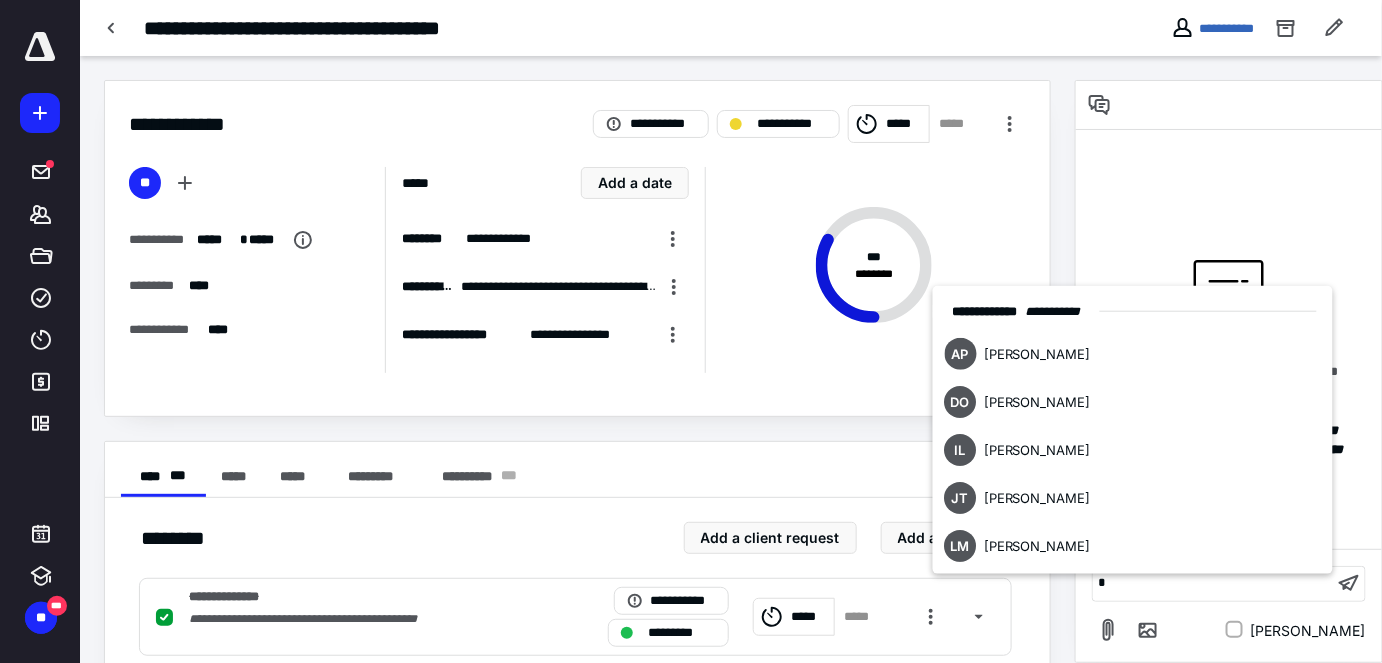 type 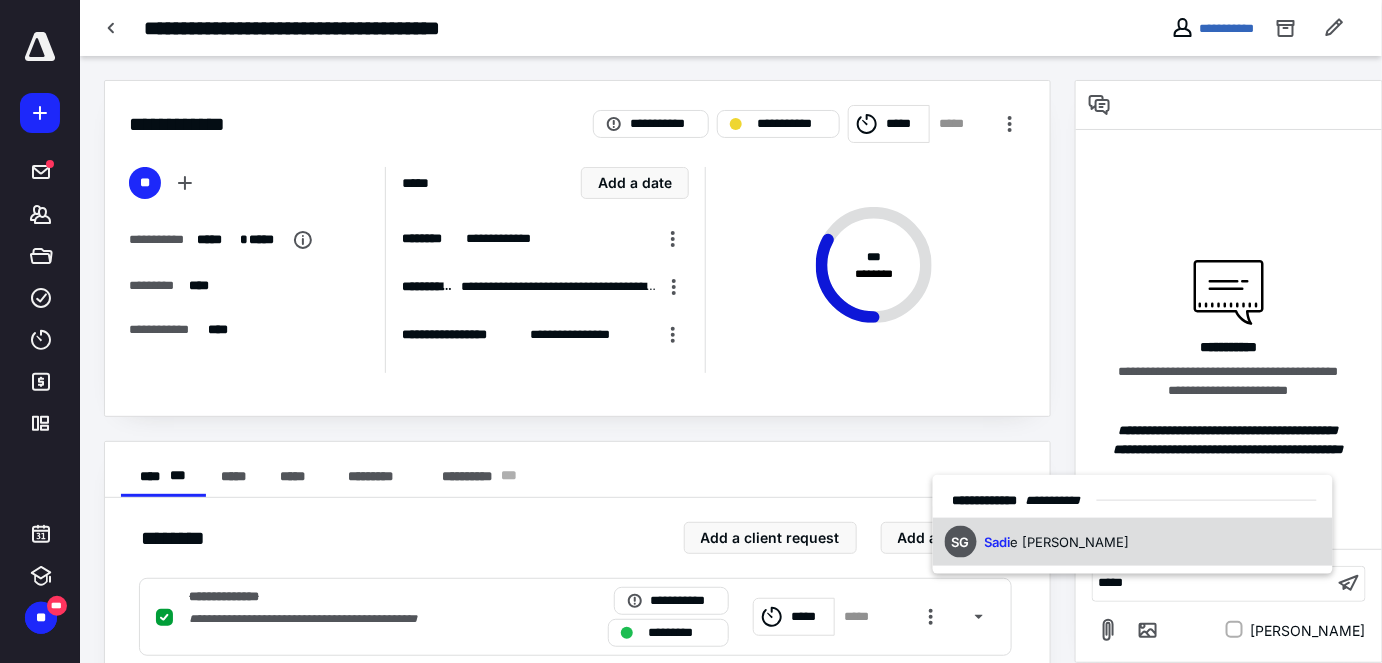 click on "SG [PERSON_NAME]" at bounding box center (1132, 542) 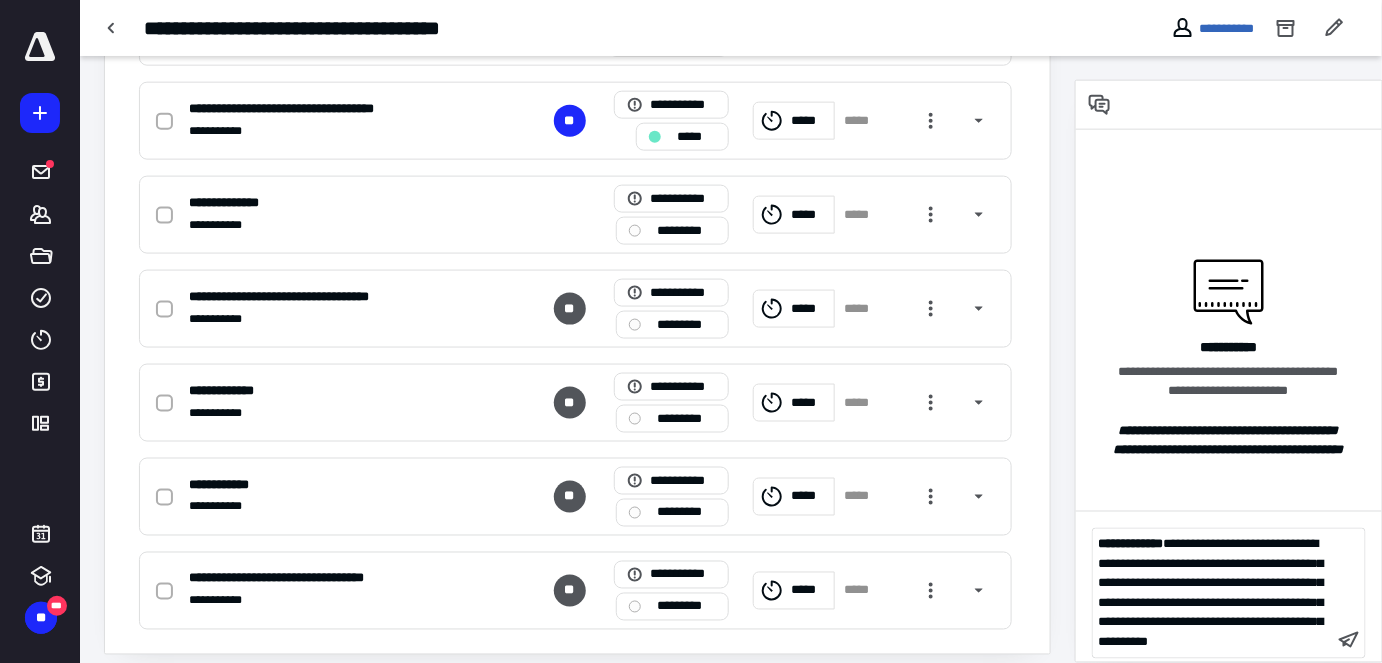 scroll, scrollTop: 793, scrollLeft: 0, axis: vertical 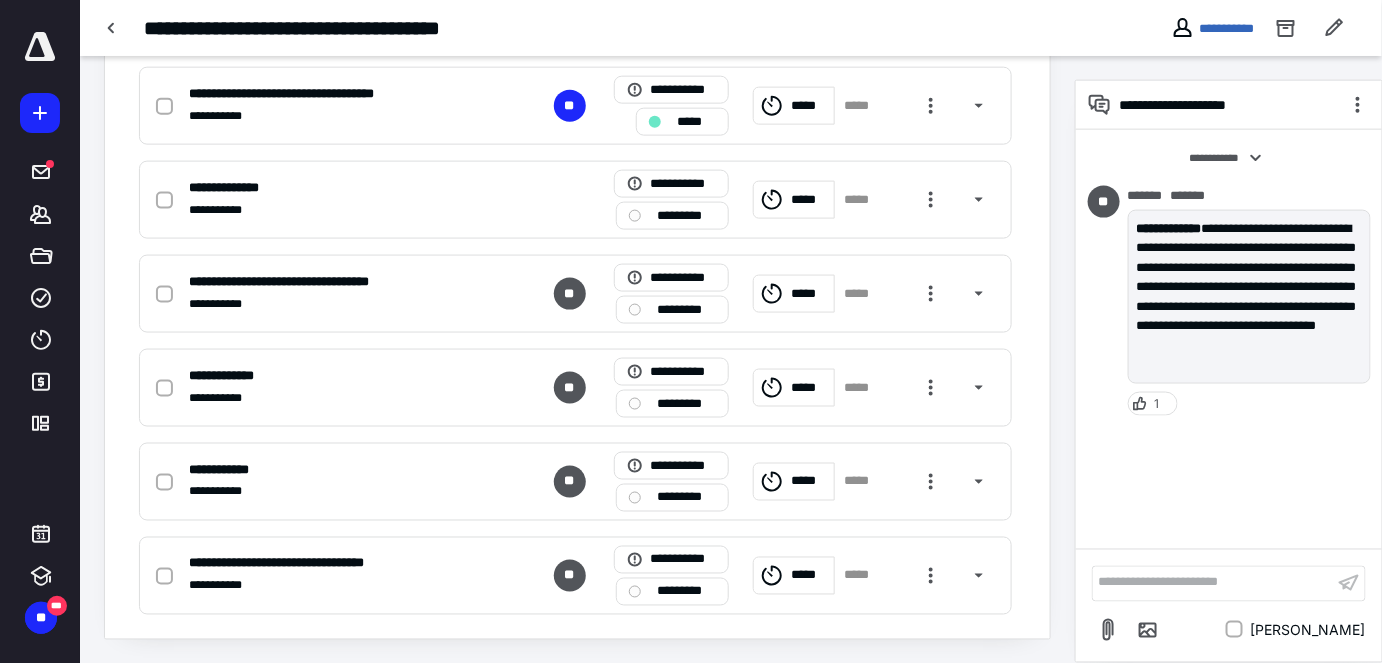 checkbox on "true" 